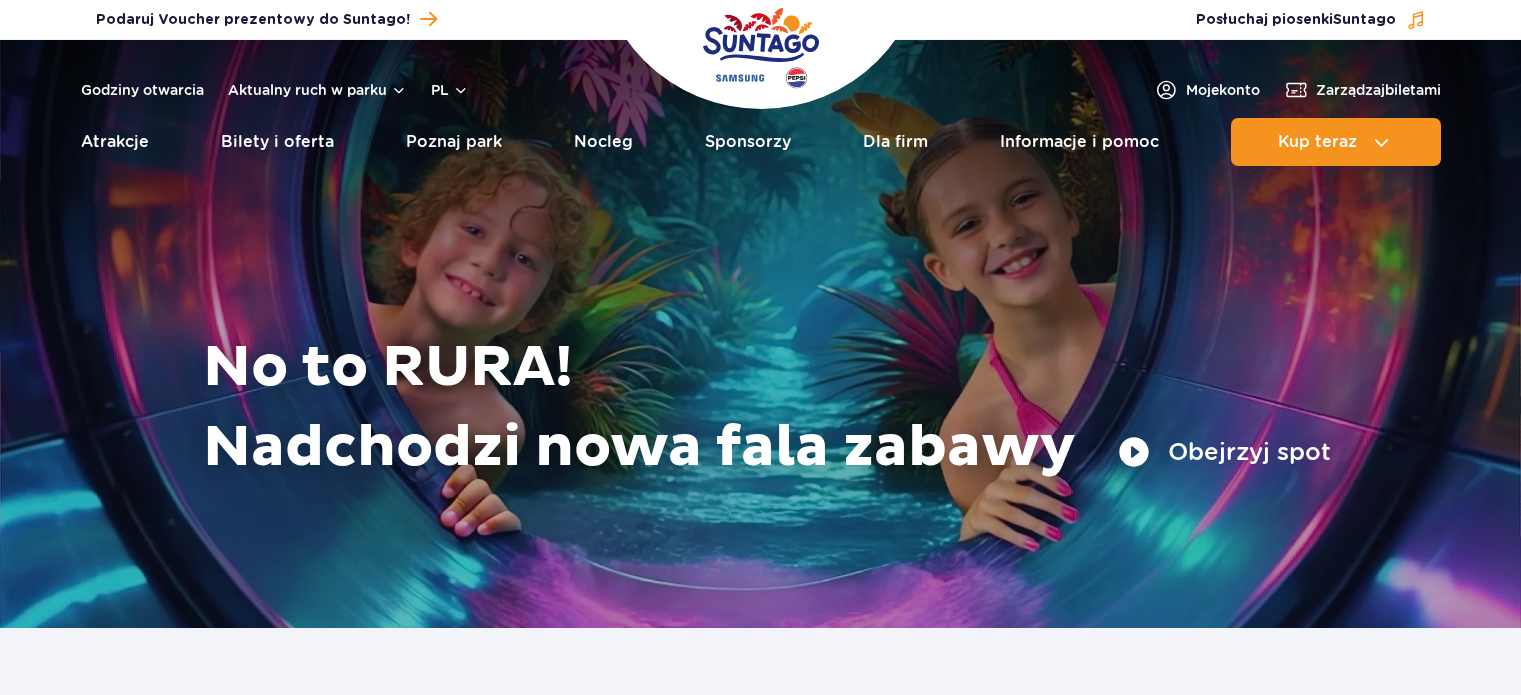 scroll, scrollTop: 0, scrollLeft: 0, axis: both 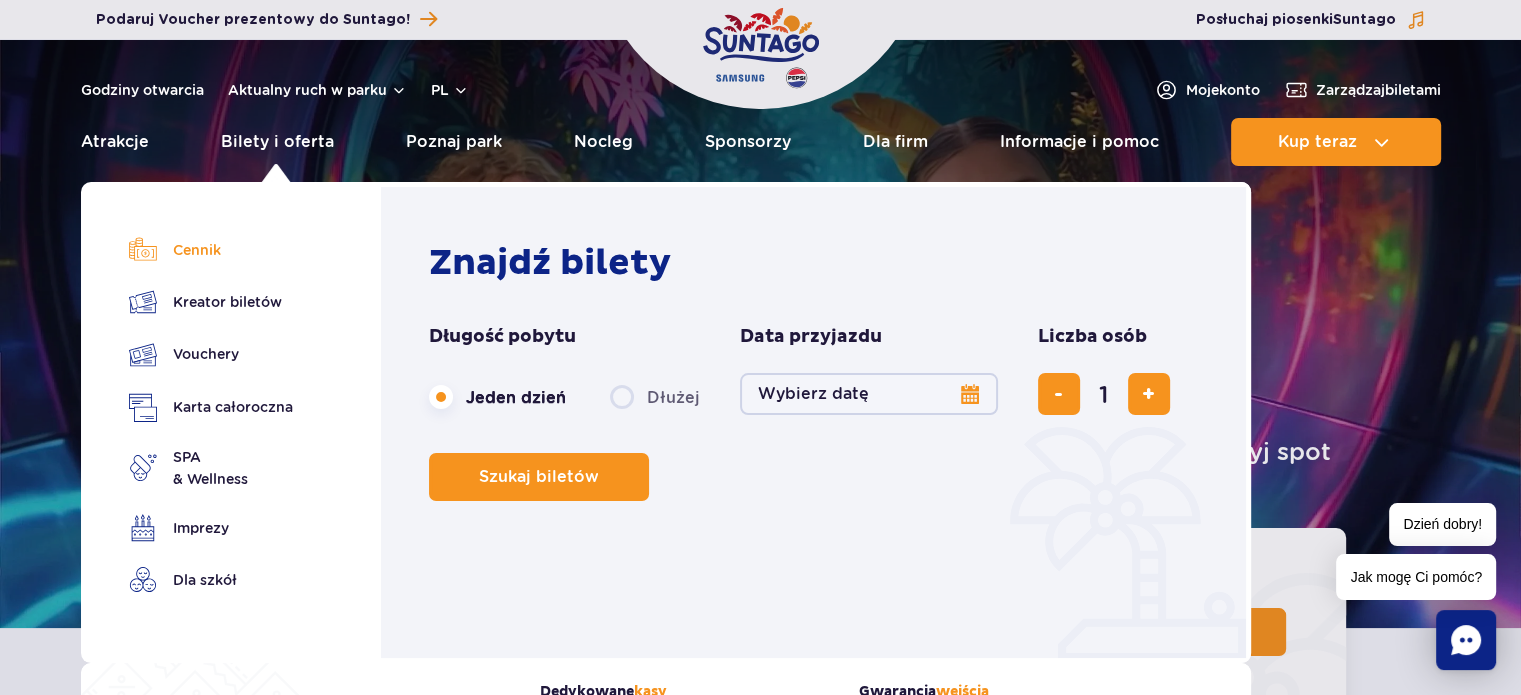 click on "Cennik" at bounding box center (211, 250) 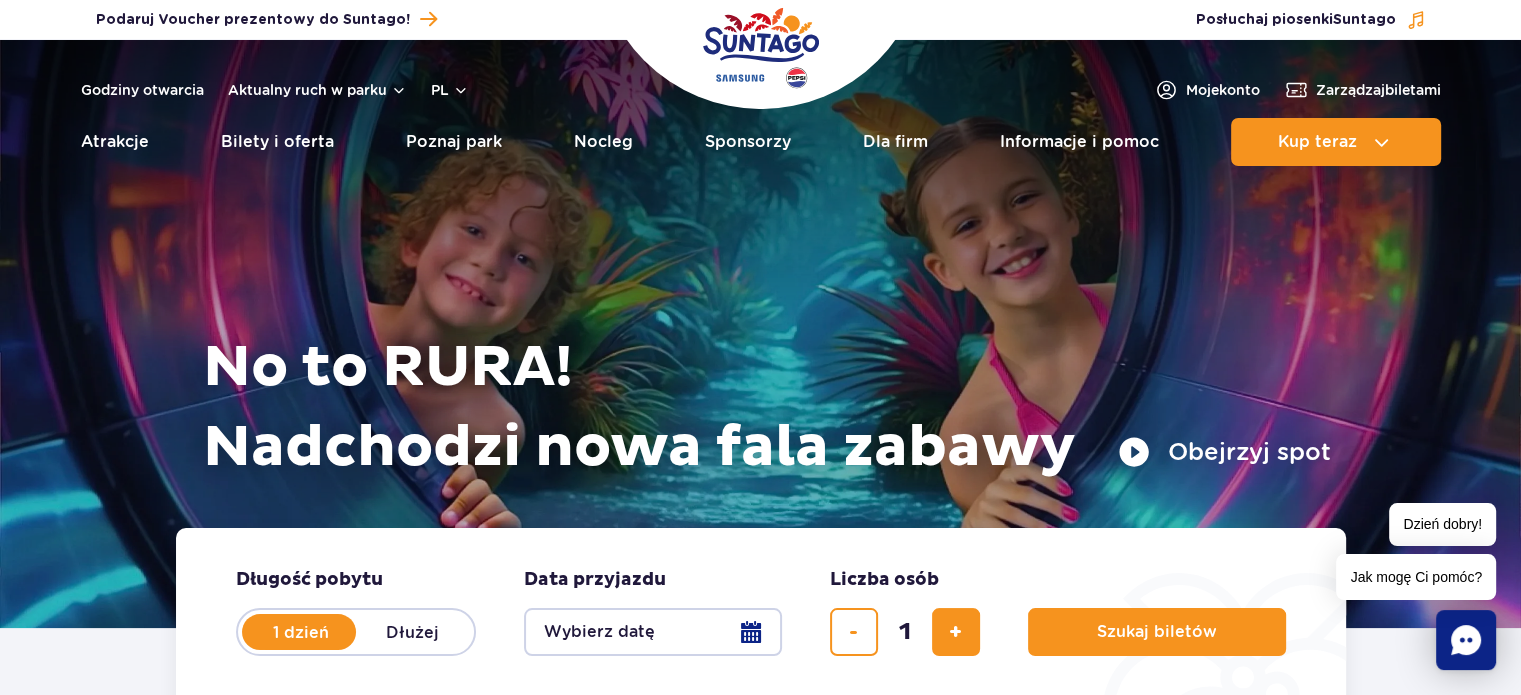 click at bounding box center (761, 48) 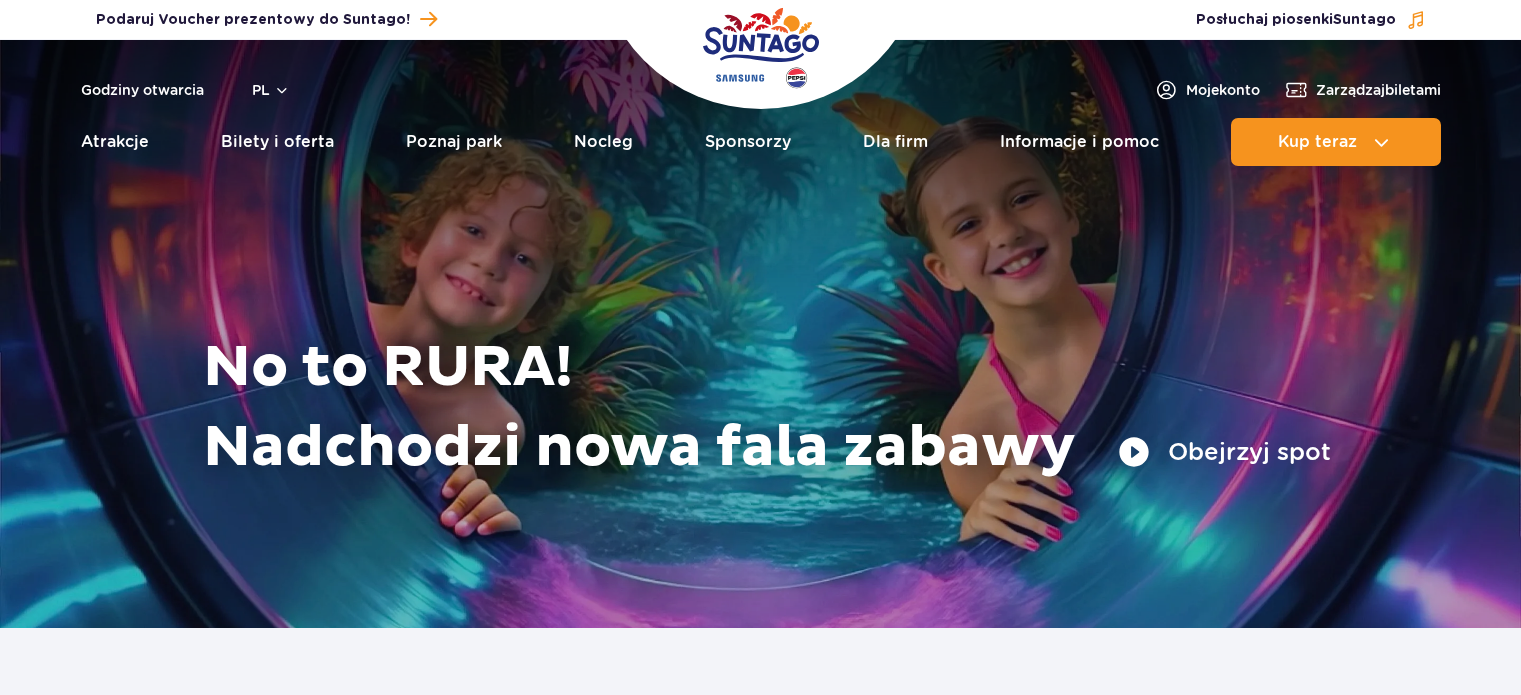 scroll, scrollTop: 0, scrollLeft: 0, axis: both 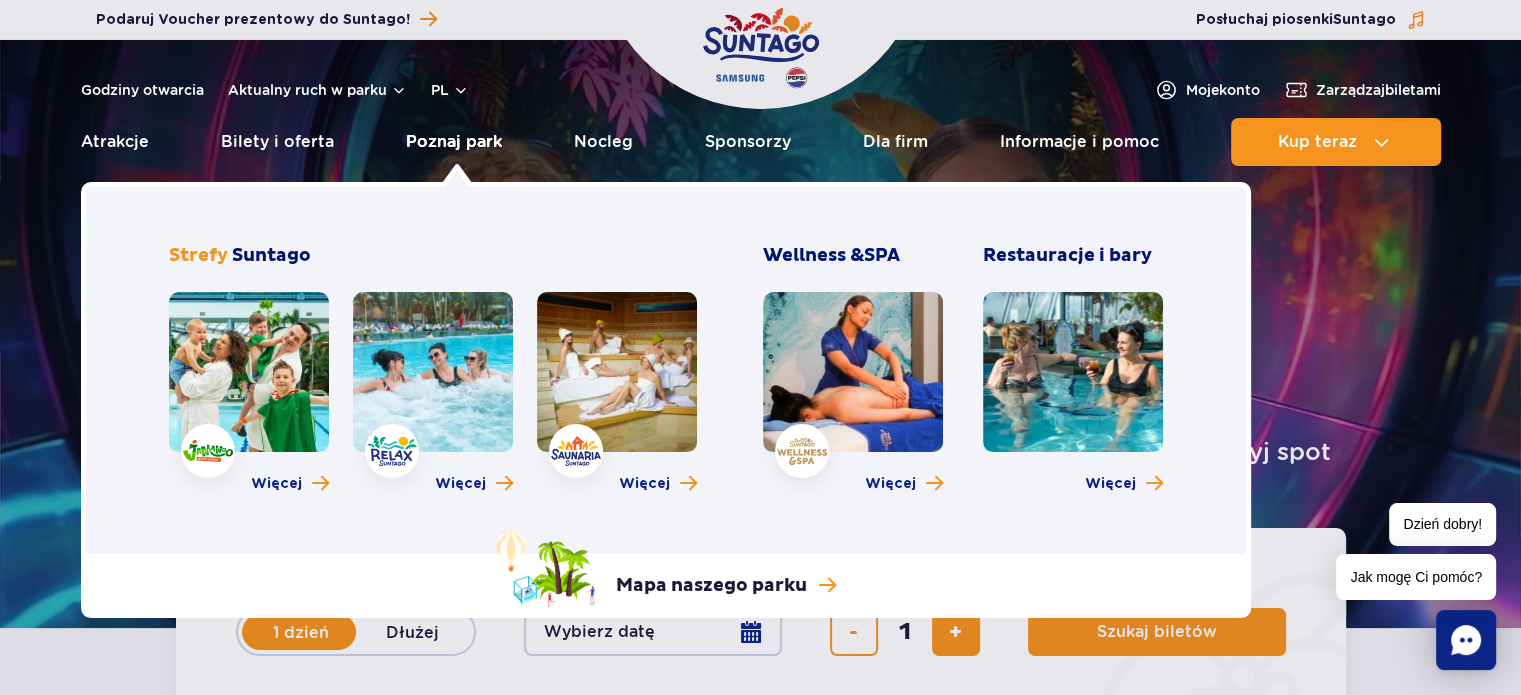 click on "Poznaj park" at bounding box center (454, 142) 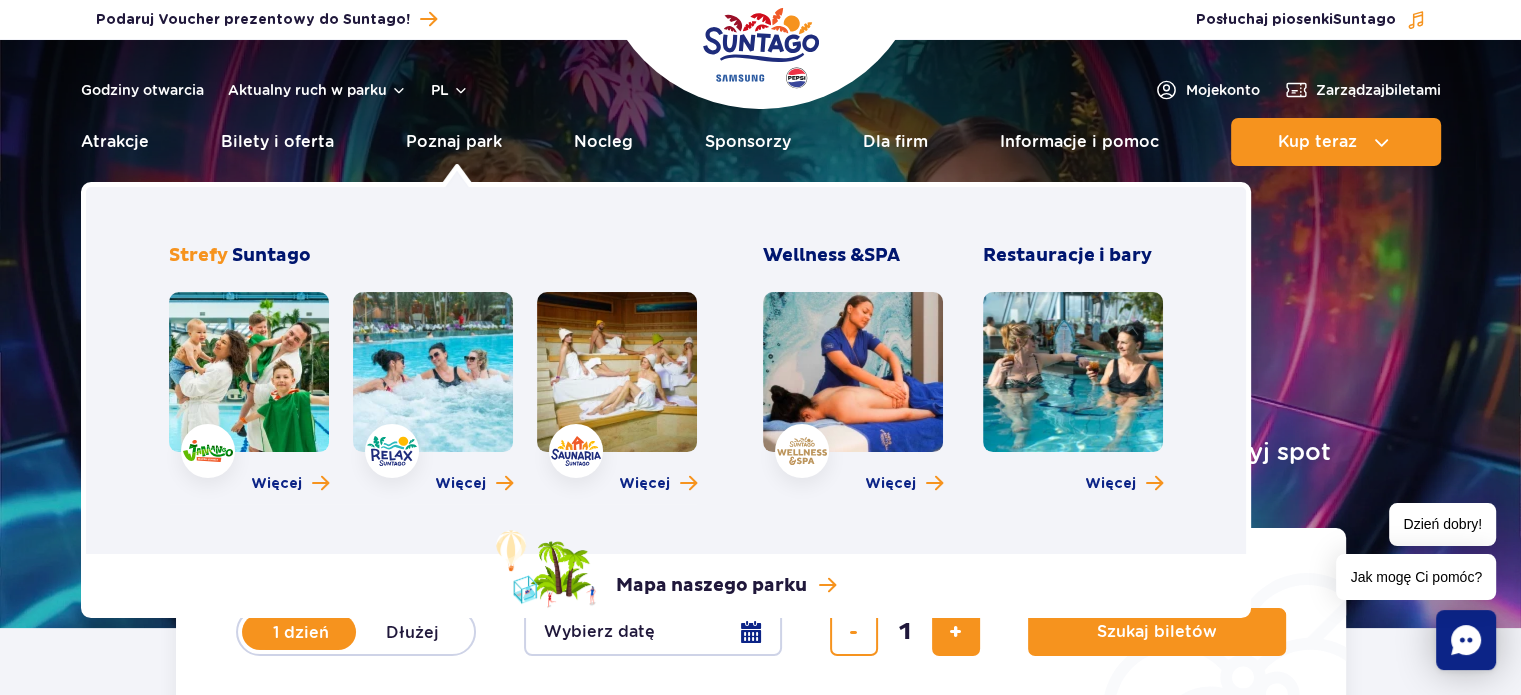 click at bounding box center (433, 372) 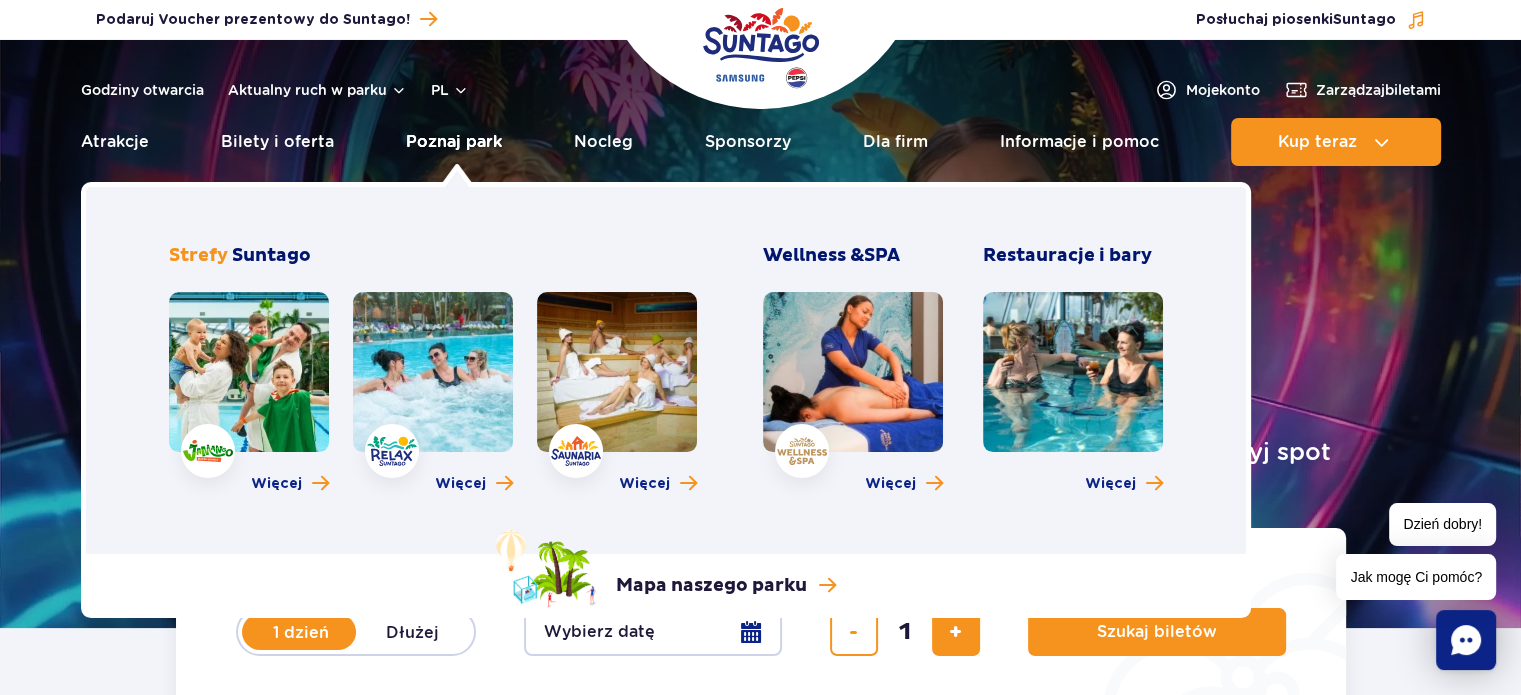 click on "Poznaj park" at bounding box center (454, 142) 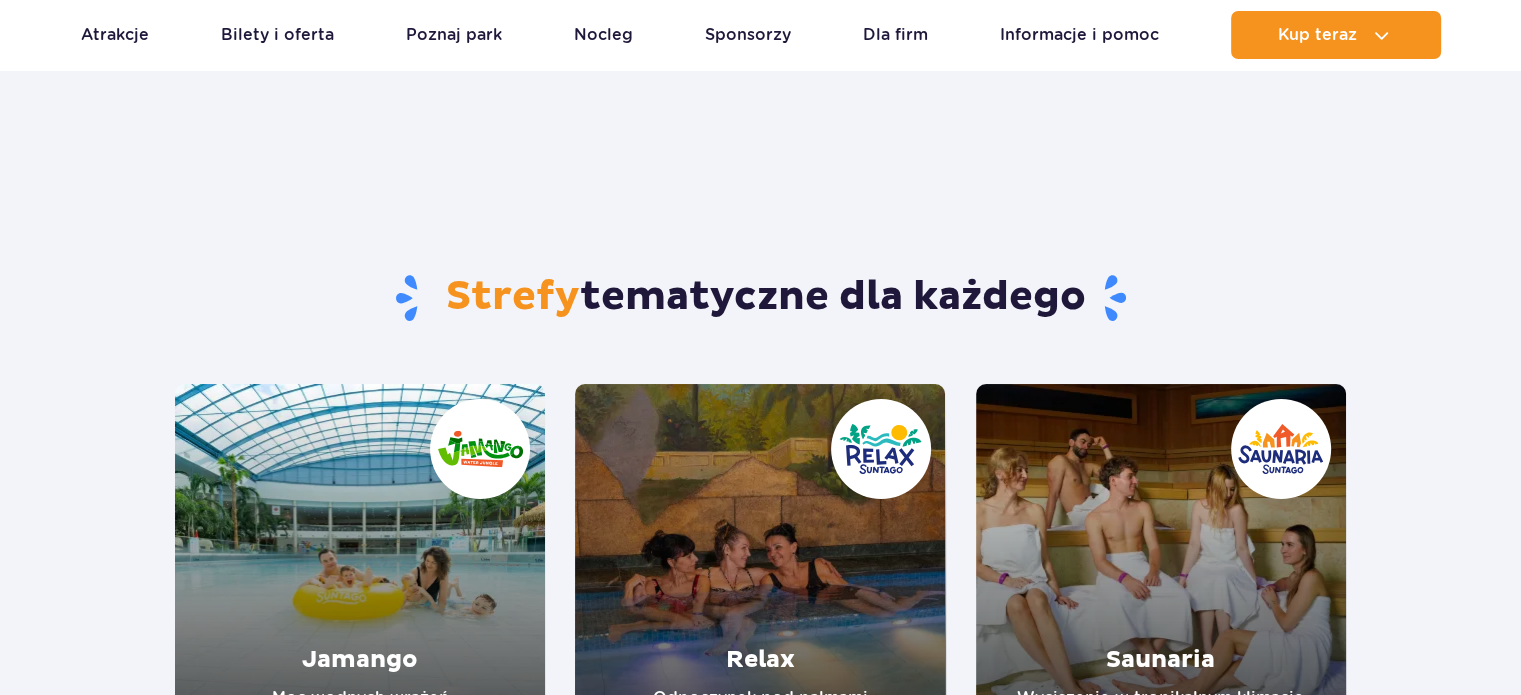 scroll, scrollTop: 302, scrollLeft: 0, axis: vertical 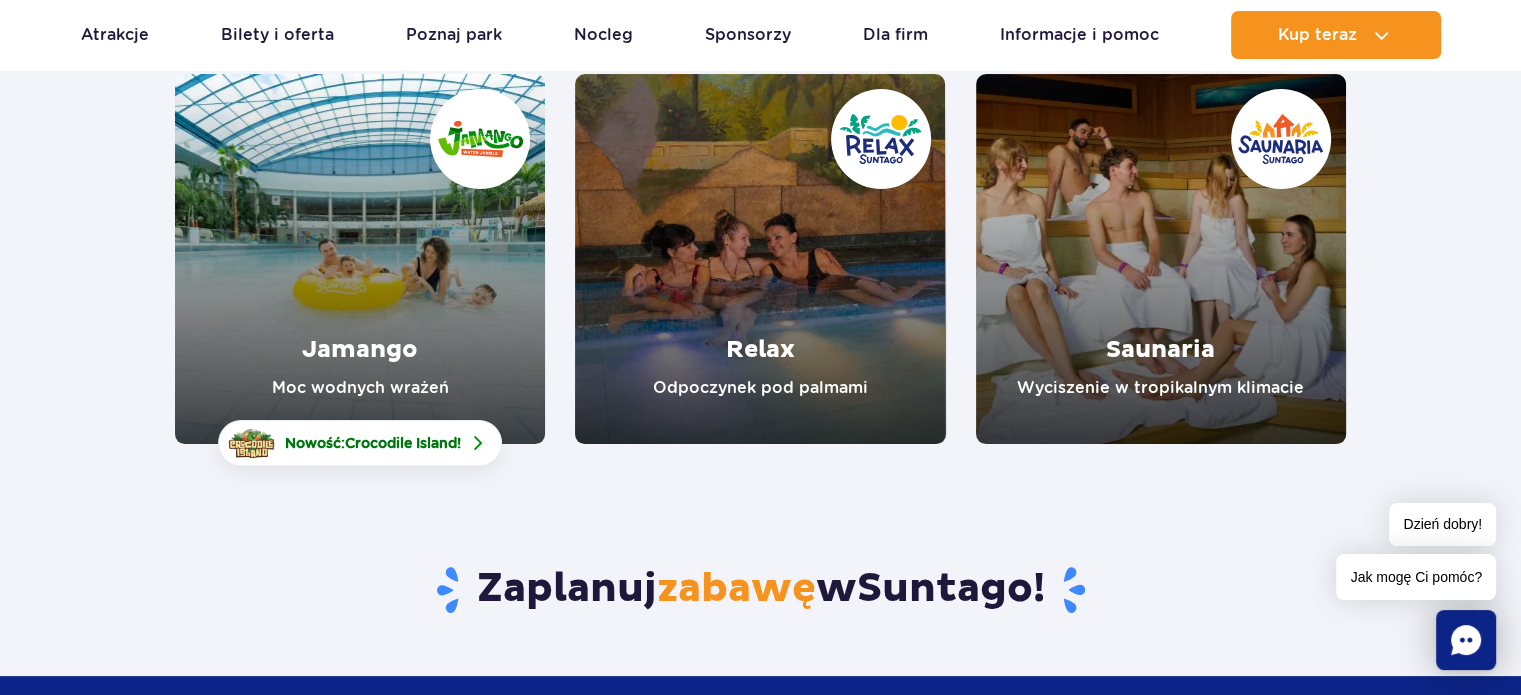 click at bounding box center (760, 259) 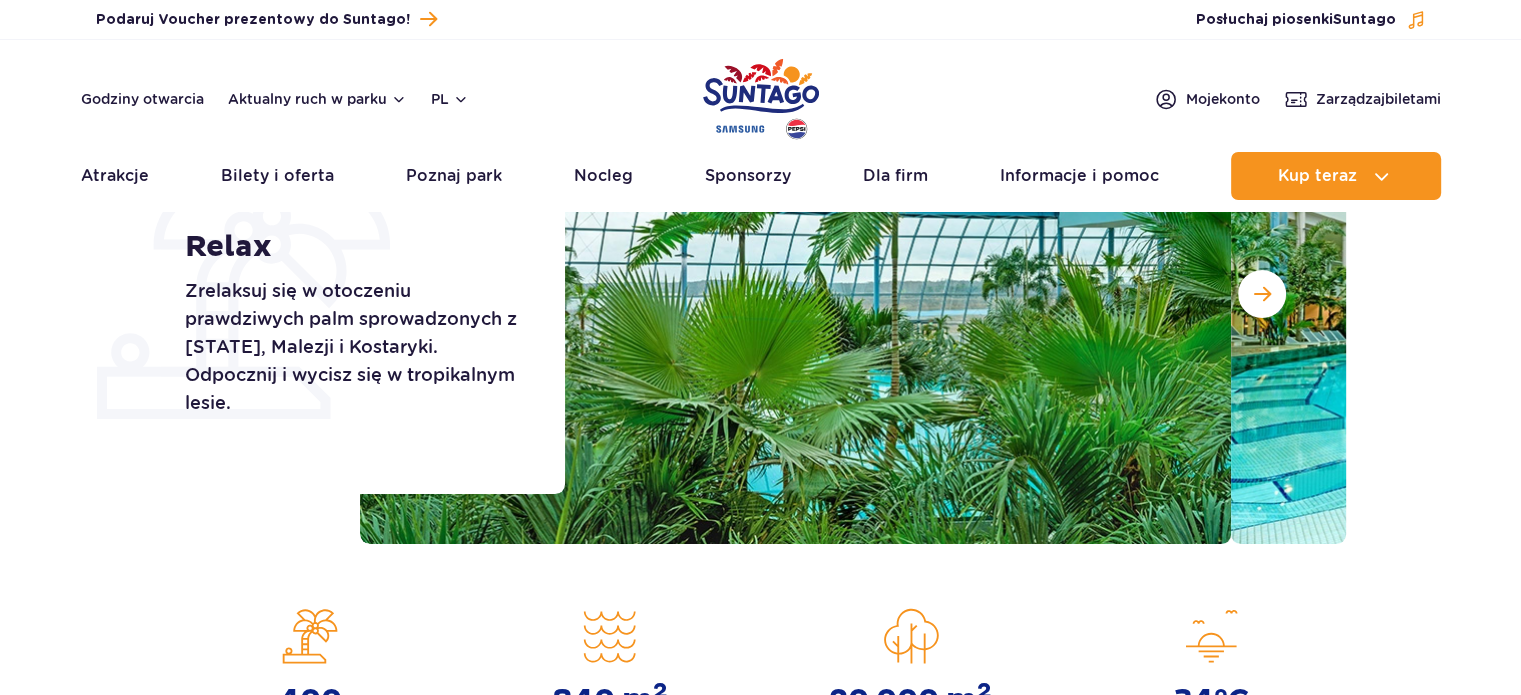 scroll, scrollTop: 280, scrollLeft: 0, axis: vertical 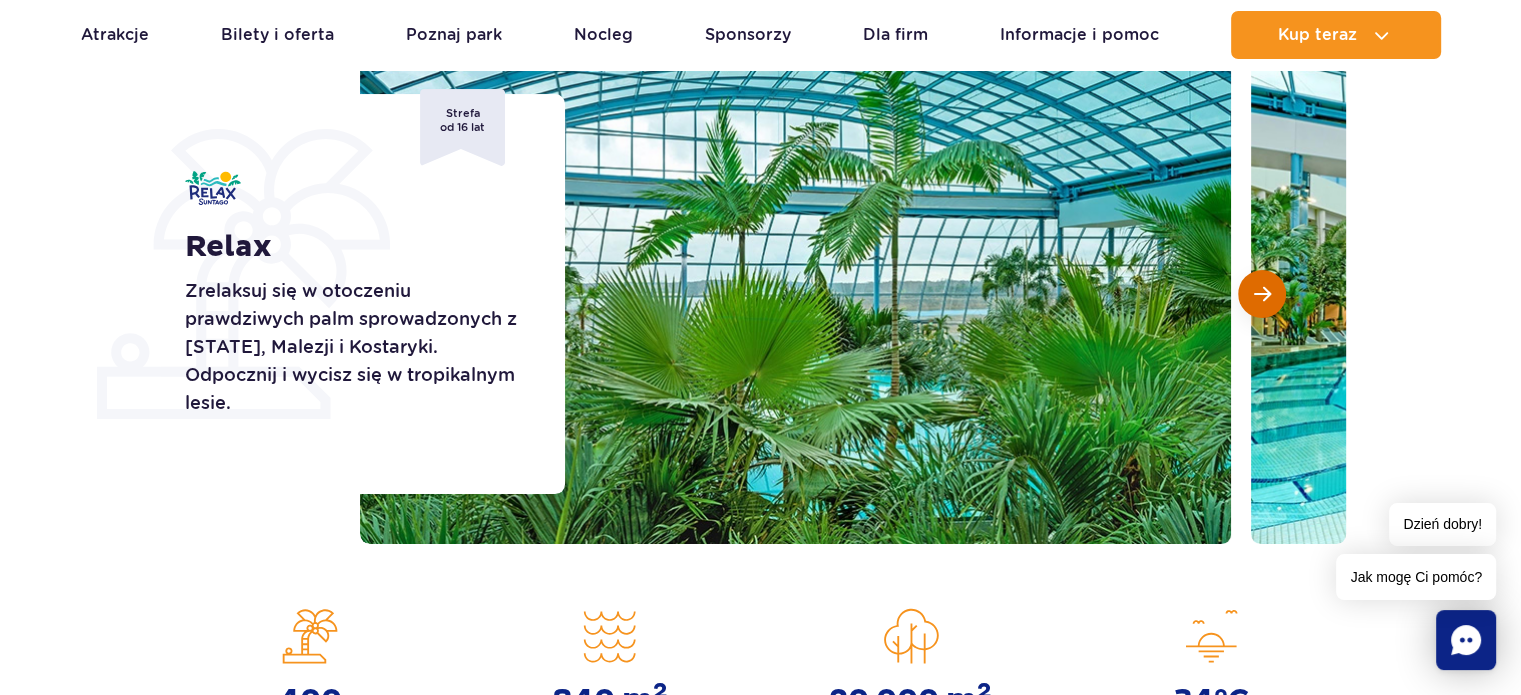 click at bounding box center (1262, 294) 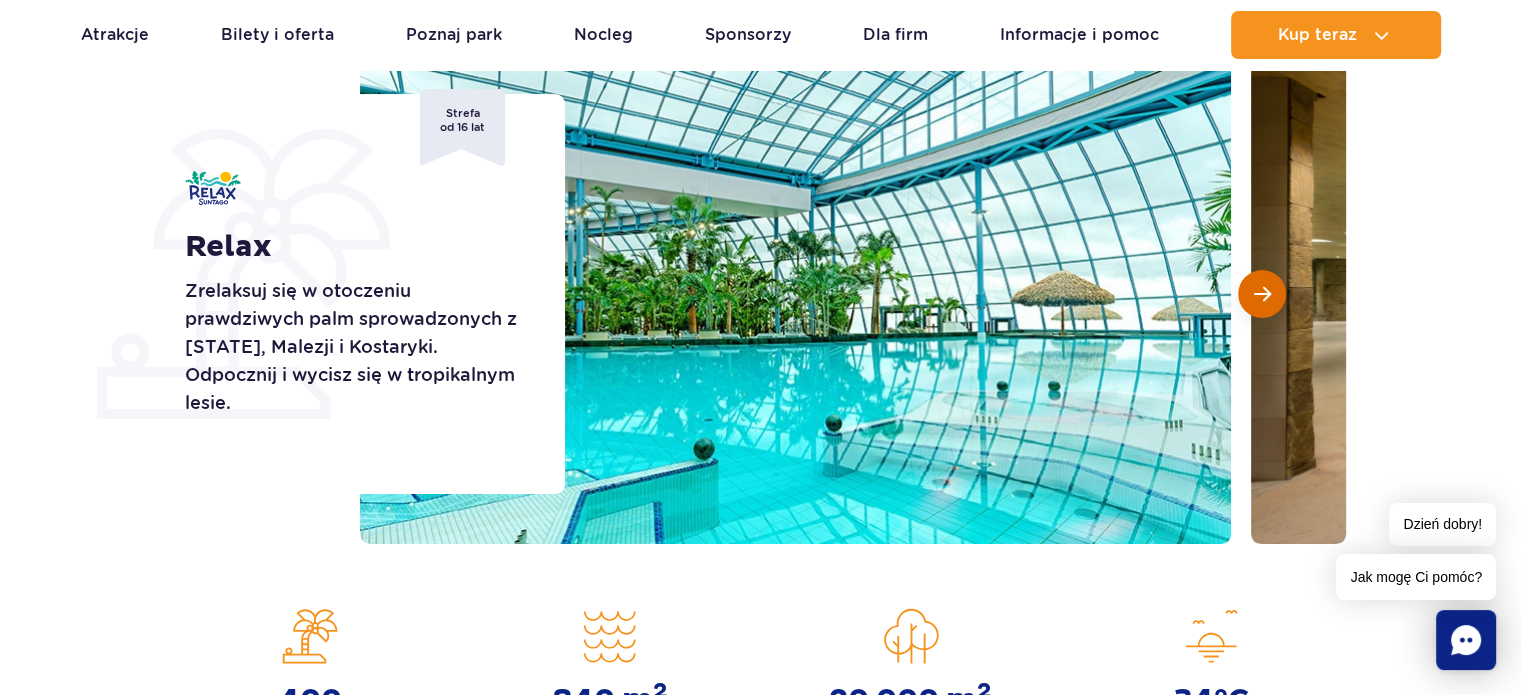 click at bounding box center [1262, 294] 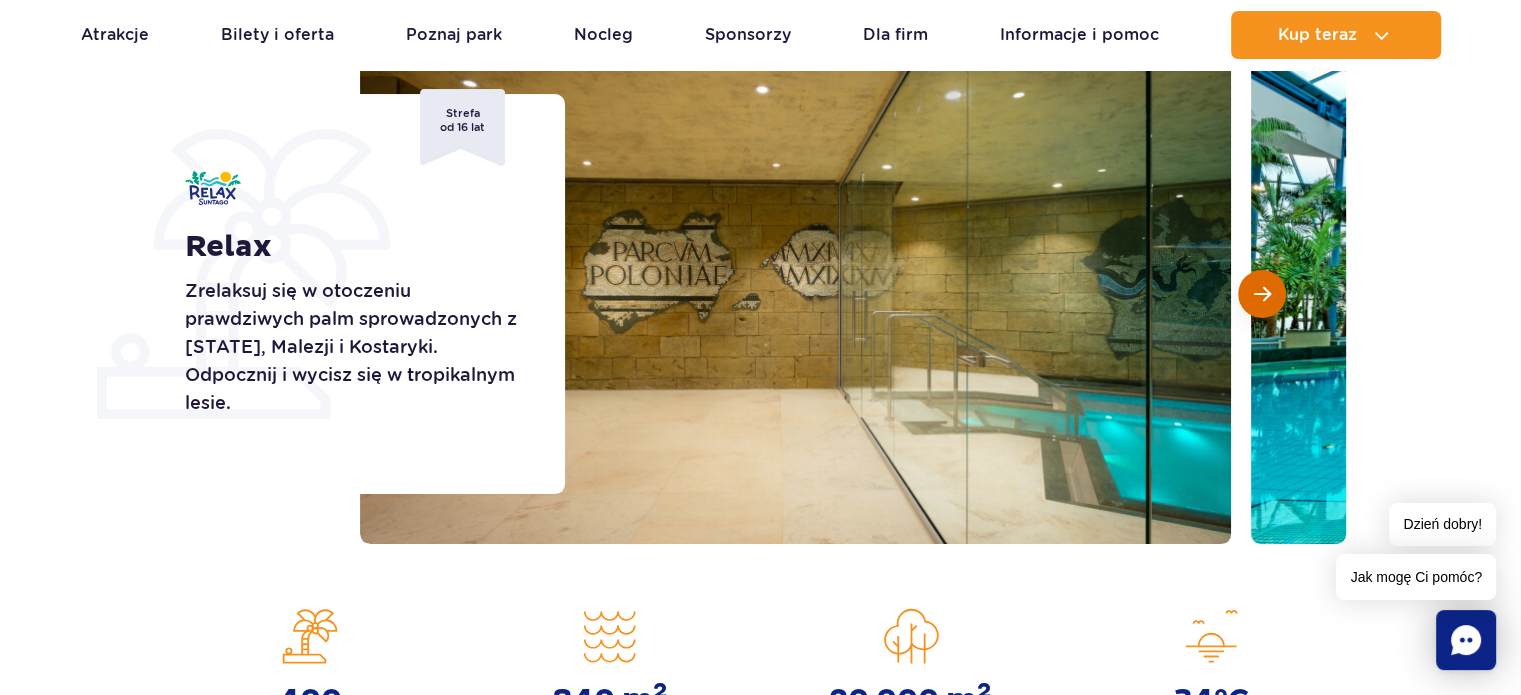 click at bounding box center [1262, 294] 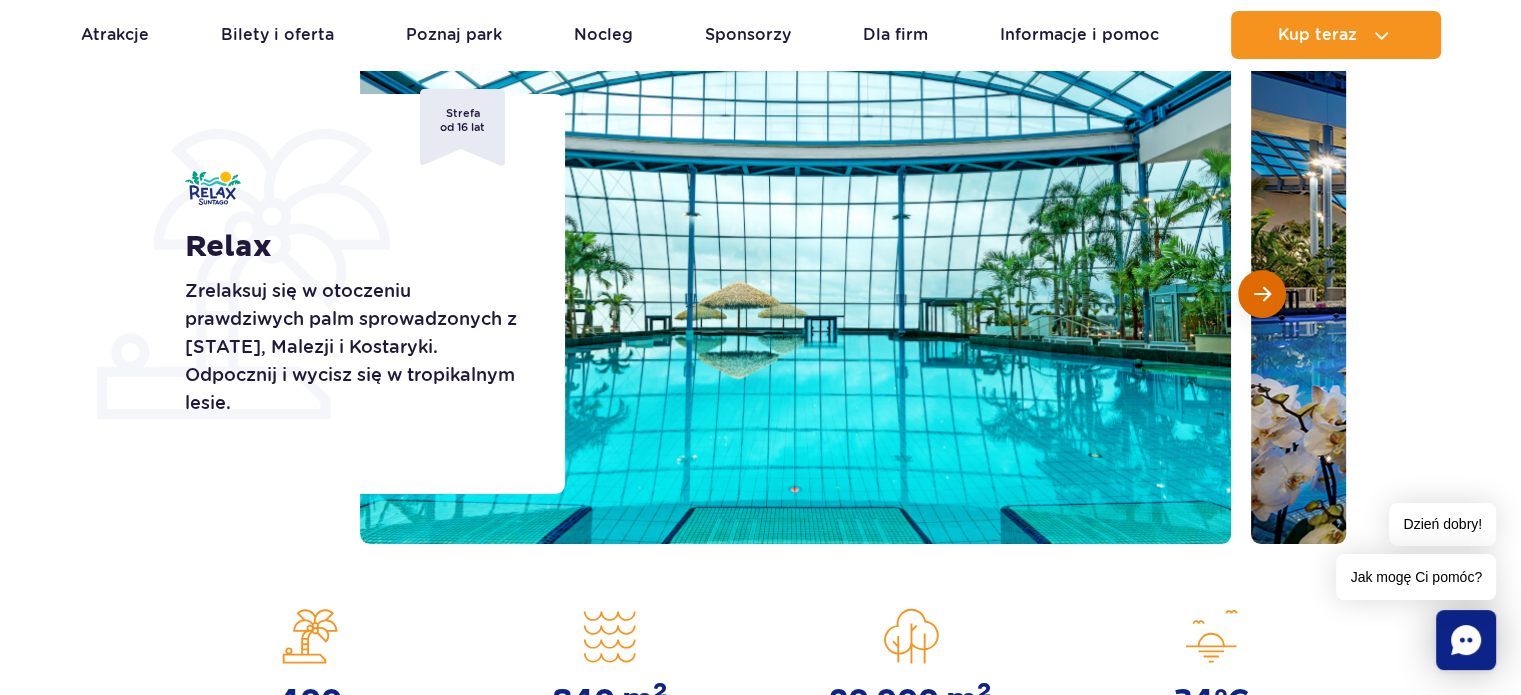 click at bounding box center (1262, 294) 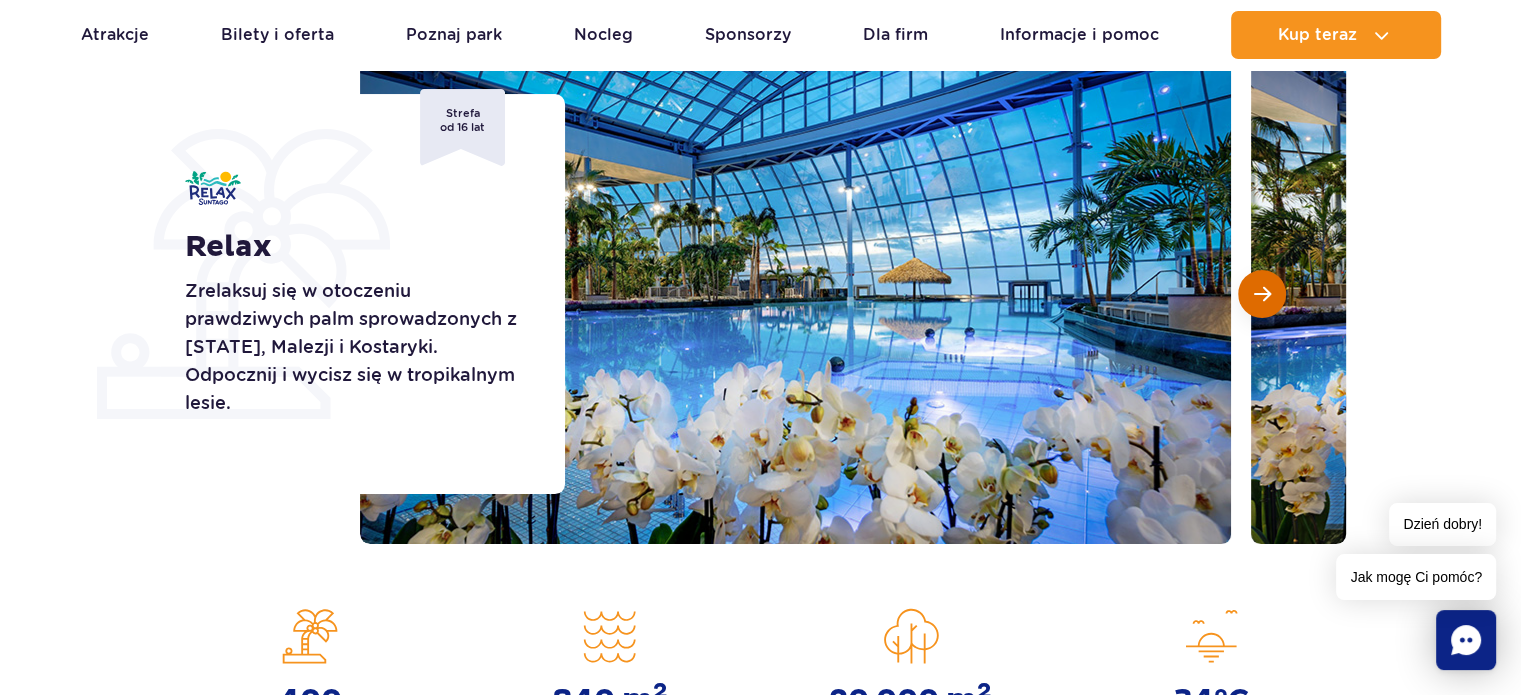 click at bounding box center [1262, 294] 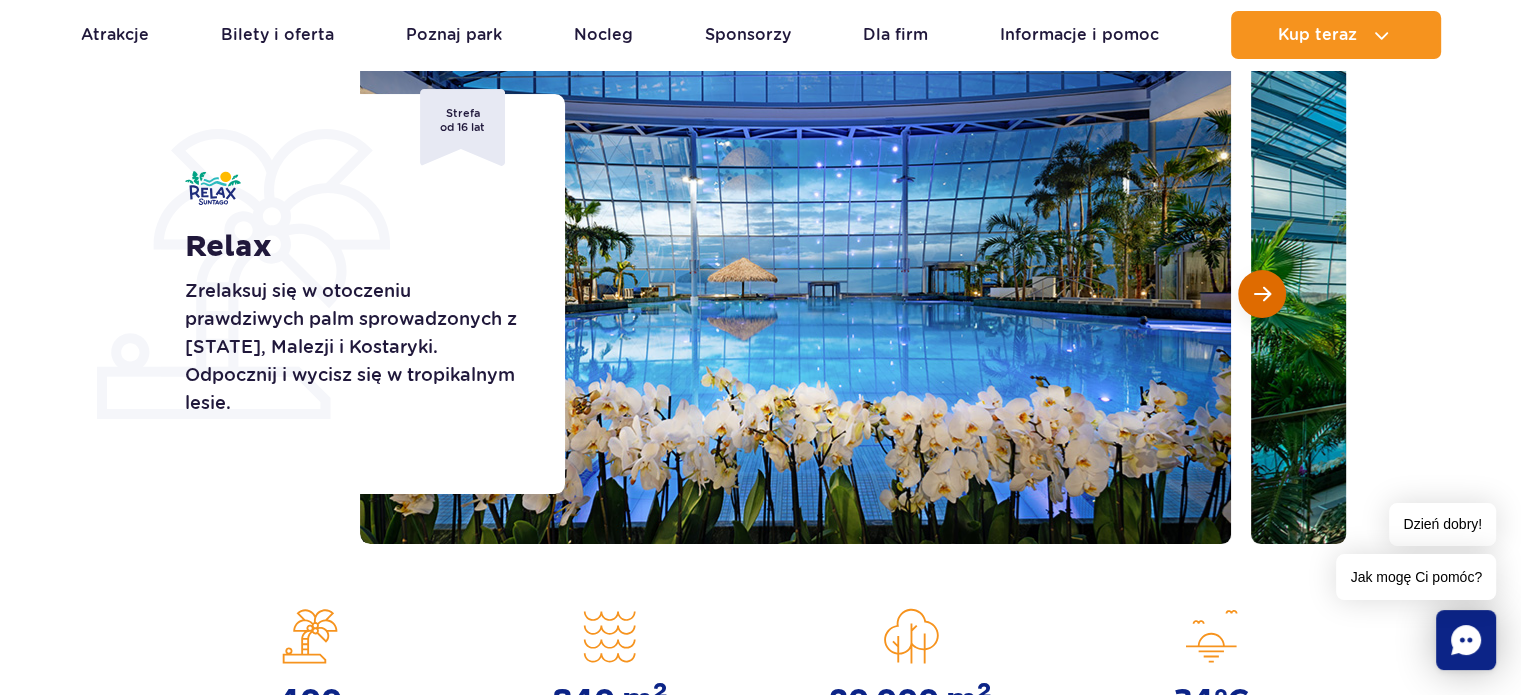 click at bounding box center [1262, 294] 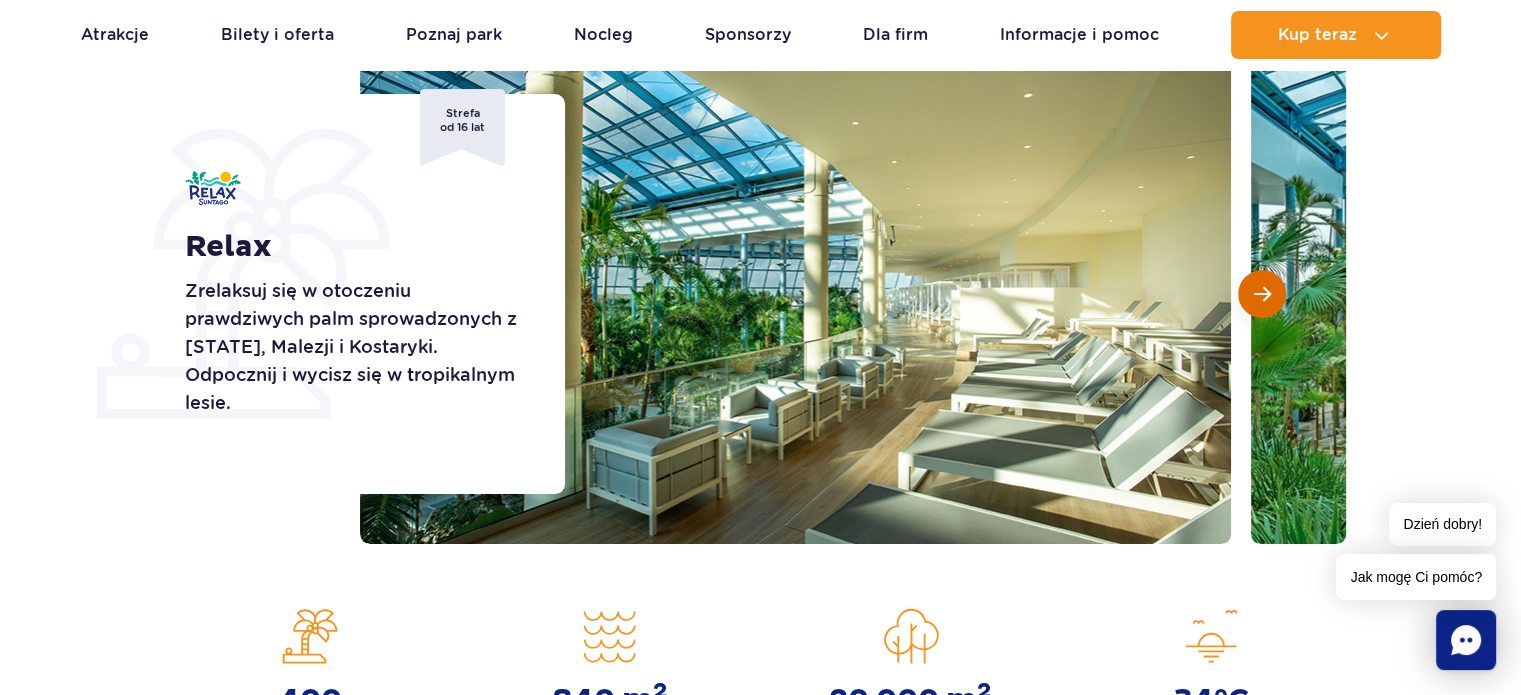 click at bounding box center [1262, 294] 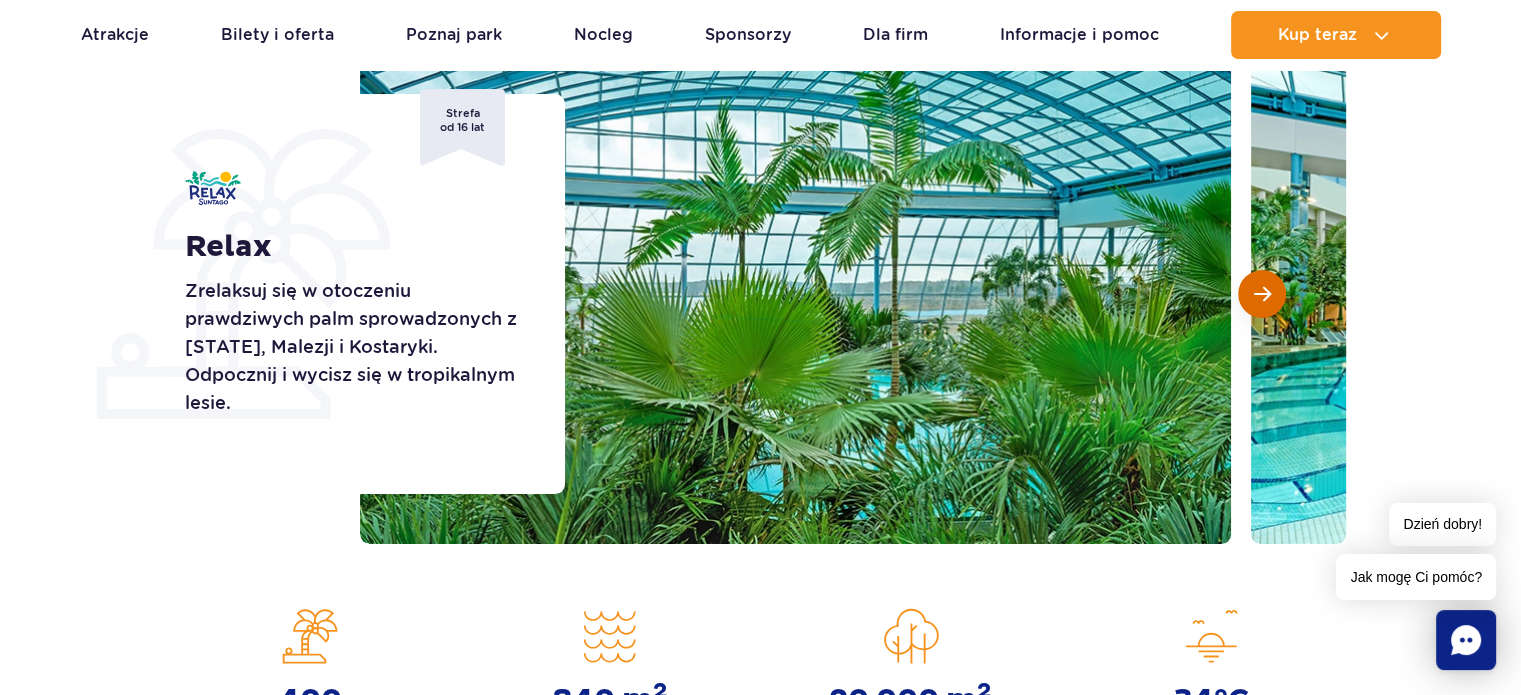 click at bounding box center [1262, 294] 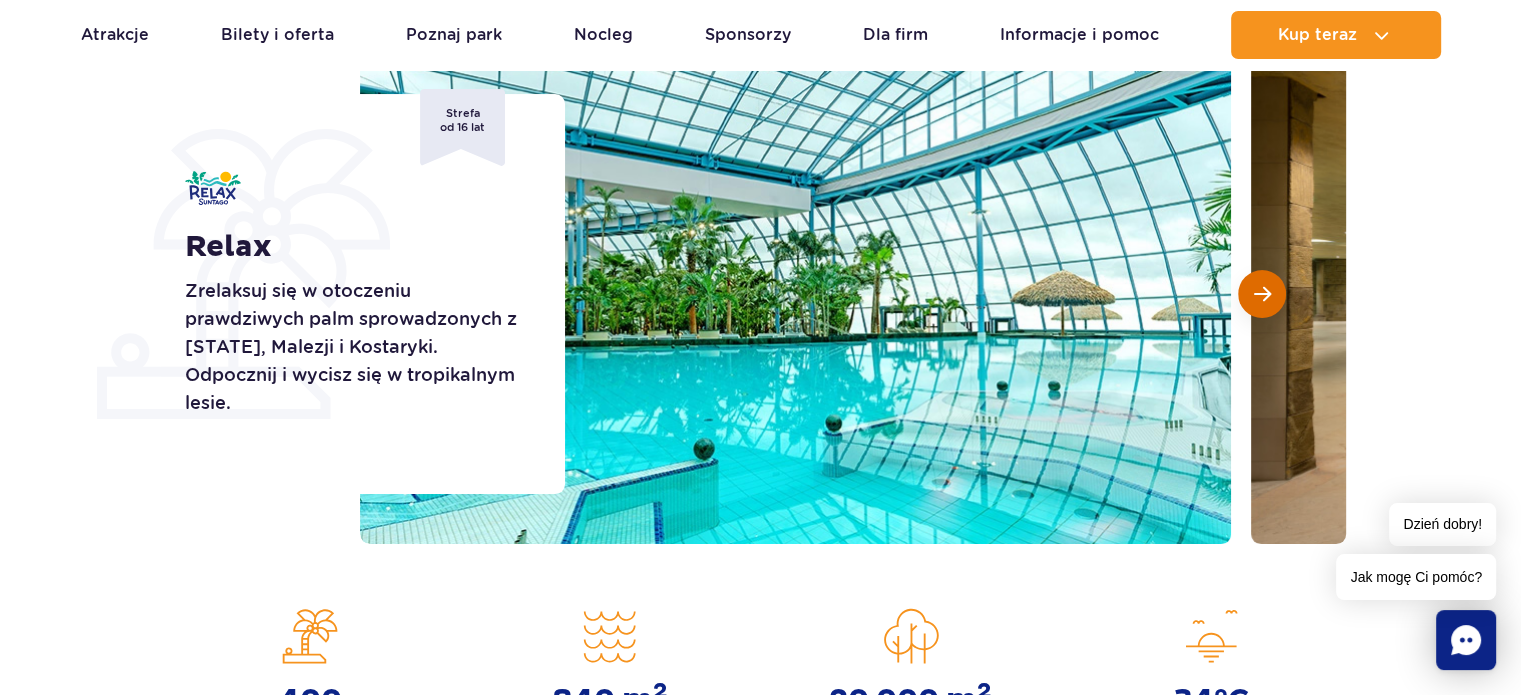 click at bounding box center (1262, 294) 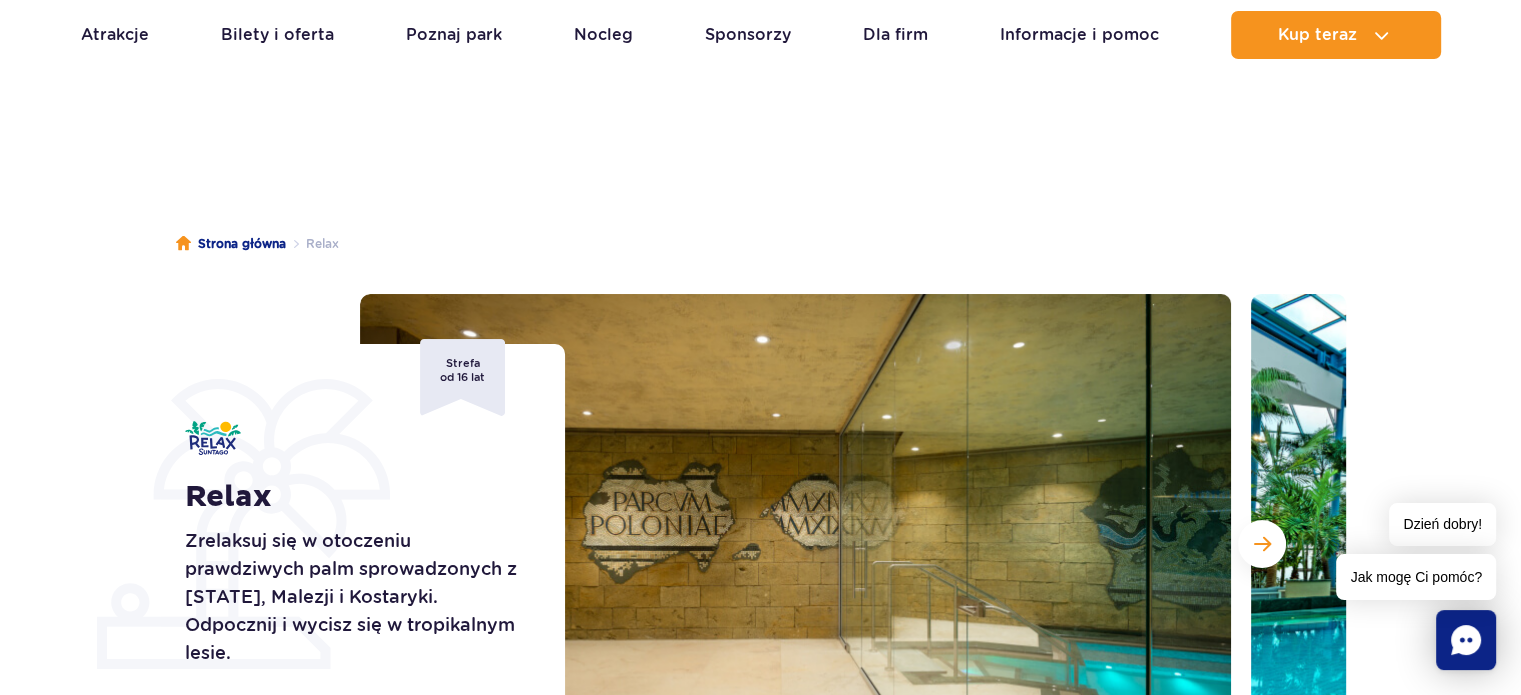 scroll, scrollTop: 0, scrollLeft: 0, axis: both 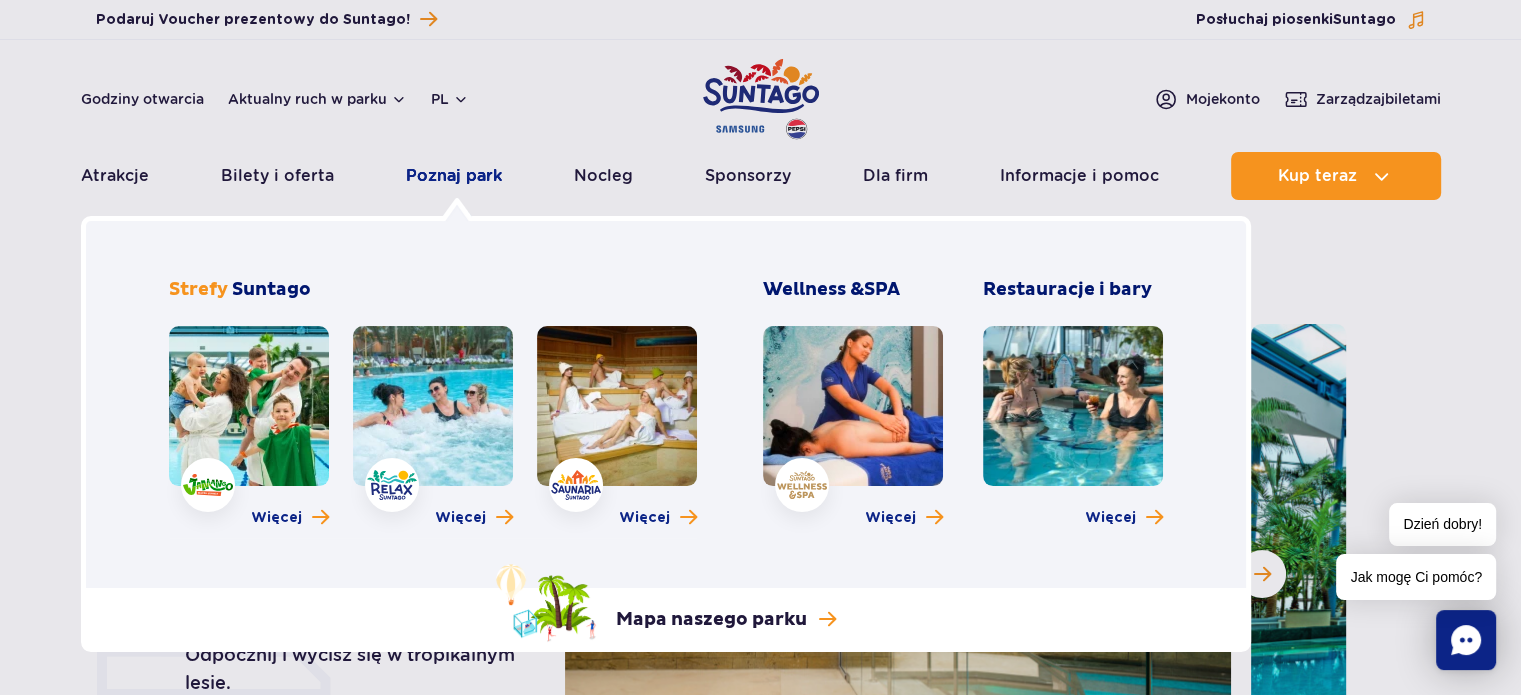 click on "Poznaj park" at bounding box center (454, 176) 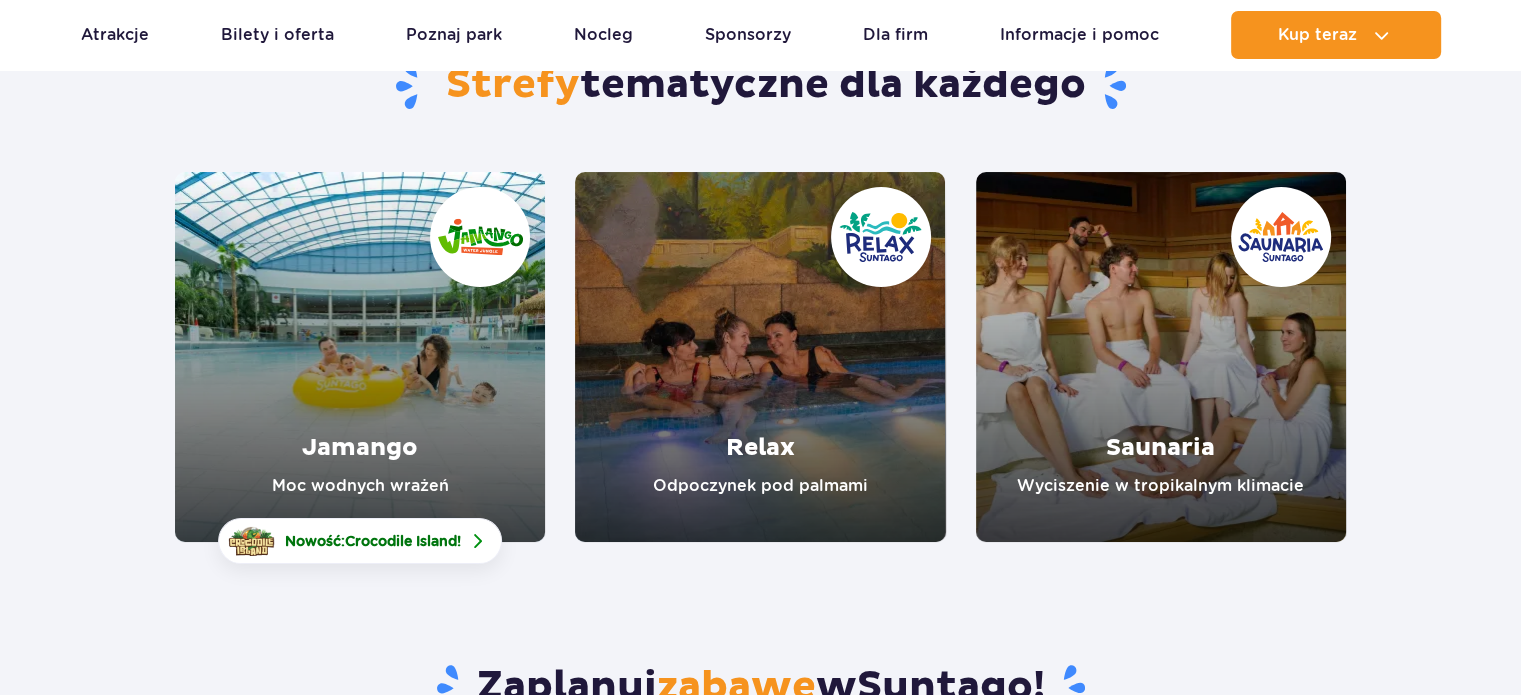 scroll, scrollTop: 216, scrollLeft: 0, axis: vertical 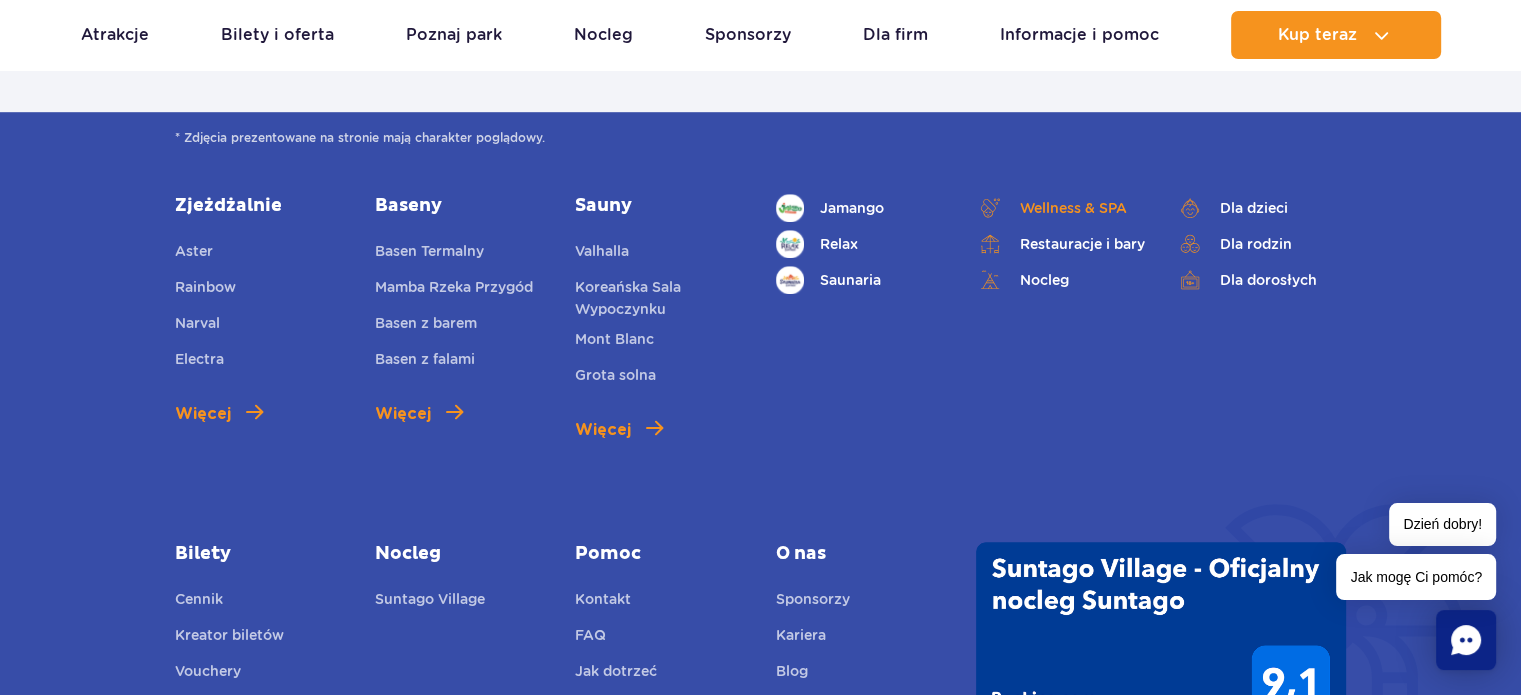 click on "Wellness & SPA" at bounding box center (1073, 208) 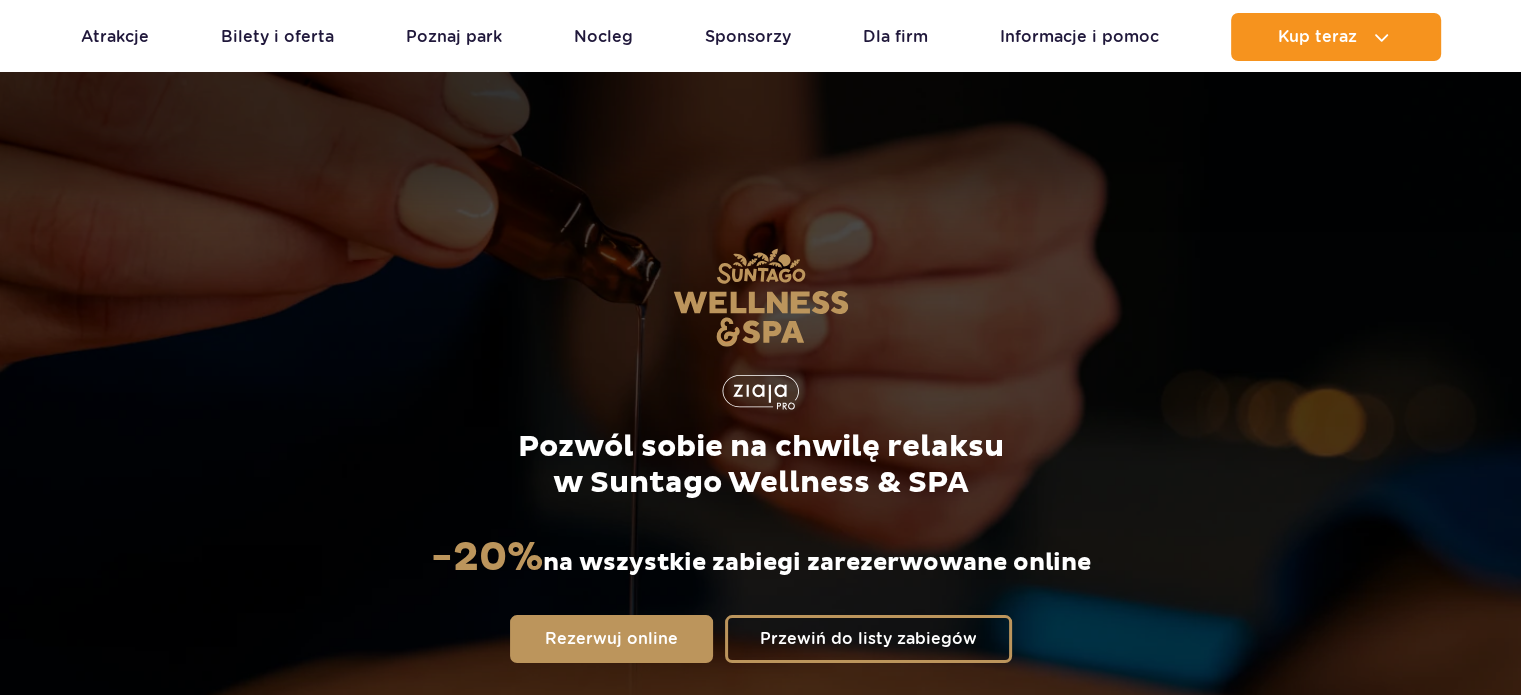 scroll, scrollTop: 20, scrollLeft: 0, axis: vertical 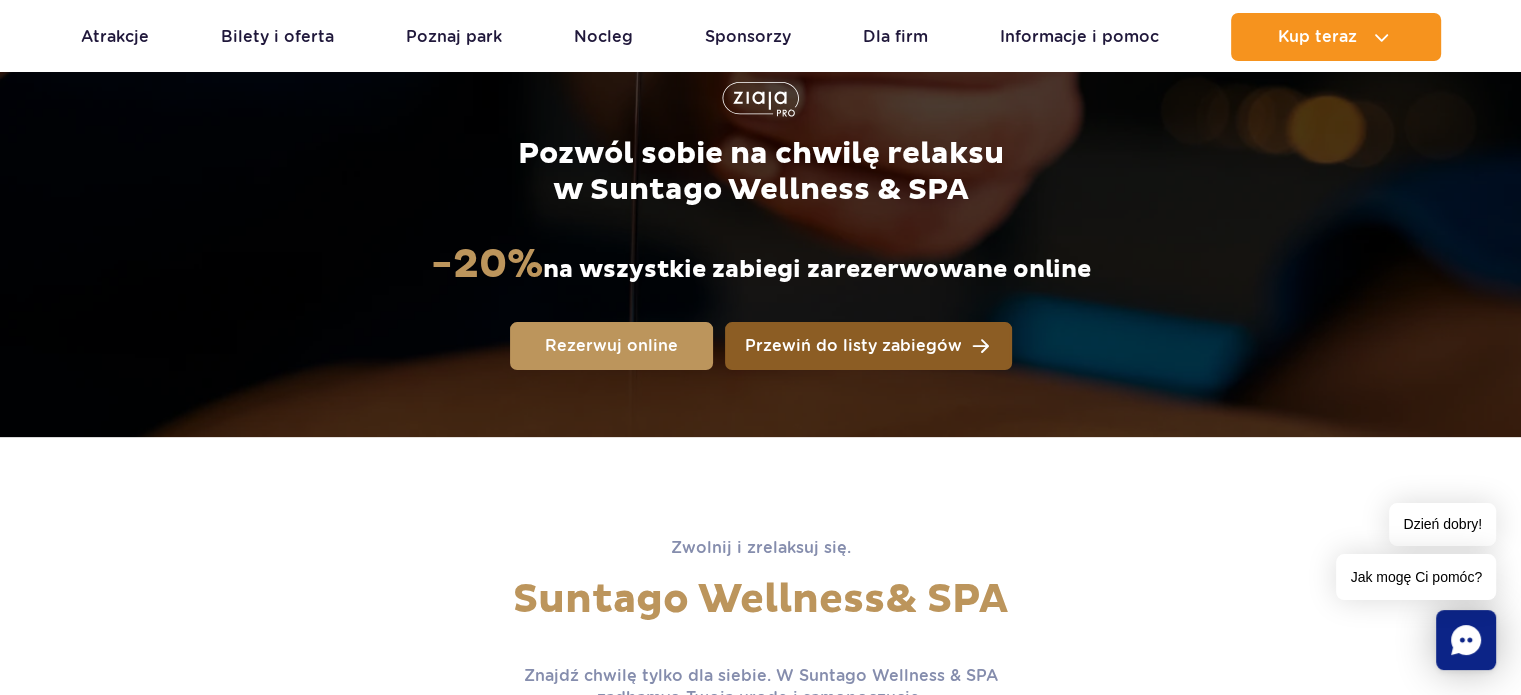 click on "Przewiń do listy zabiegów" at bounding box center [853, 346] 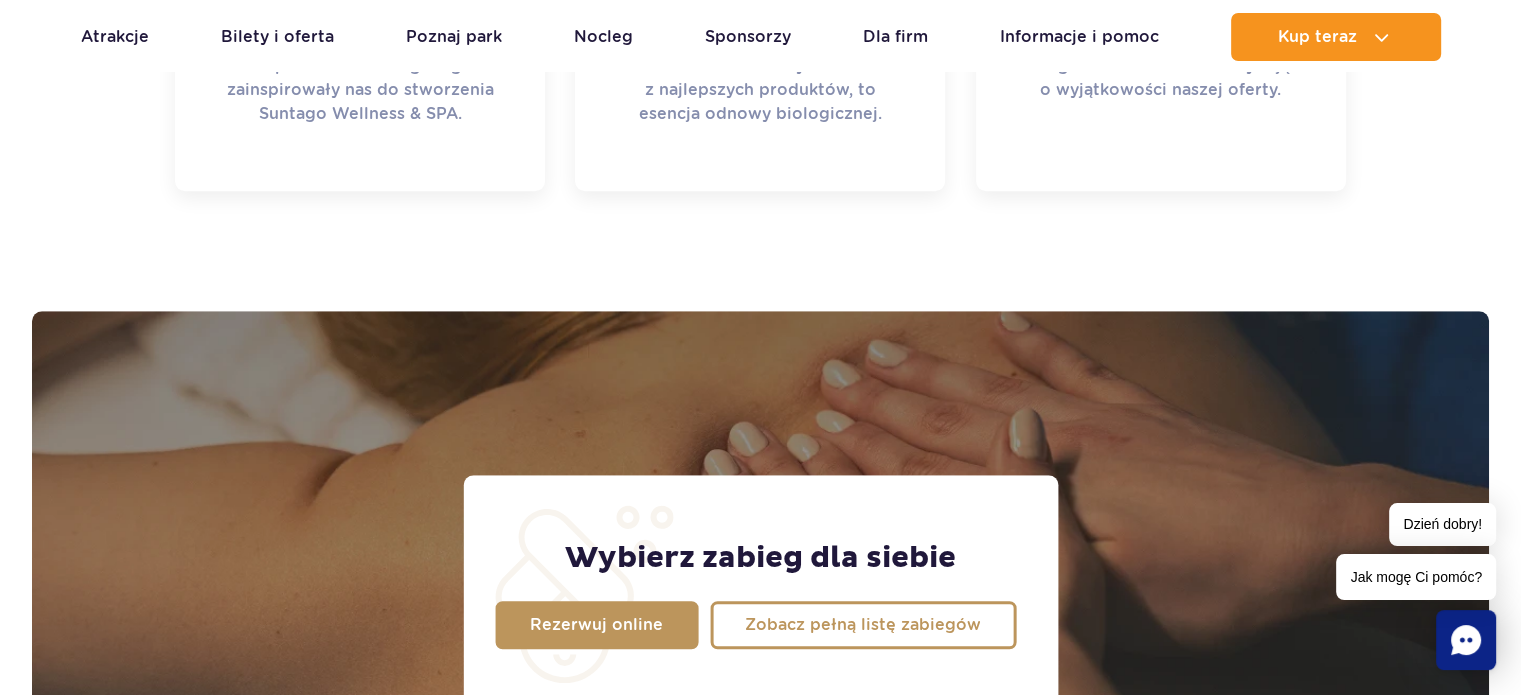 scroll, scrollTop: 1576, scrollLeft: 0, axis: vertical 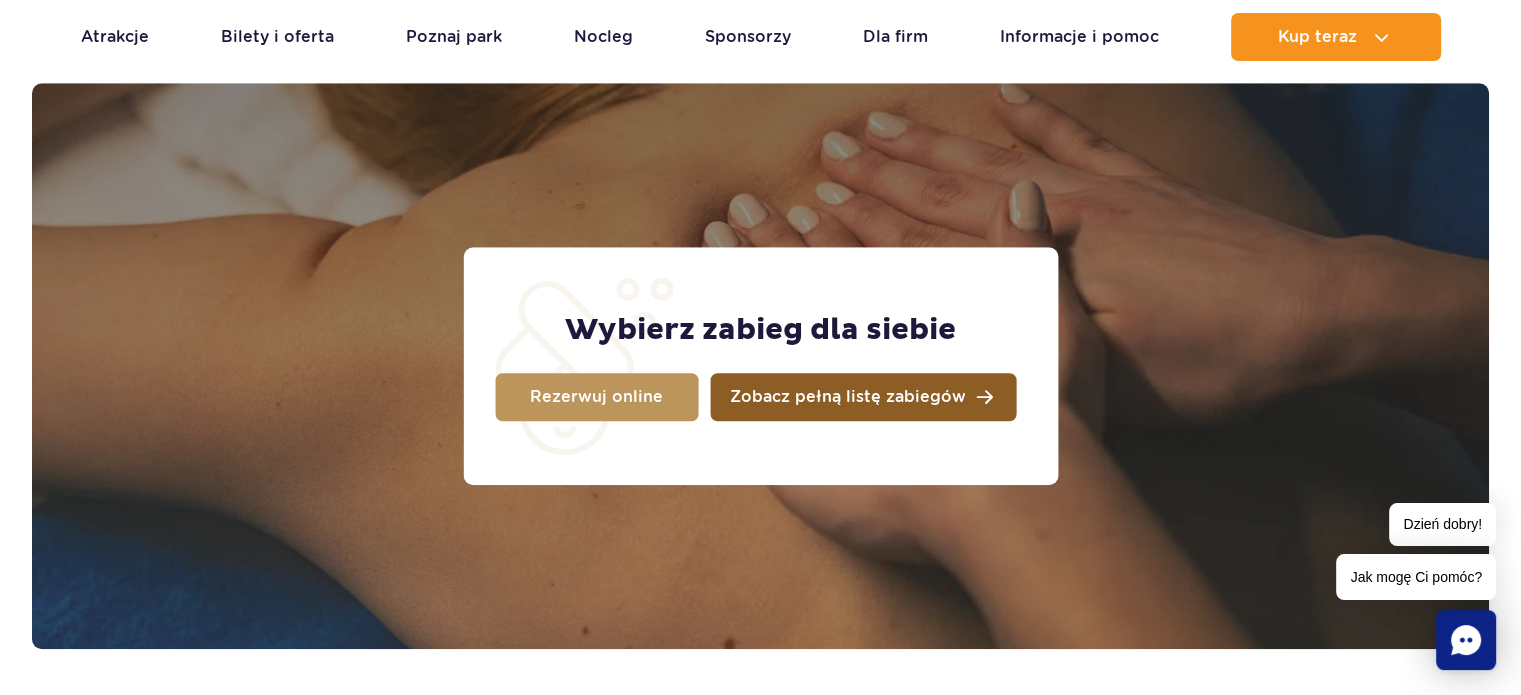 click on "Zobacz pełną listę zabiegów" at bounding box center [848, 397] 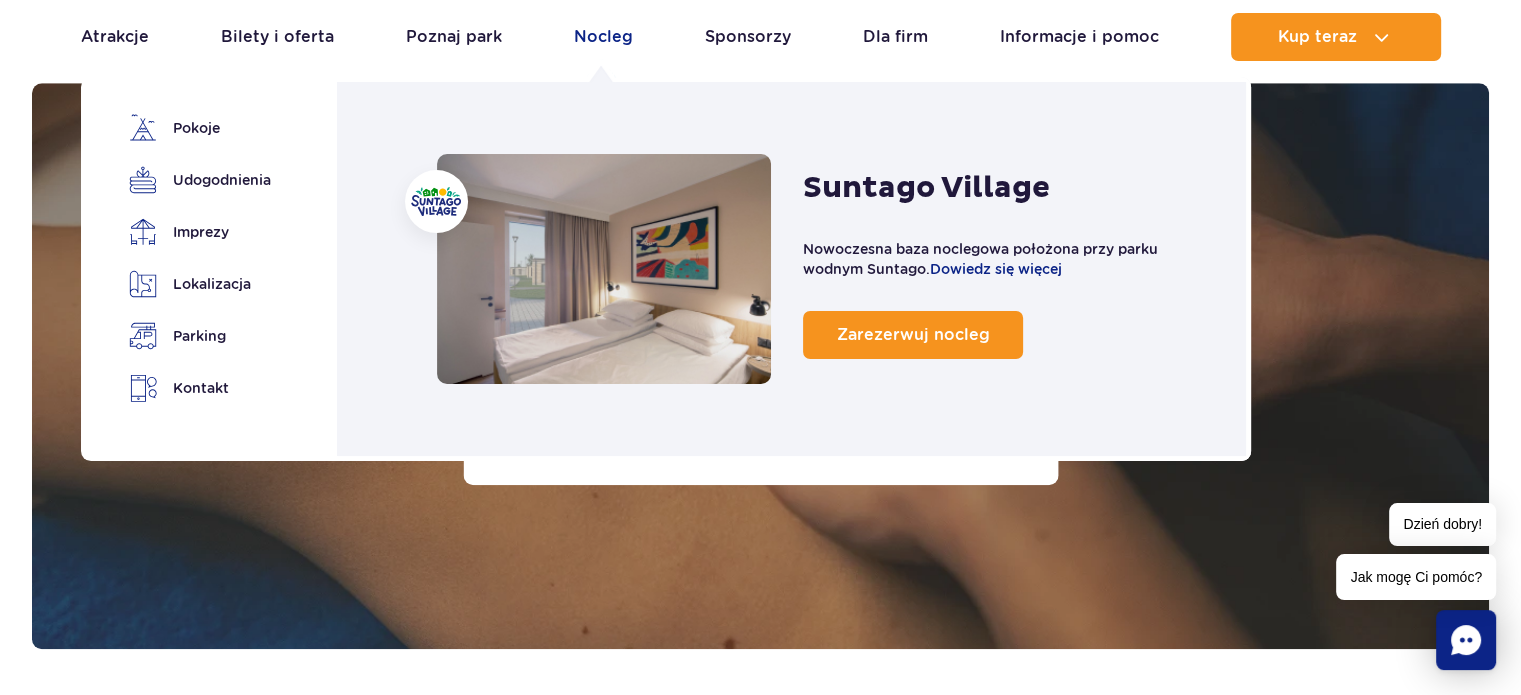 click on "Nocleg" at bounding box center (603, 37) 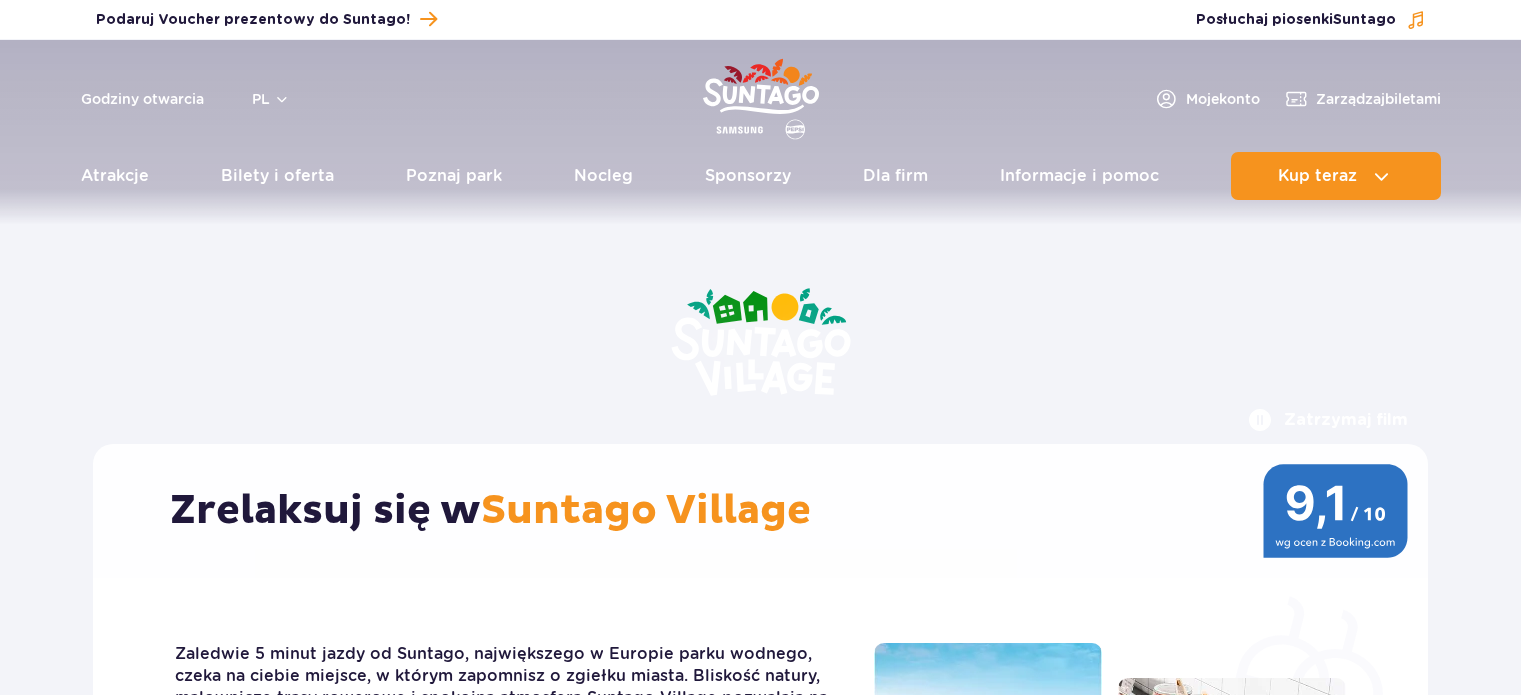 scroll, scrollTop: 0, scrollLeft: 0, axis: both 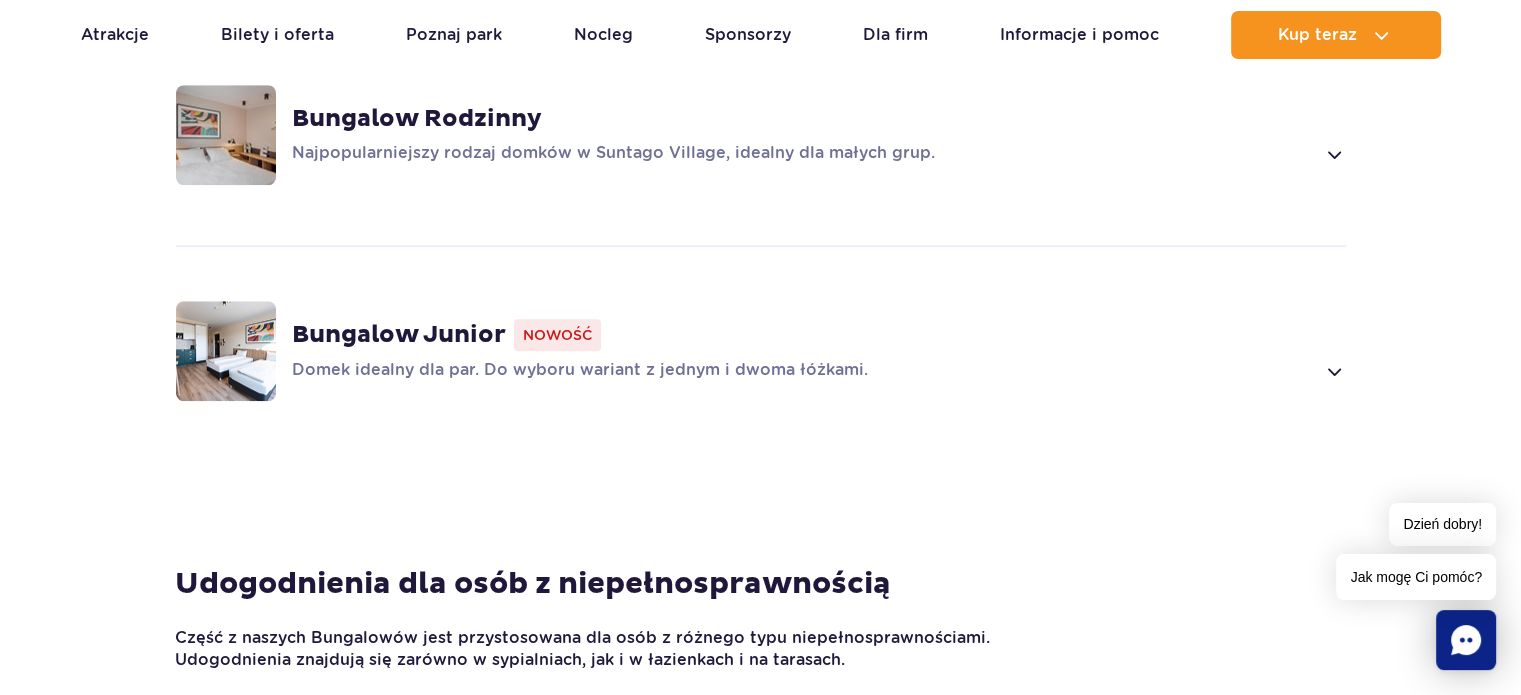 click on "Bungalow Junior" at bounding box center [399, 335] 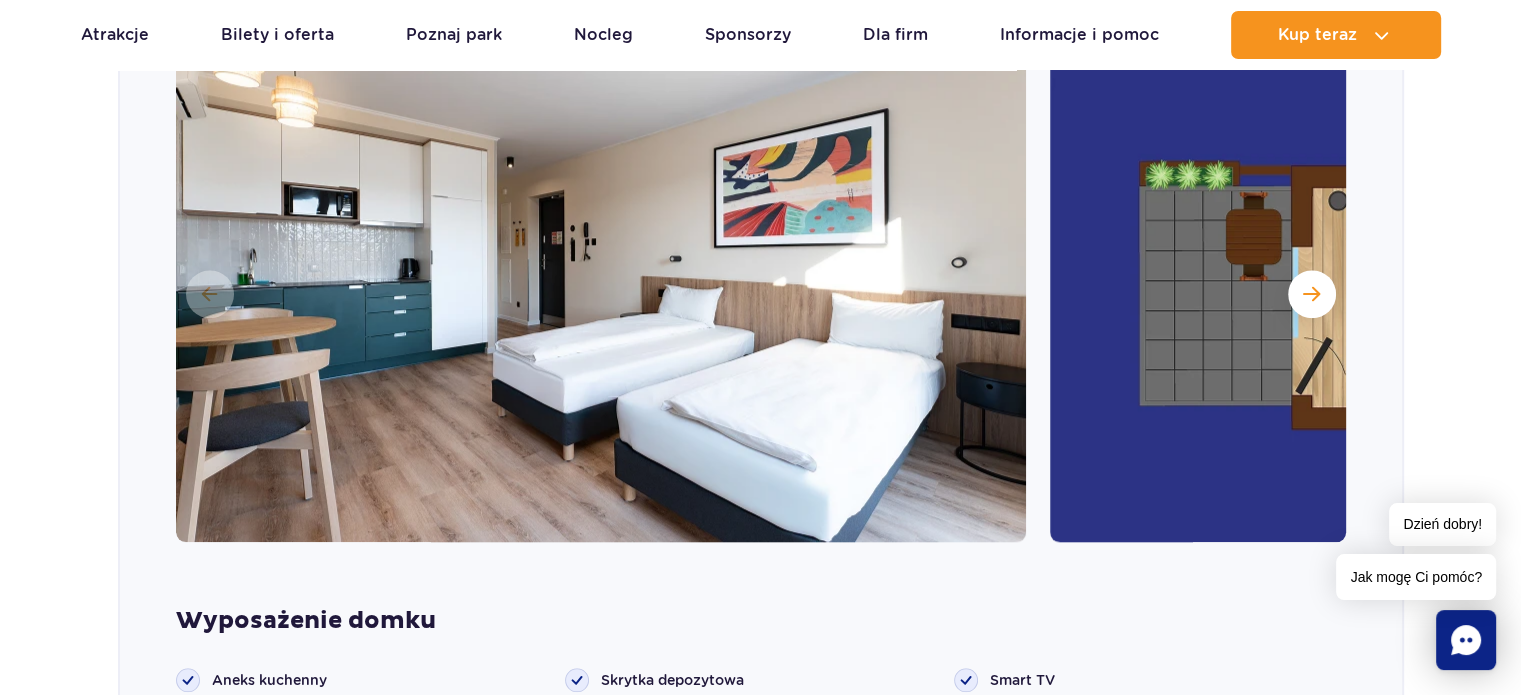 scroll, scrollTop: 2138, scrollLeft: 0, axis: vertical 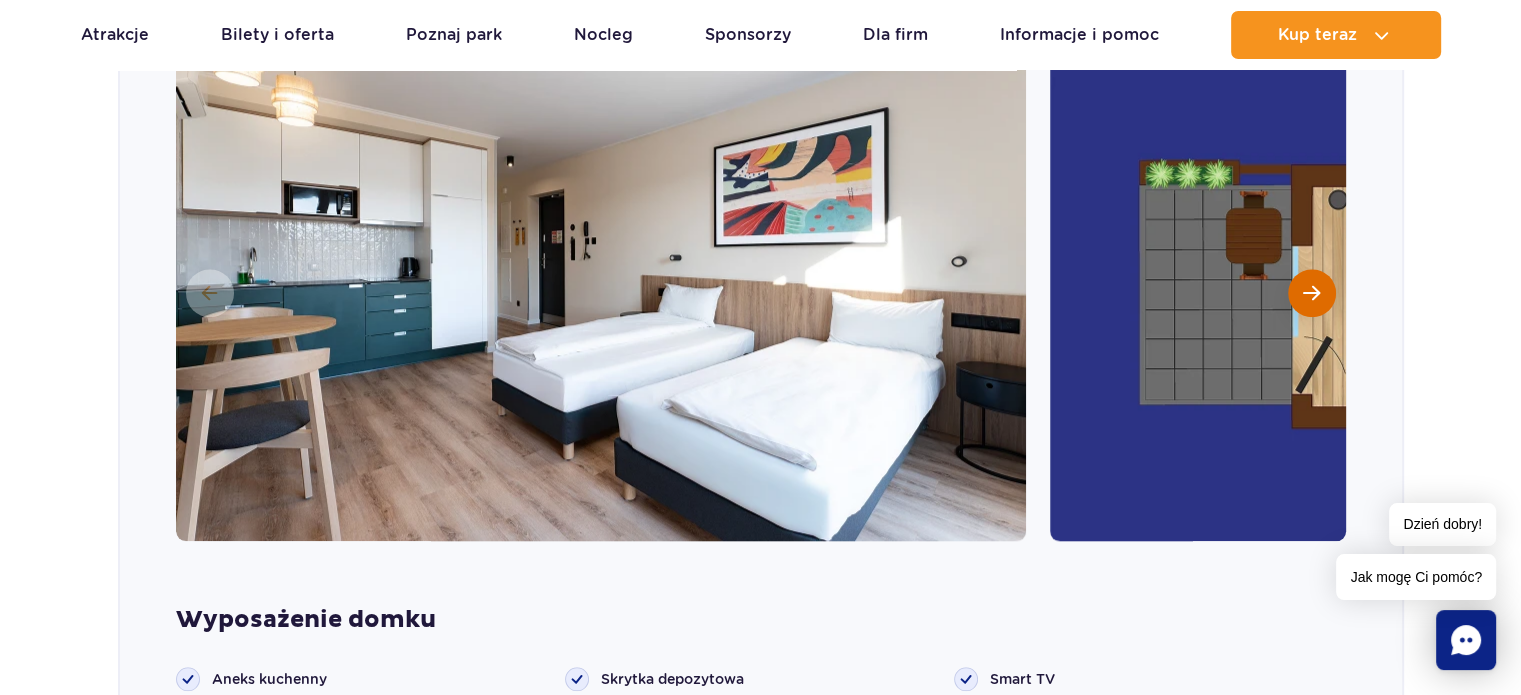 click at bounding box center [1311, 293] 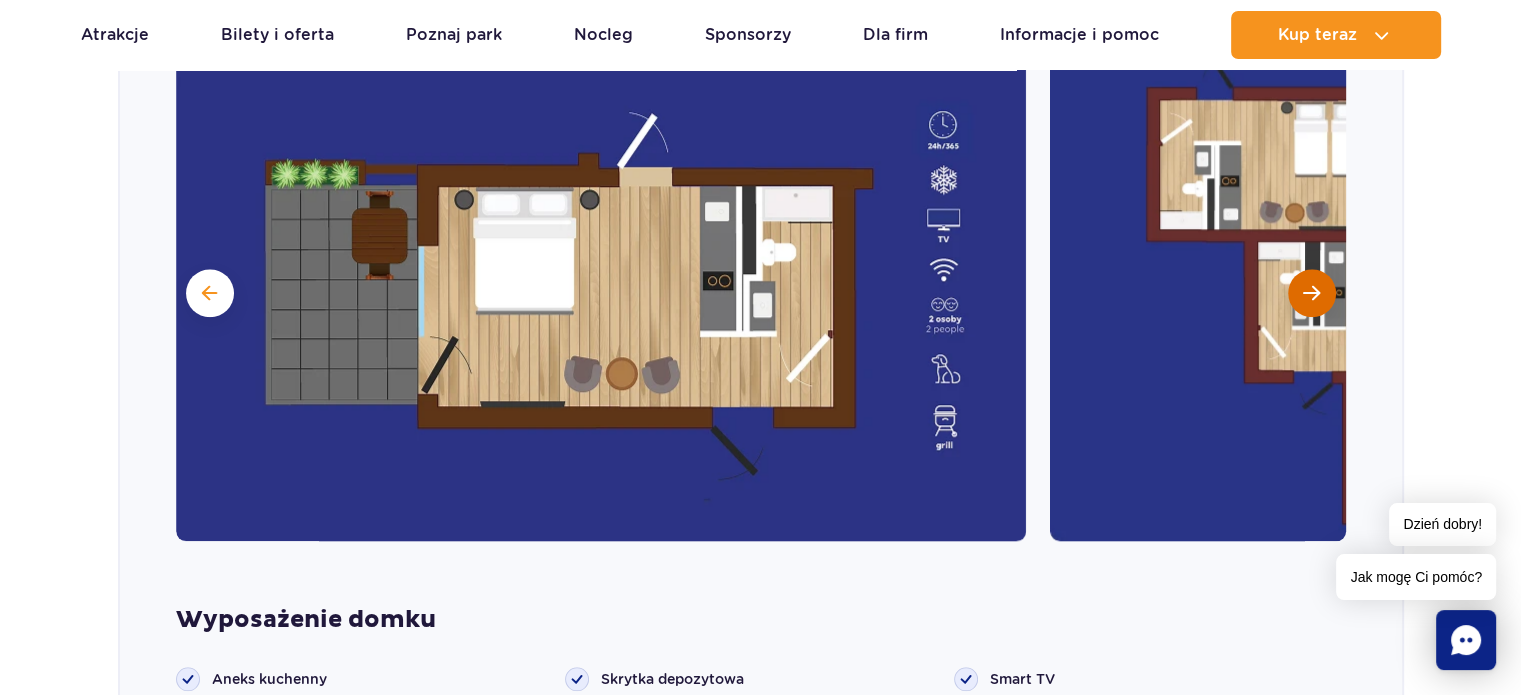 click at bounding box center (1311, 293) 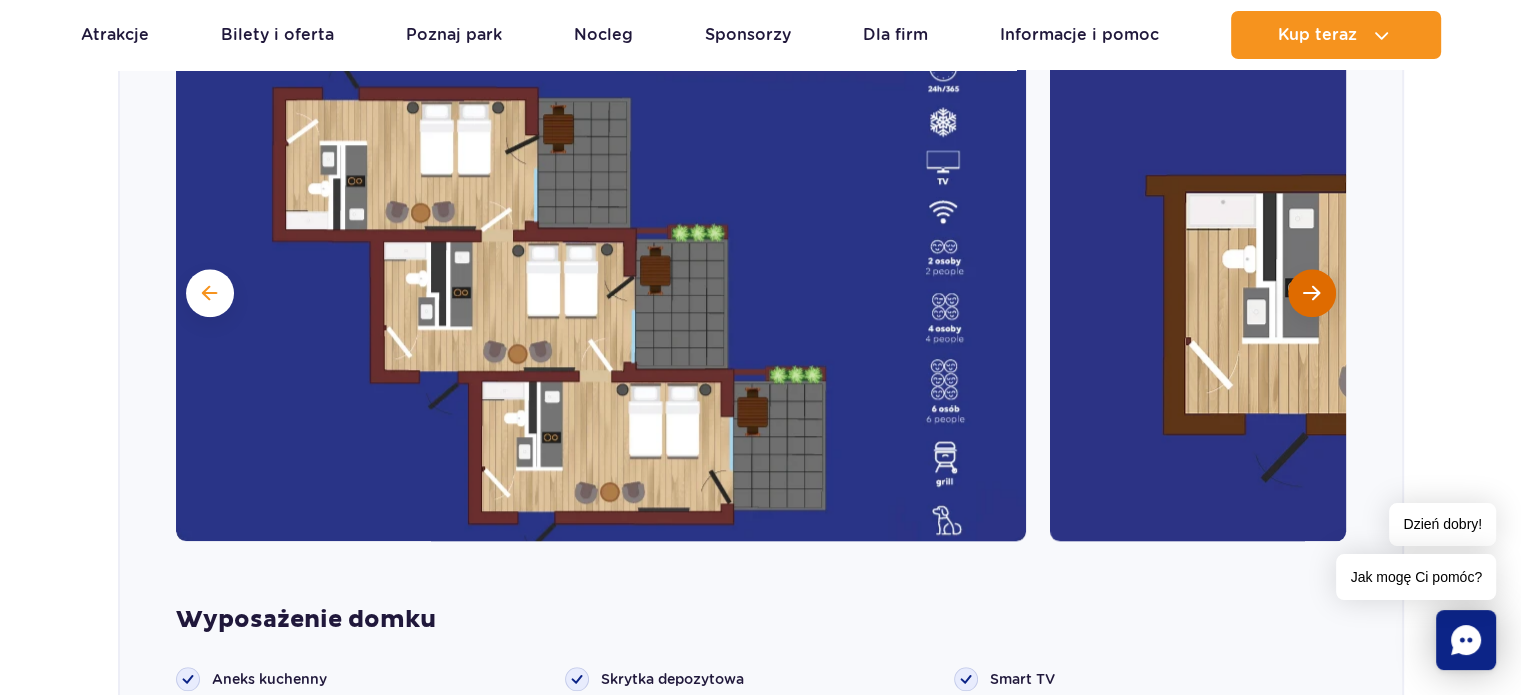 click at bounding box center (1311, 293) 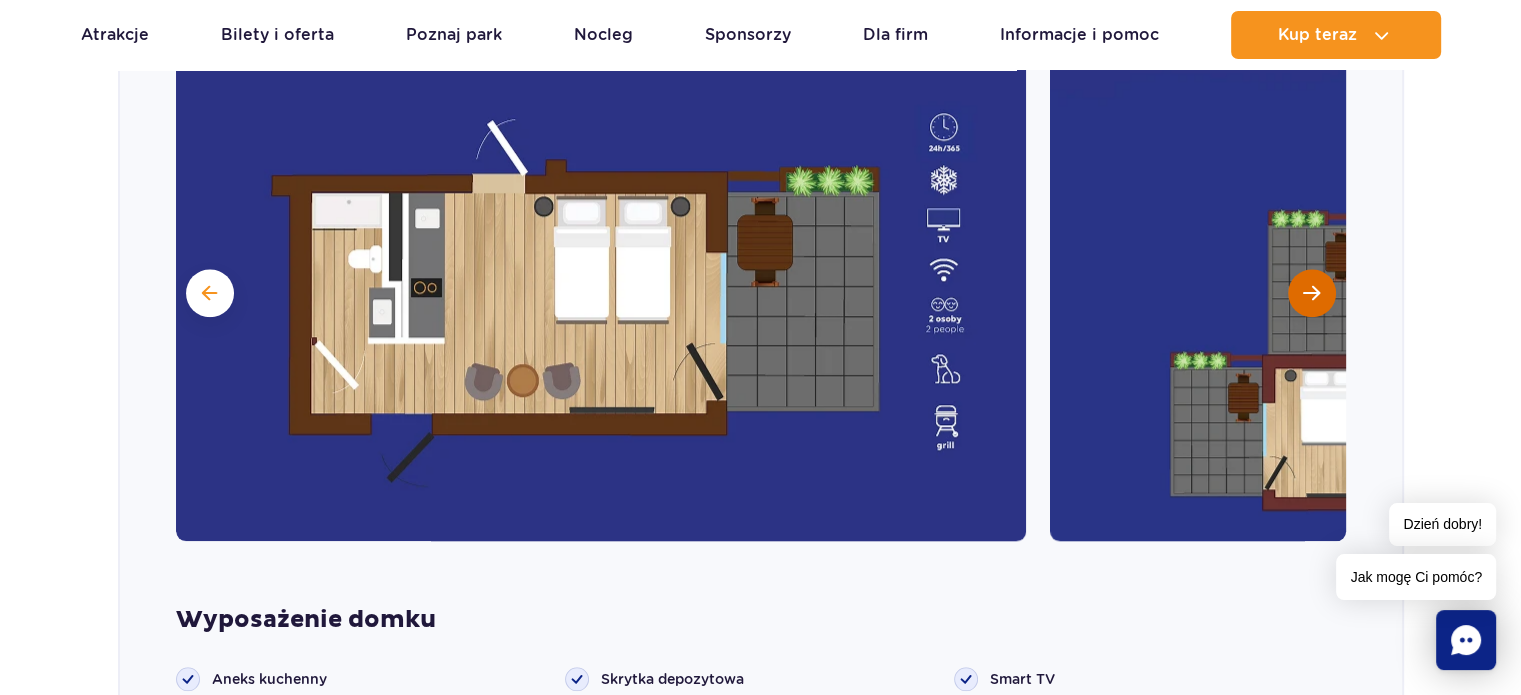 click at bounding box center [1311, 293] 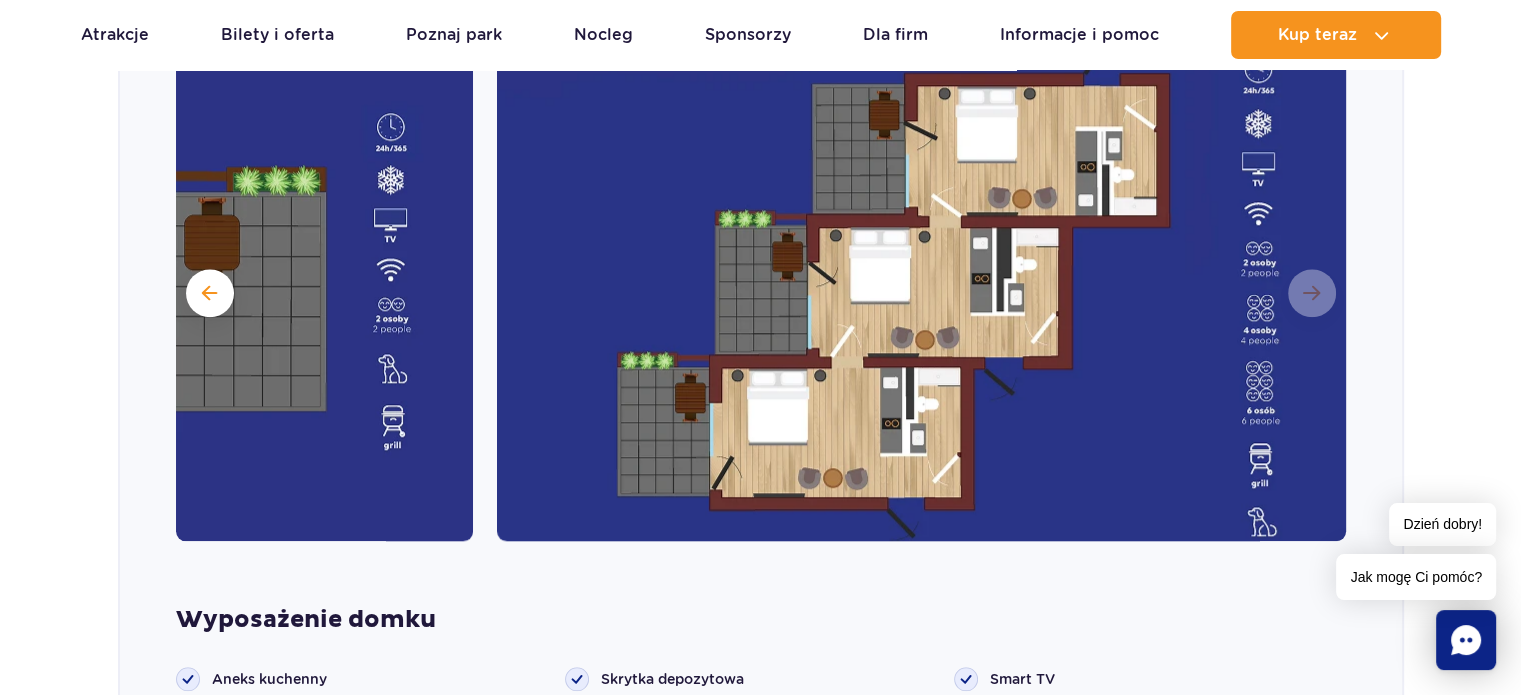 click at bounding box center (922, 291) 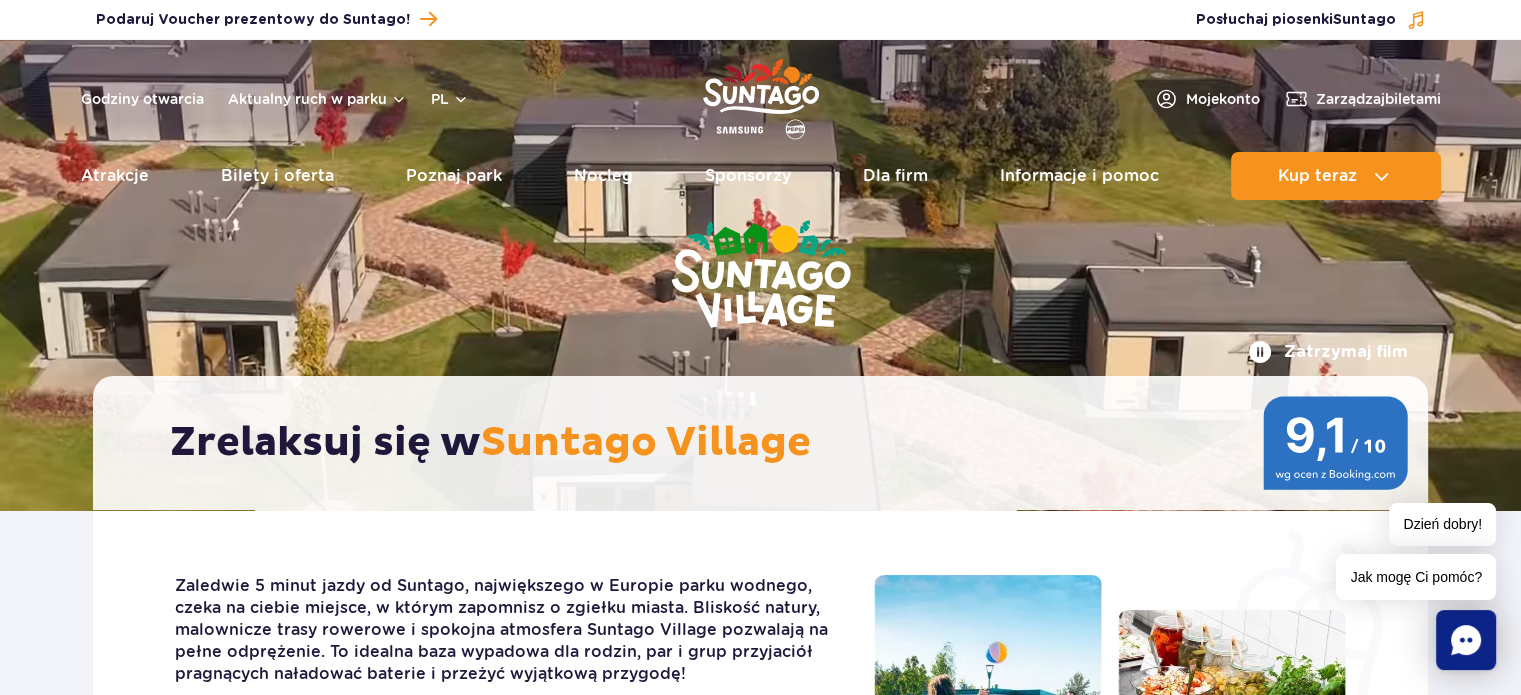 scroll, scrollTop: 0, scrollLeft: 0, axis: both 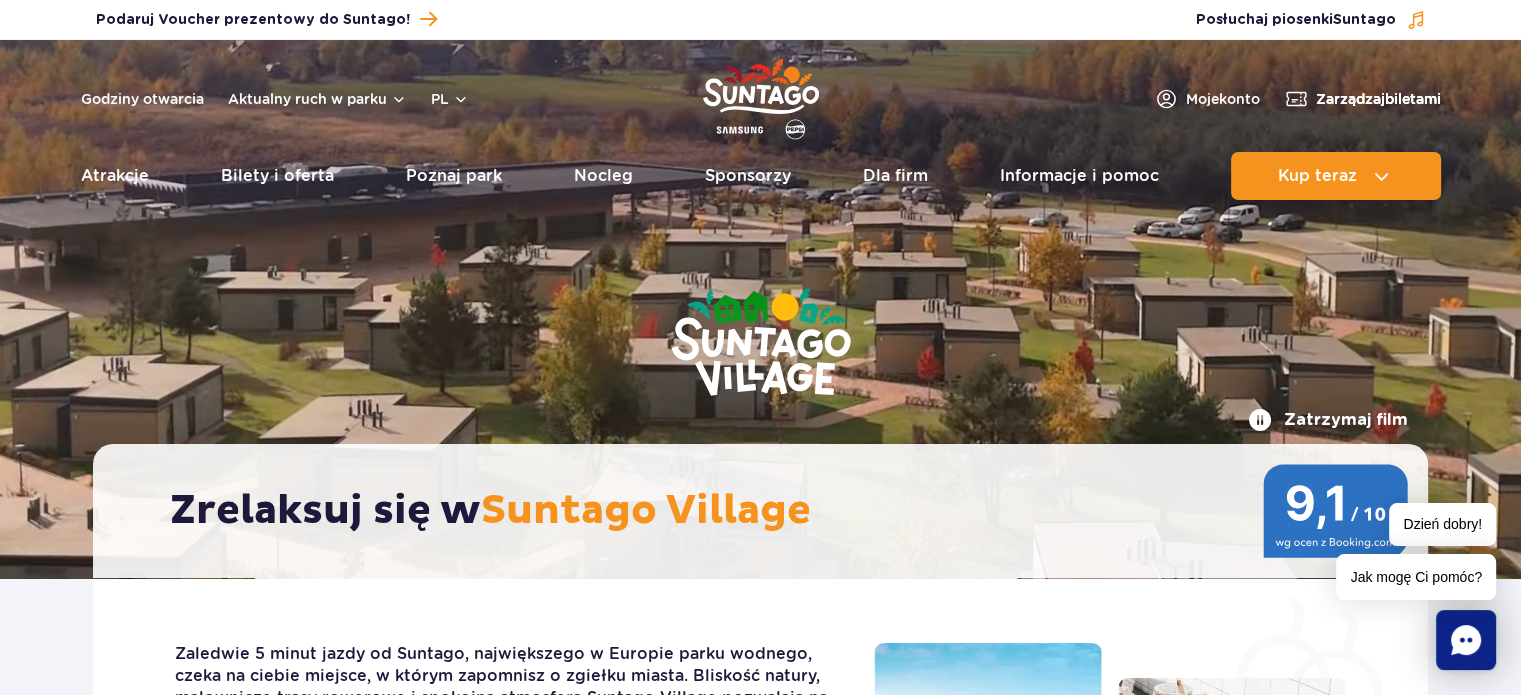 click on "Zarządzaj  biletami" at bounding box center (1378, 99) 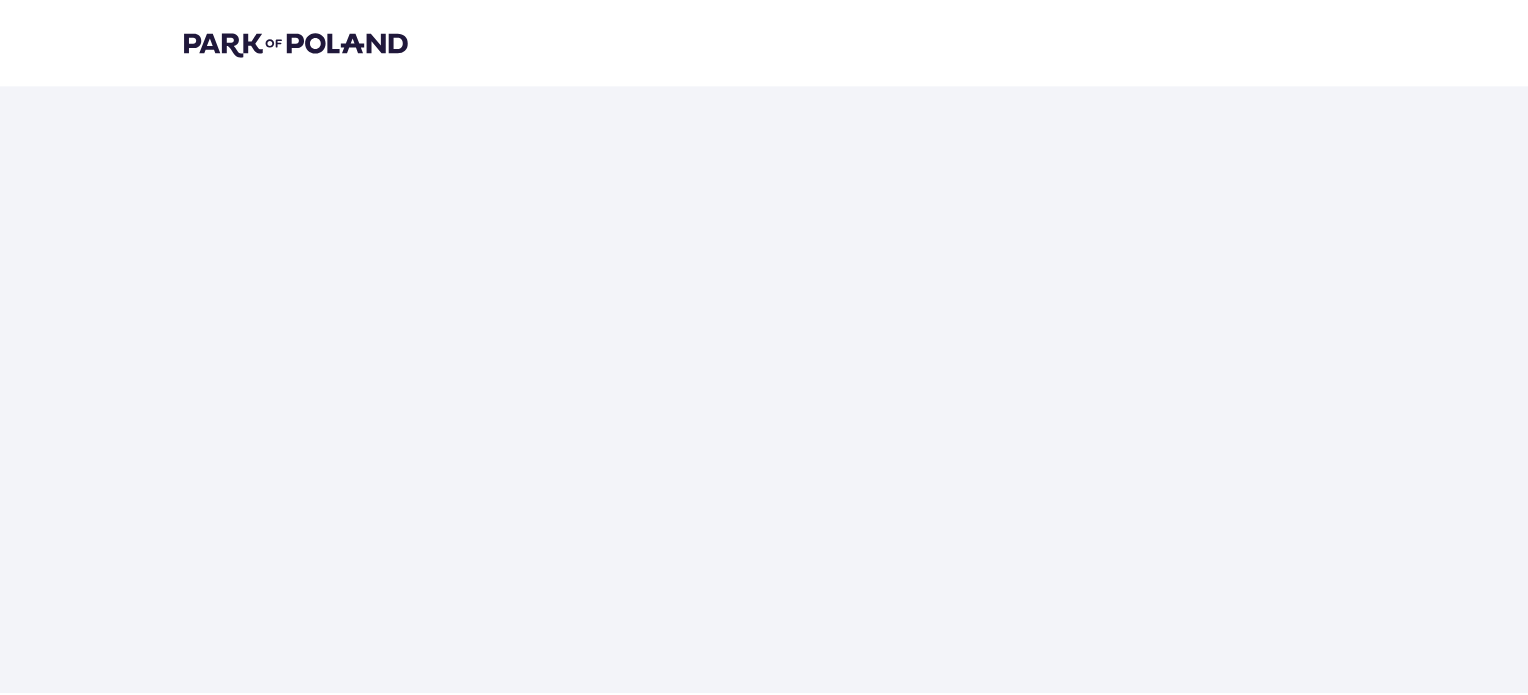 scroll, scrollTop: 0, scrollLeft: 0, axis: both 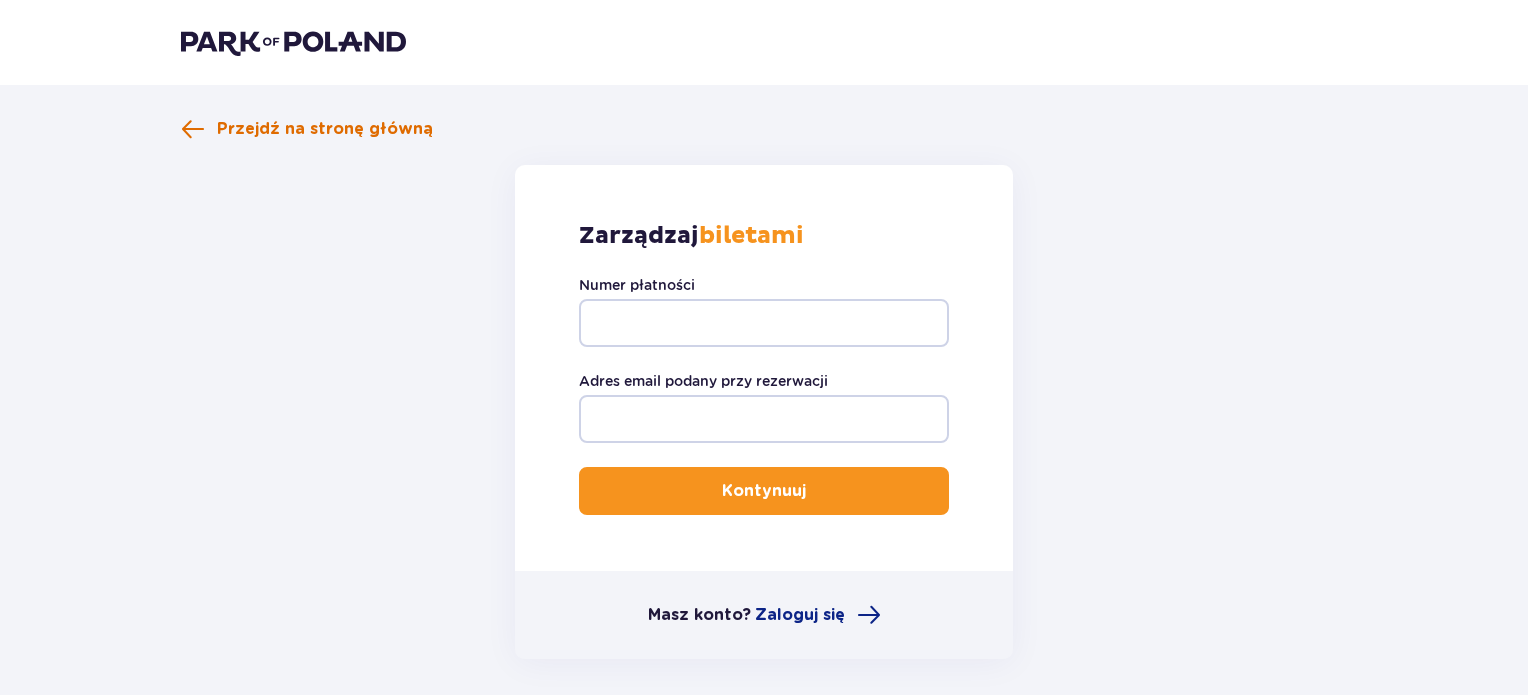 click at bounding box center (193, 129) 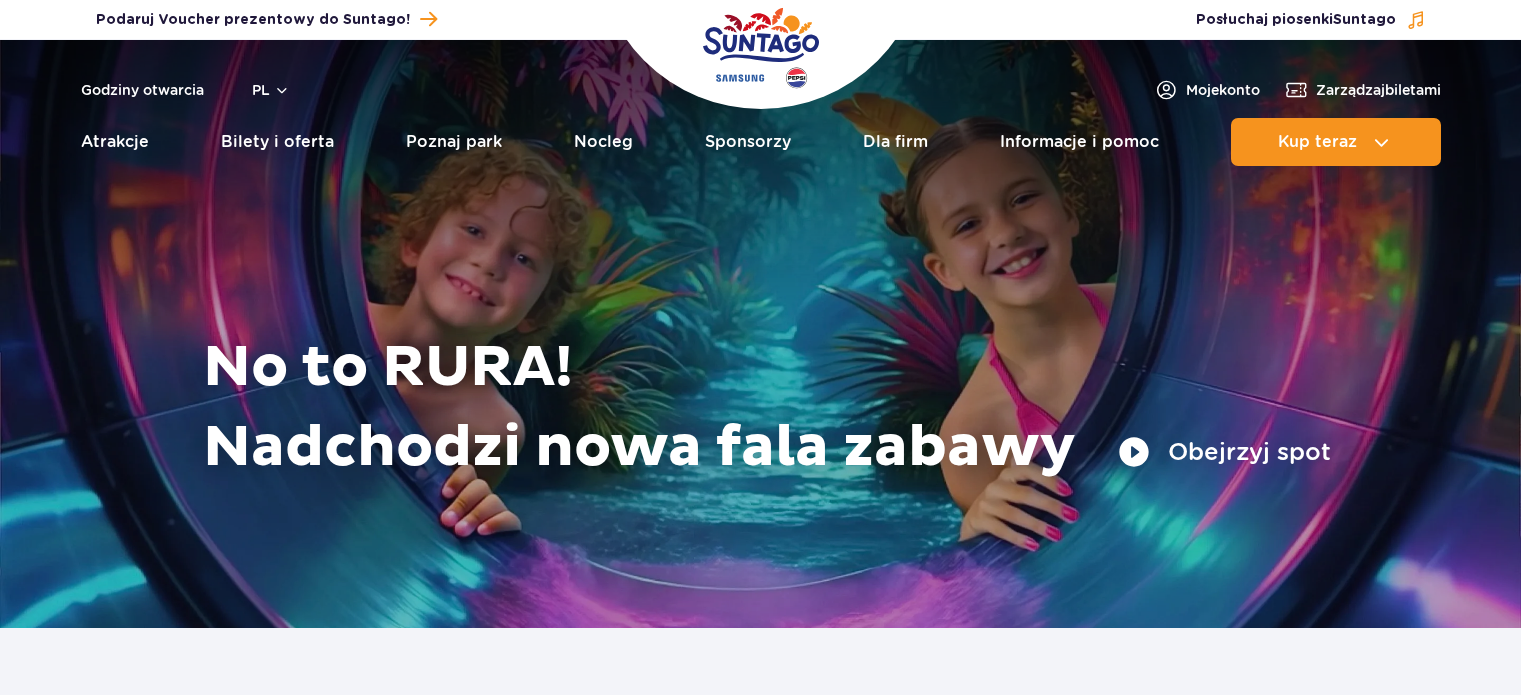 scroll, scrollTop: 0, scrollLeft: 0, axis: both 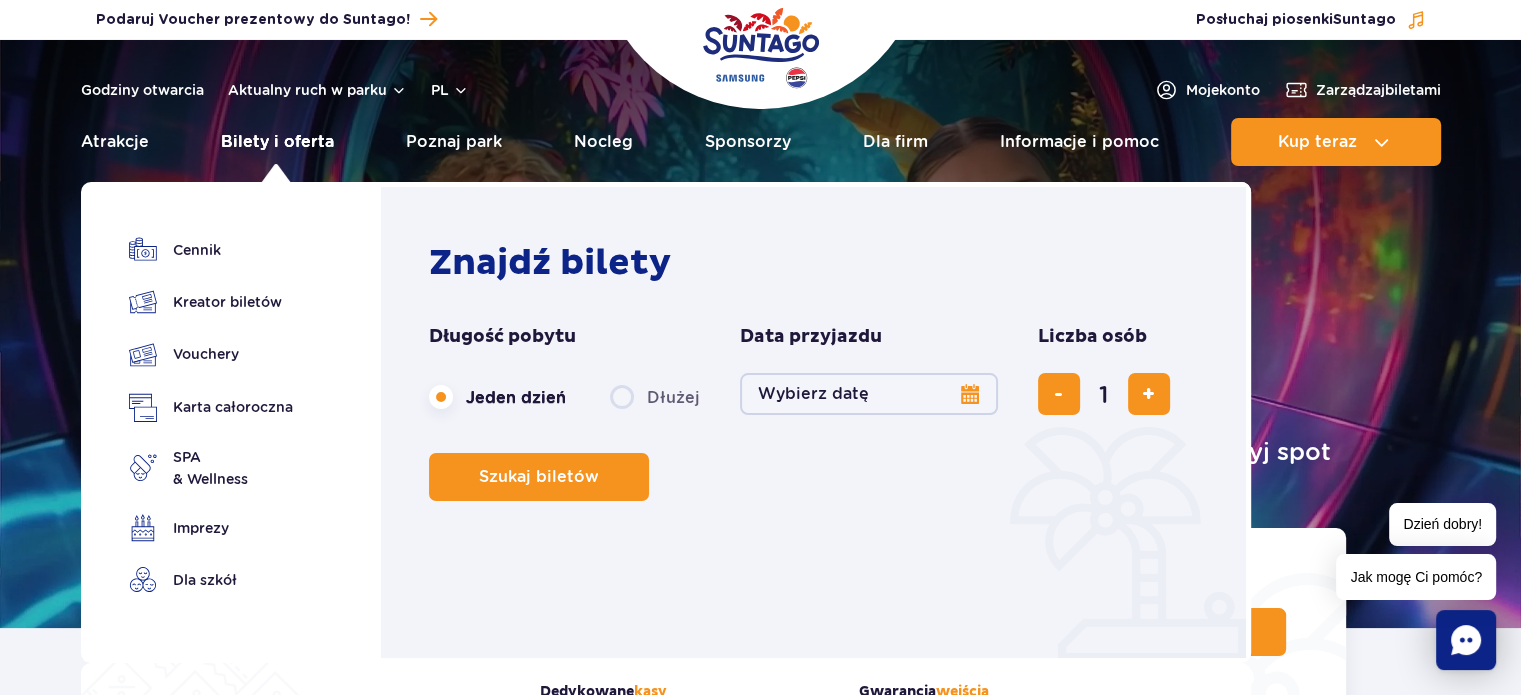 click on "Bilety i oferta" at bounding box center [277, 142] 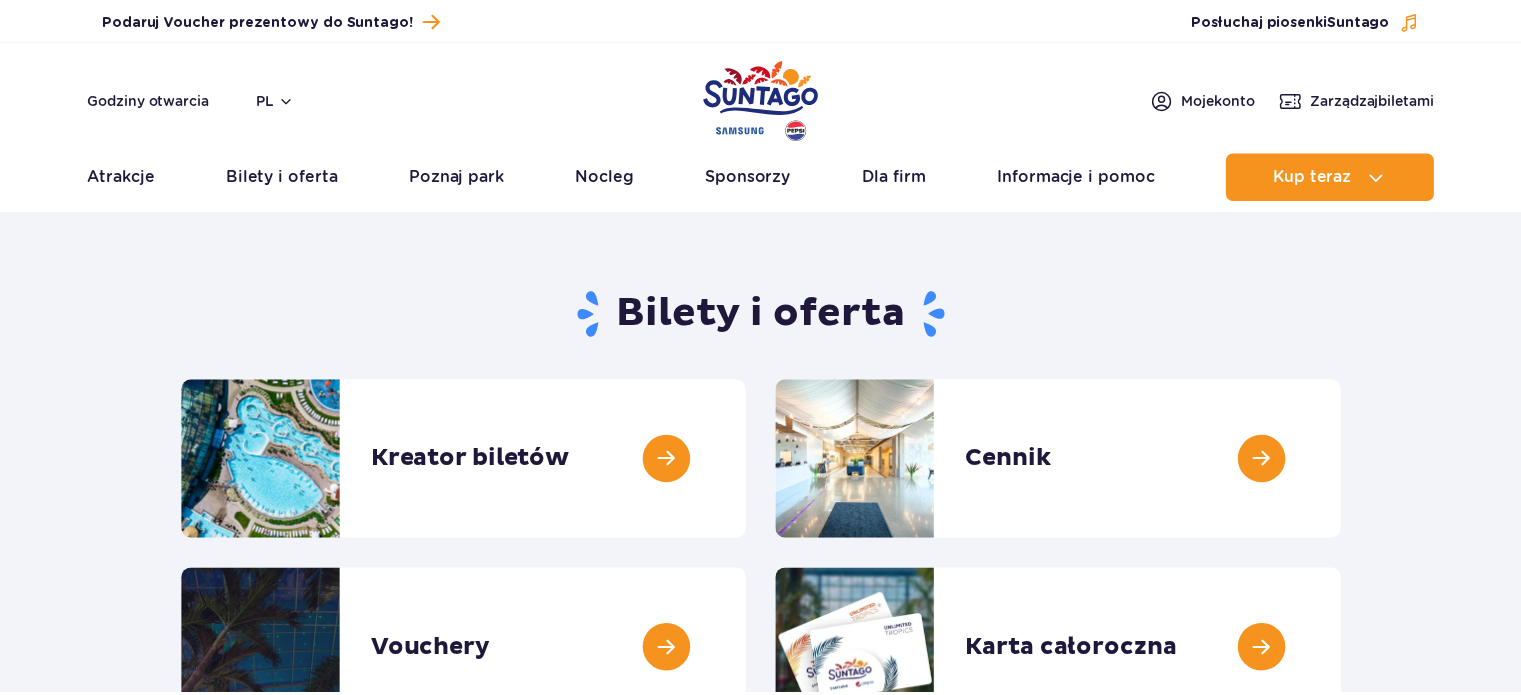 scroll, scrollTop: 0, scrollLeft: 0, axis: both 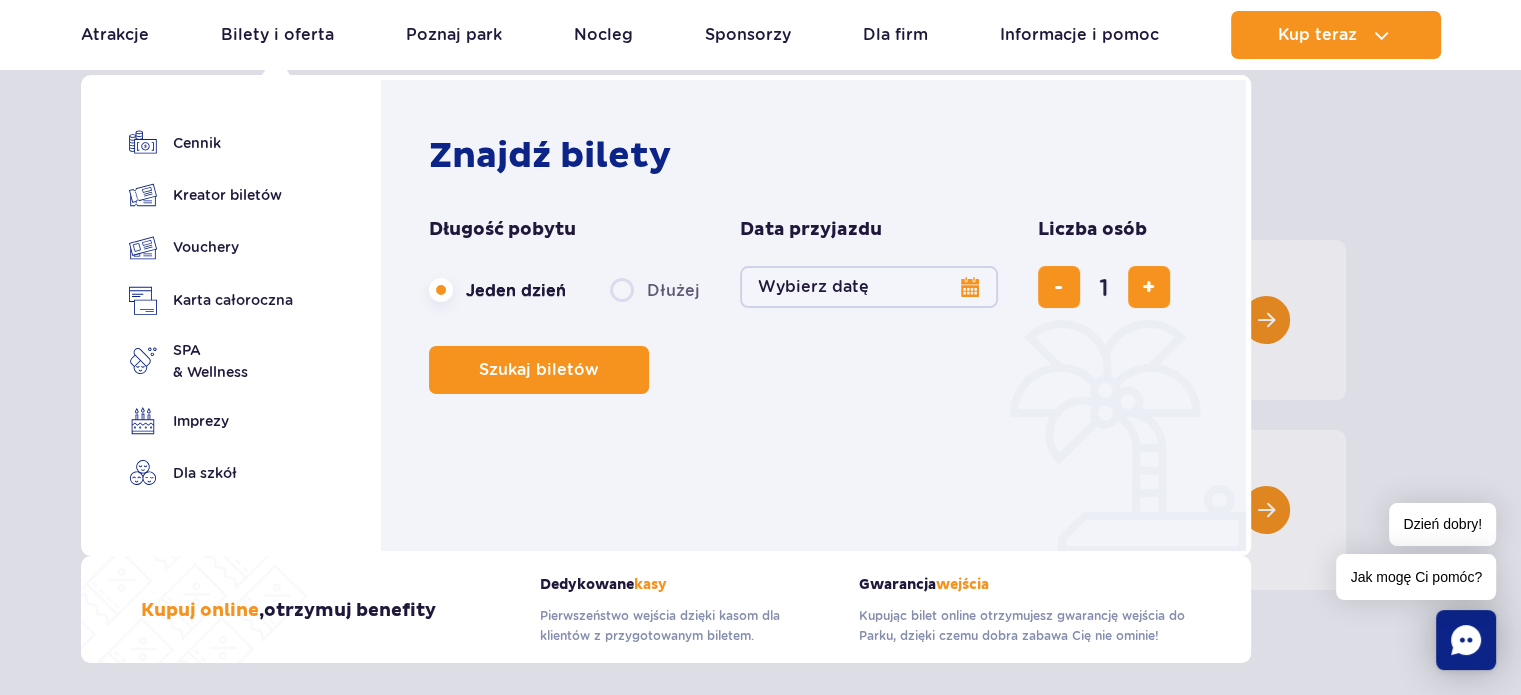 click on "Wybierz datę" at bounding box center [869, 287] 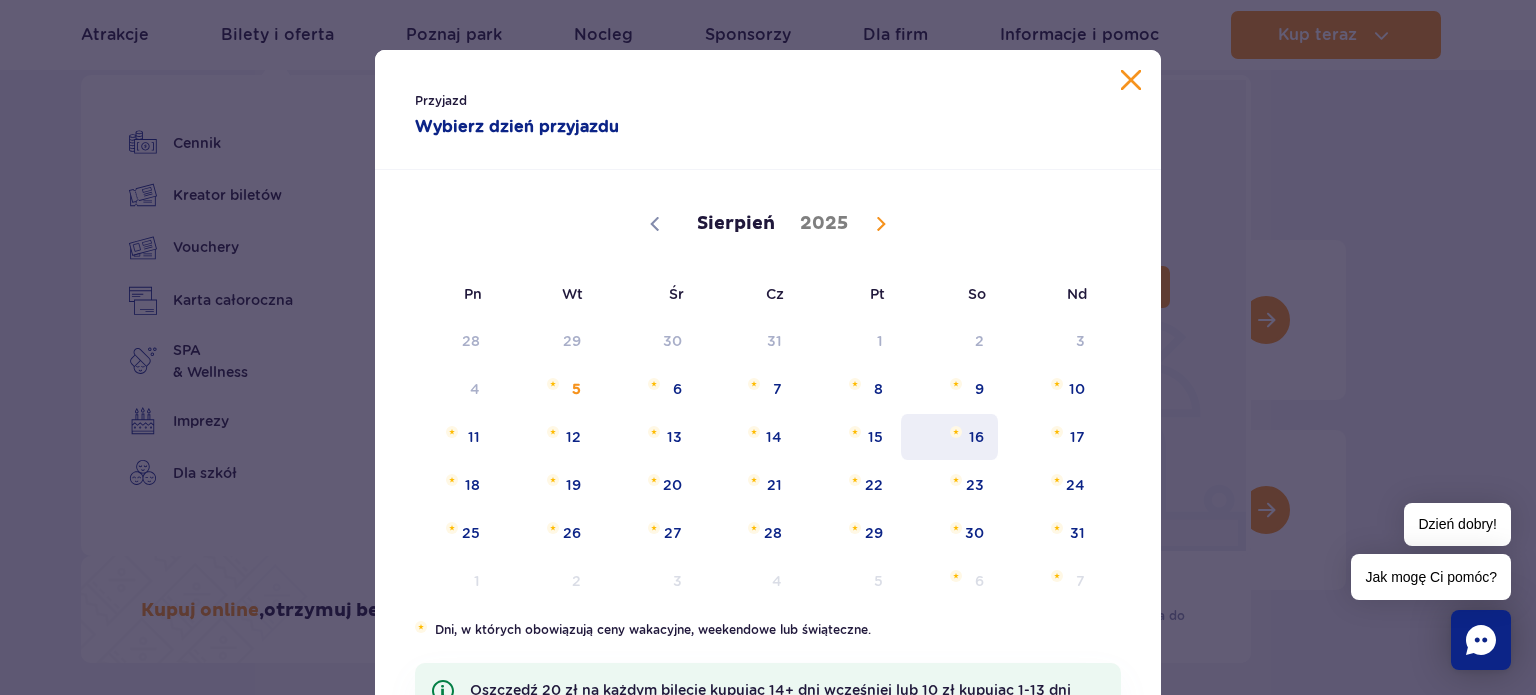 click on "16" at bounding box center [949, 437] 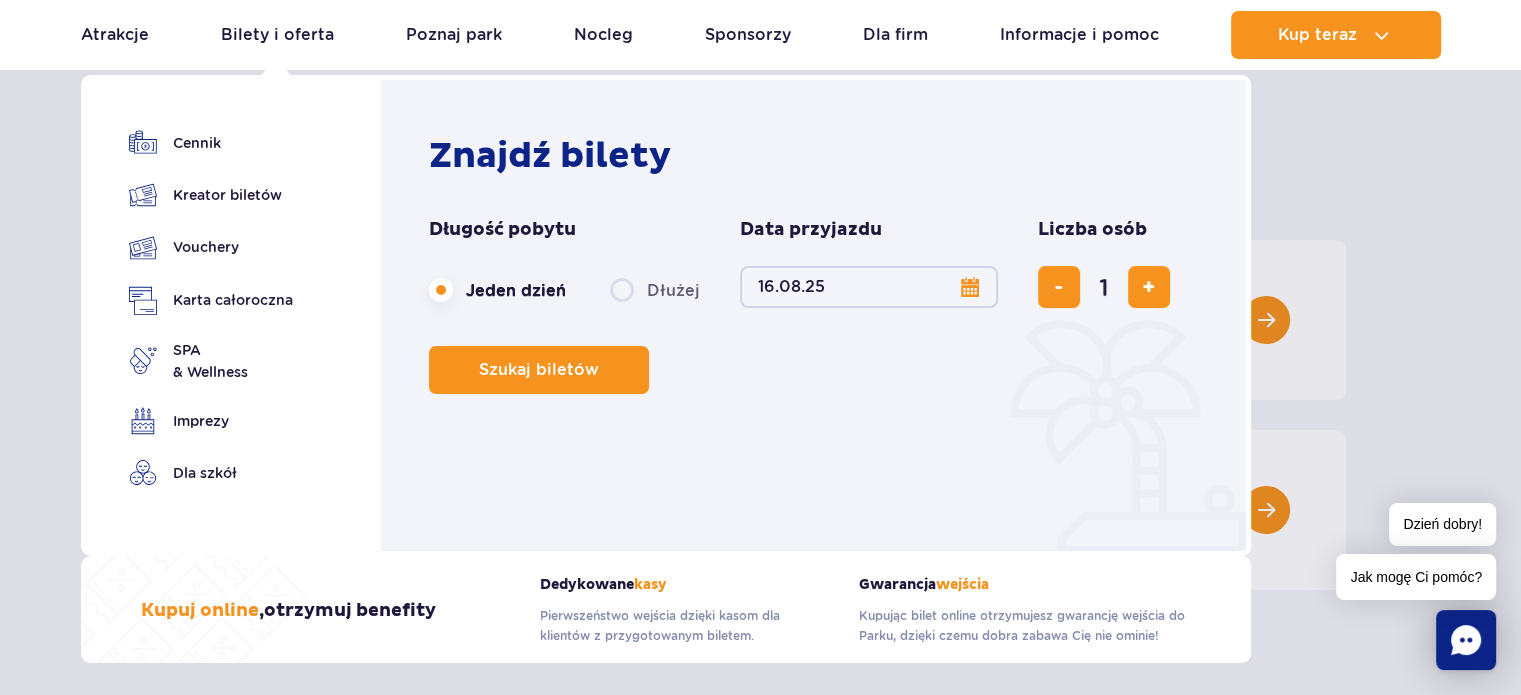 click on "Dłużej" at bounding box center (655, 290) 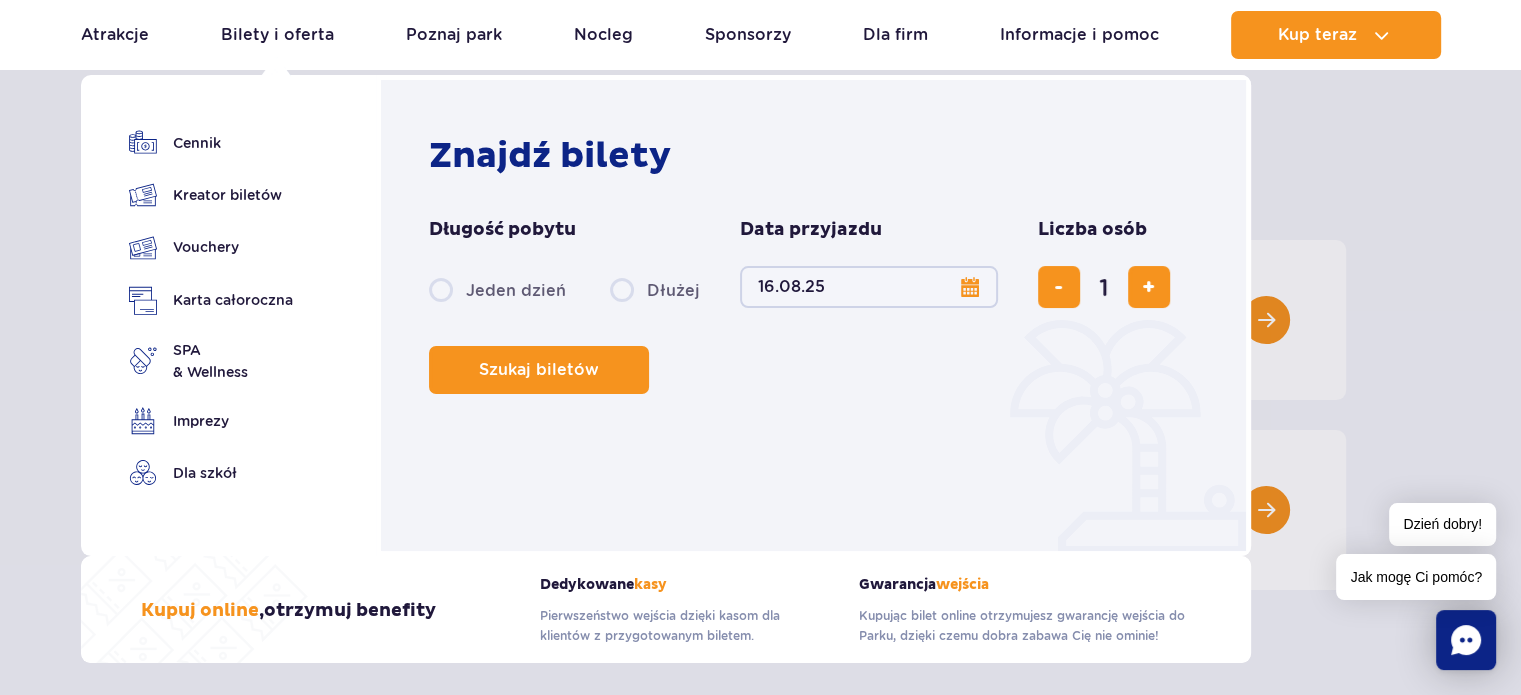 radio on "true" 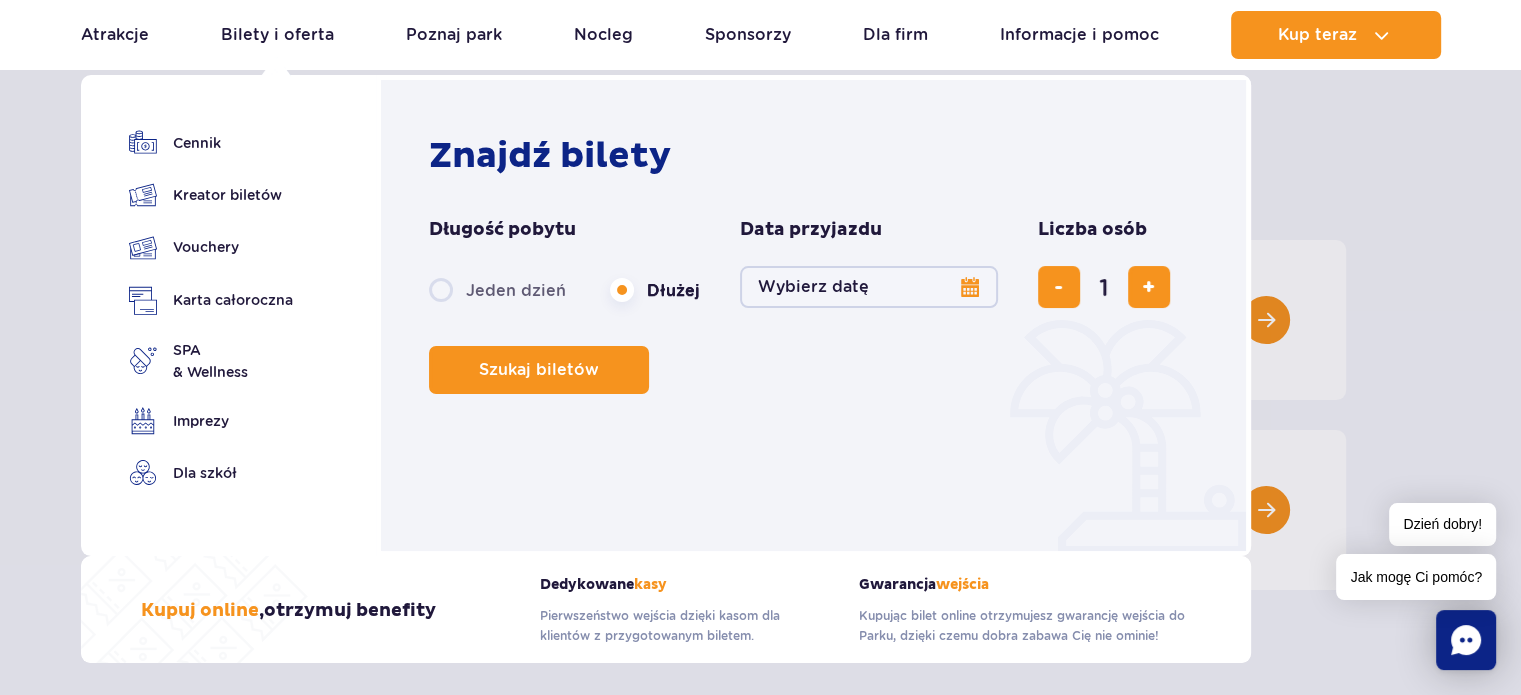 click on "Wybierz datę" at bounding box center (869, 287) 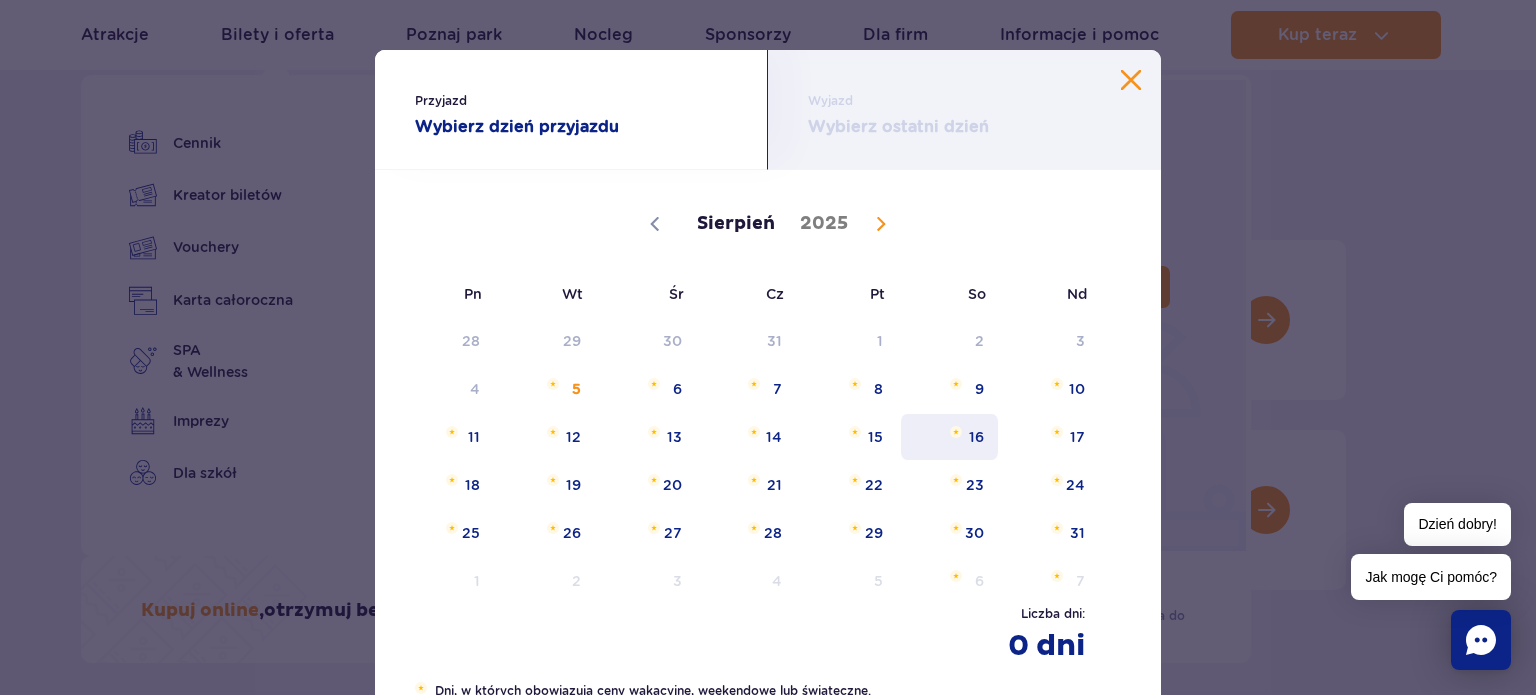 click on "16" at bounding box center [949, 437] 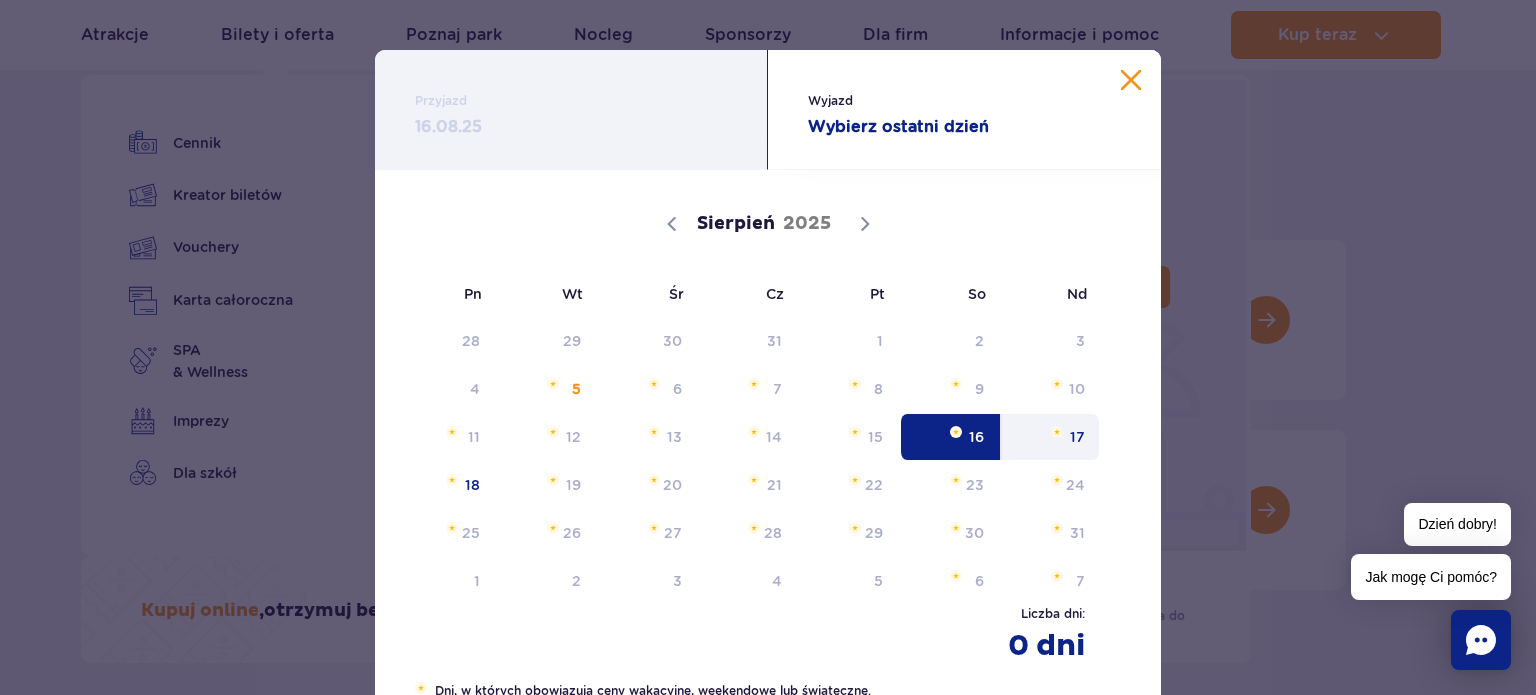 click on "17" at bounding box center (1050, 437) 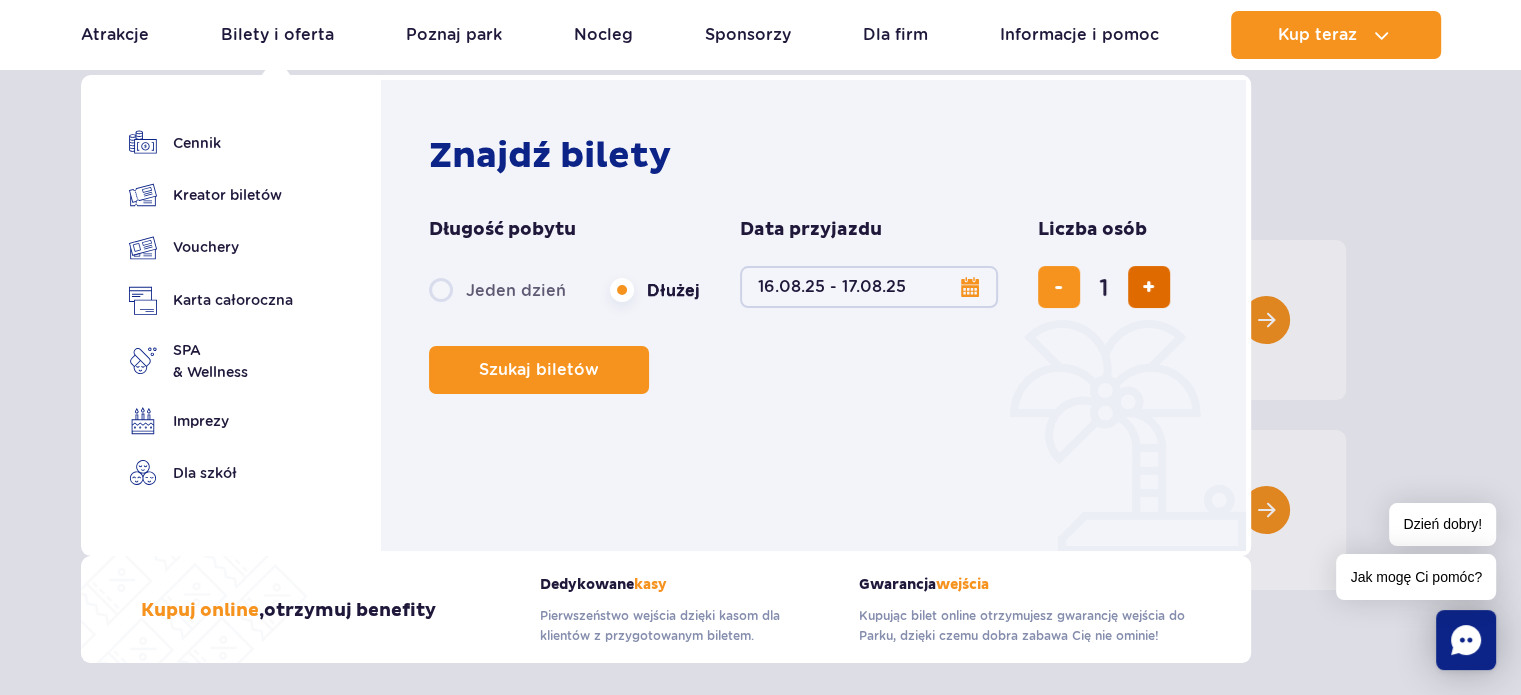 click at bounding box center [1148, 287] 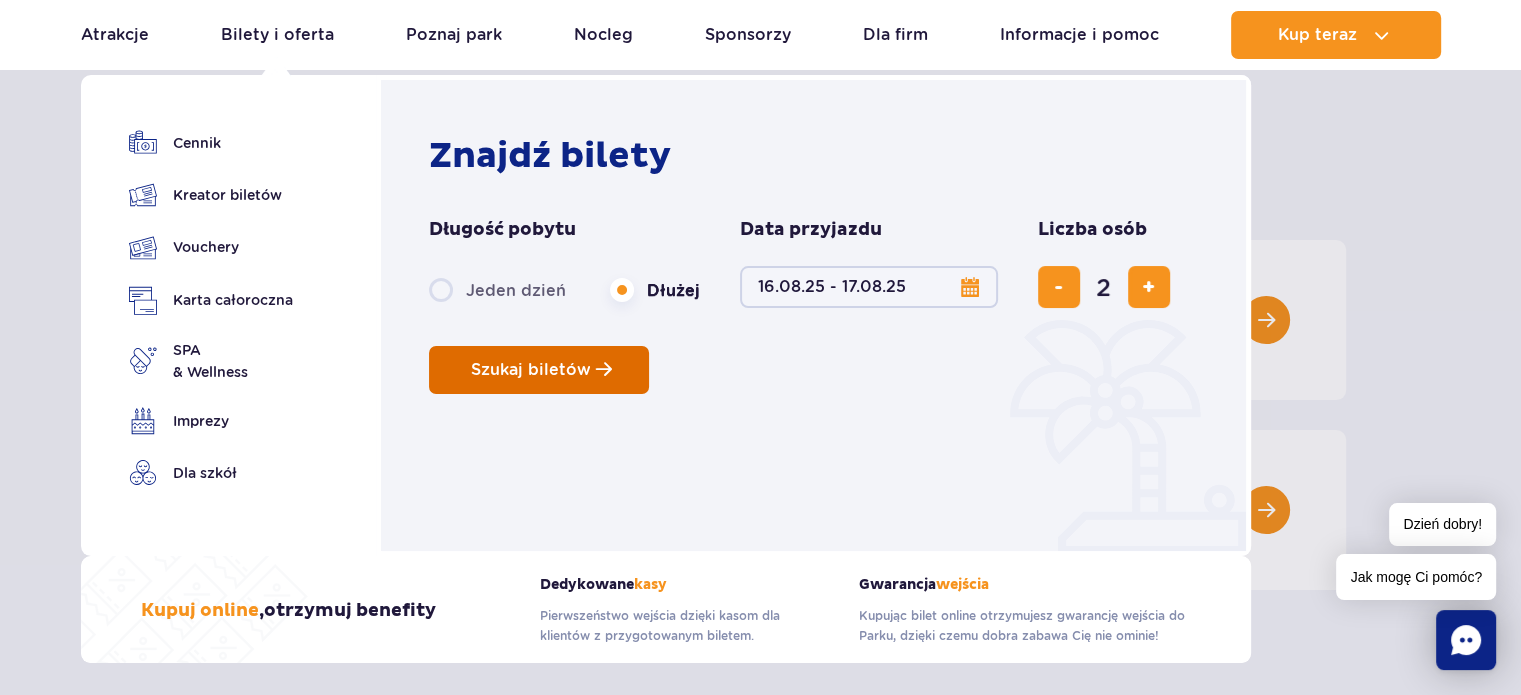click on "Szukaj biletów" at bounding box center (539, 370) 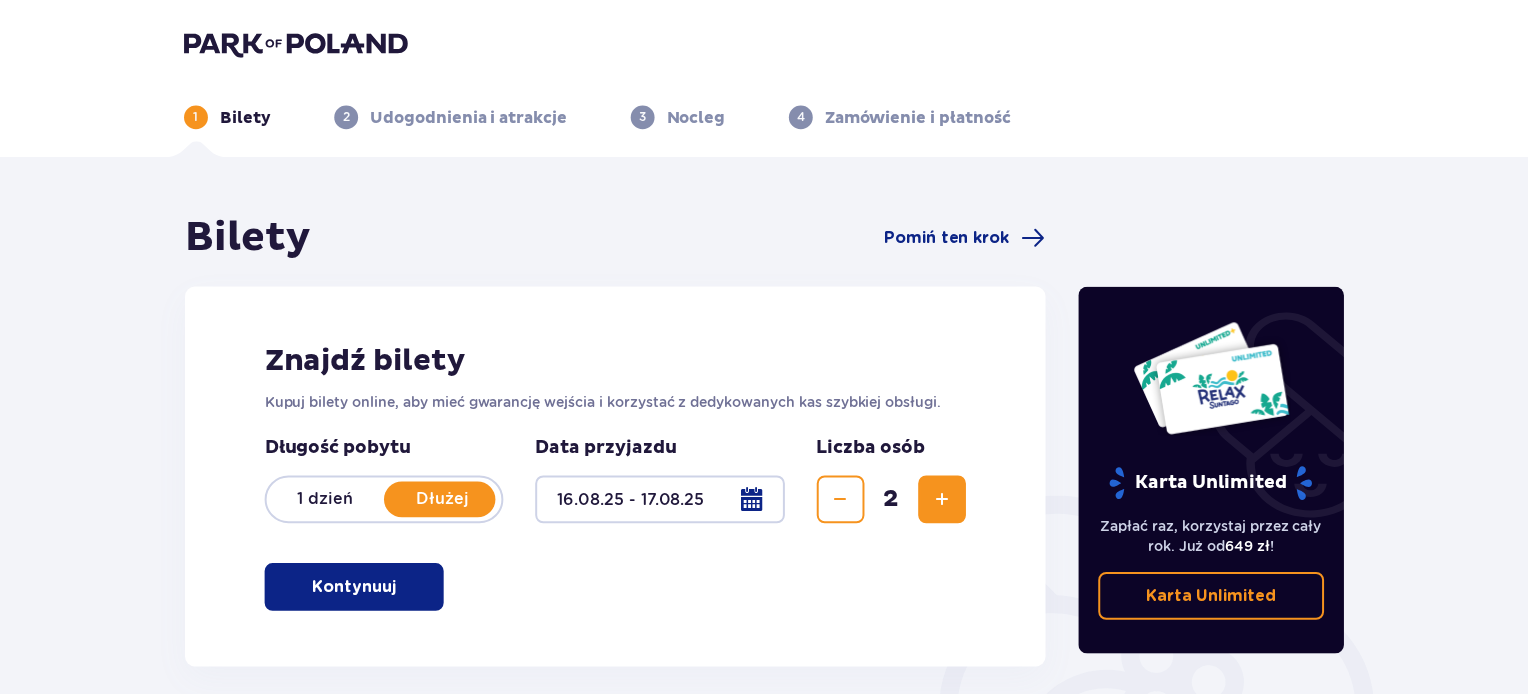 scroll, scrollTop: 0, scrollLeft: 0, axis: both 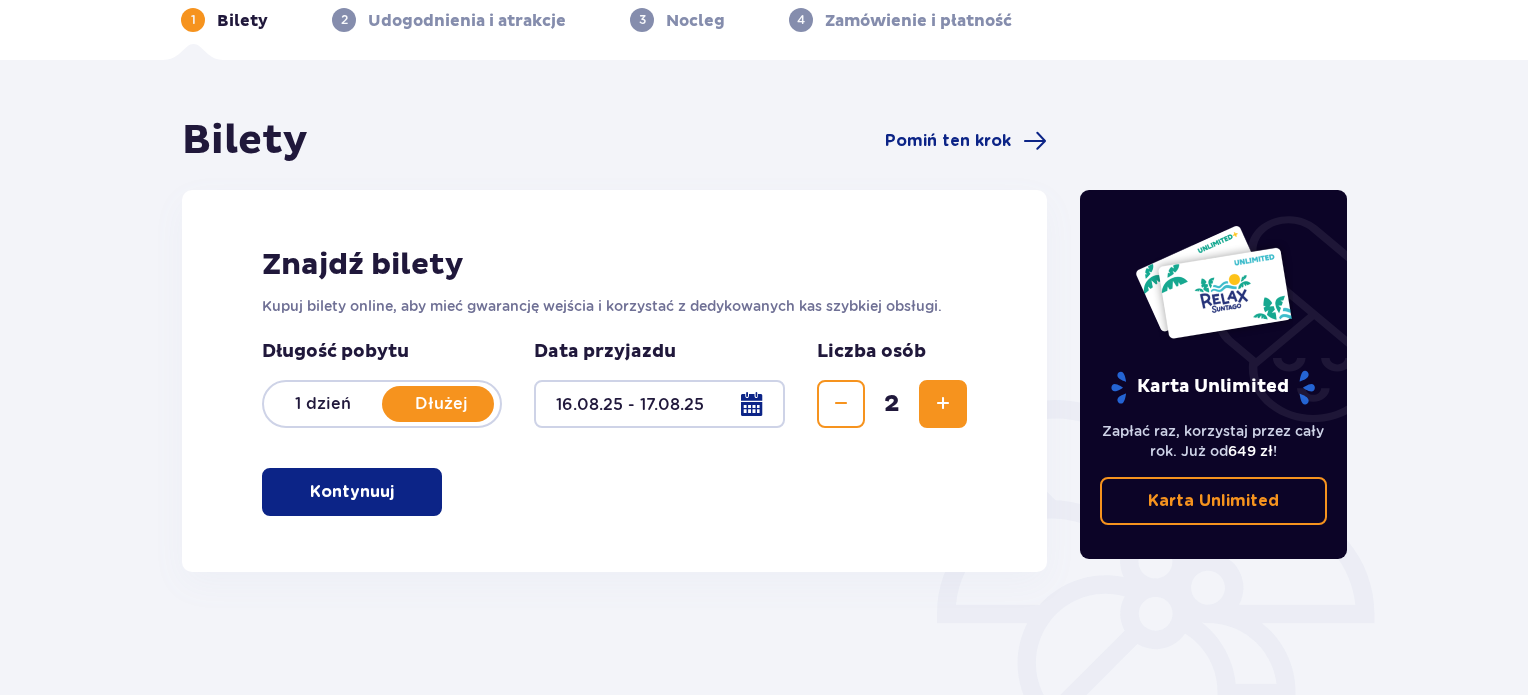 click on "Kontynuuj" at bounding box center [352, 492] 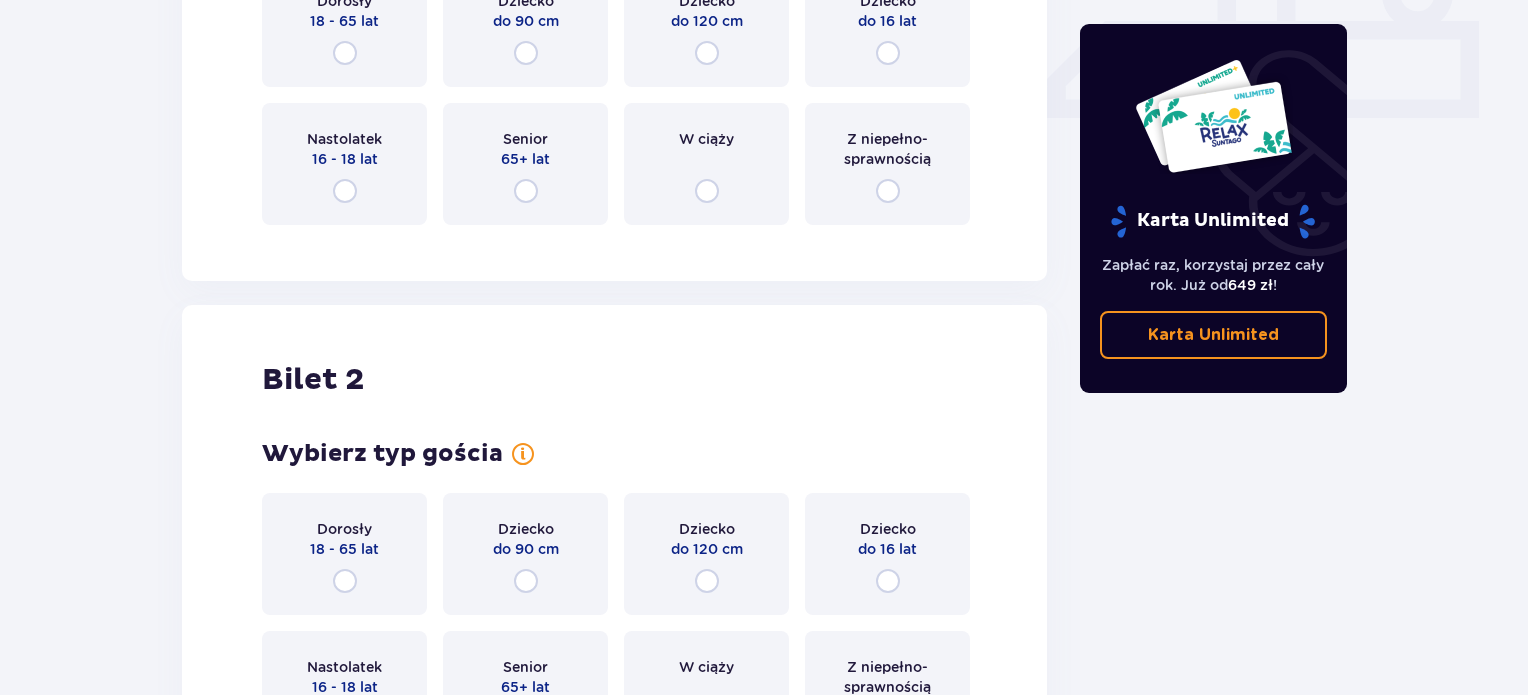 scroll, scrollTop: 583, scrollLeft: 0, axis: vertical 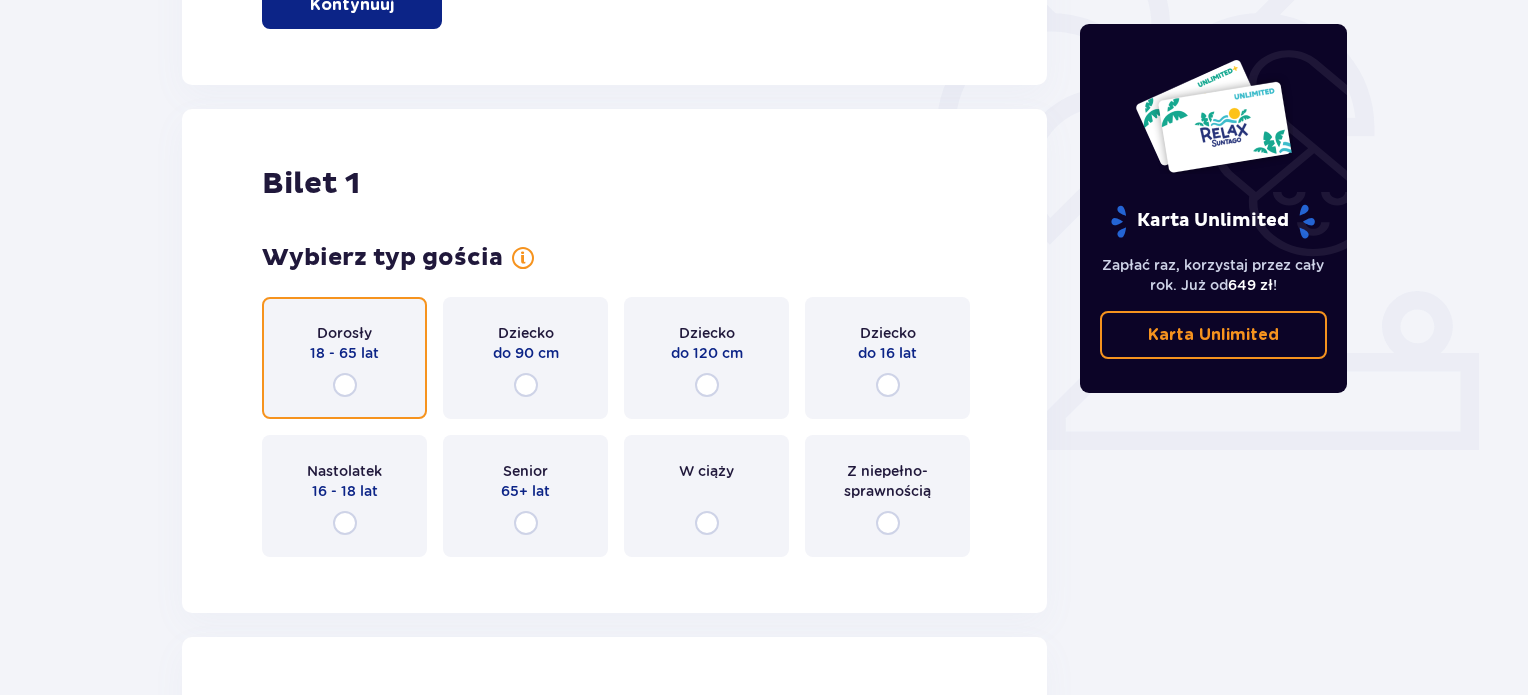 click at bounding box center [345, 385] 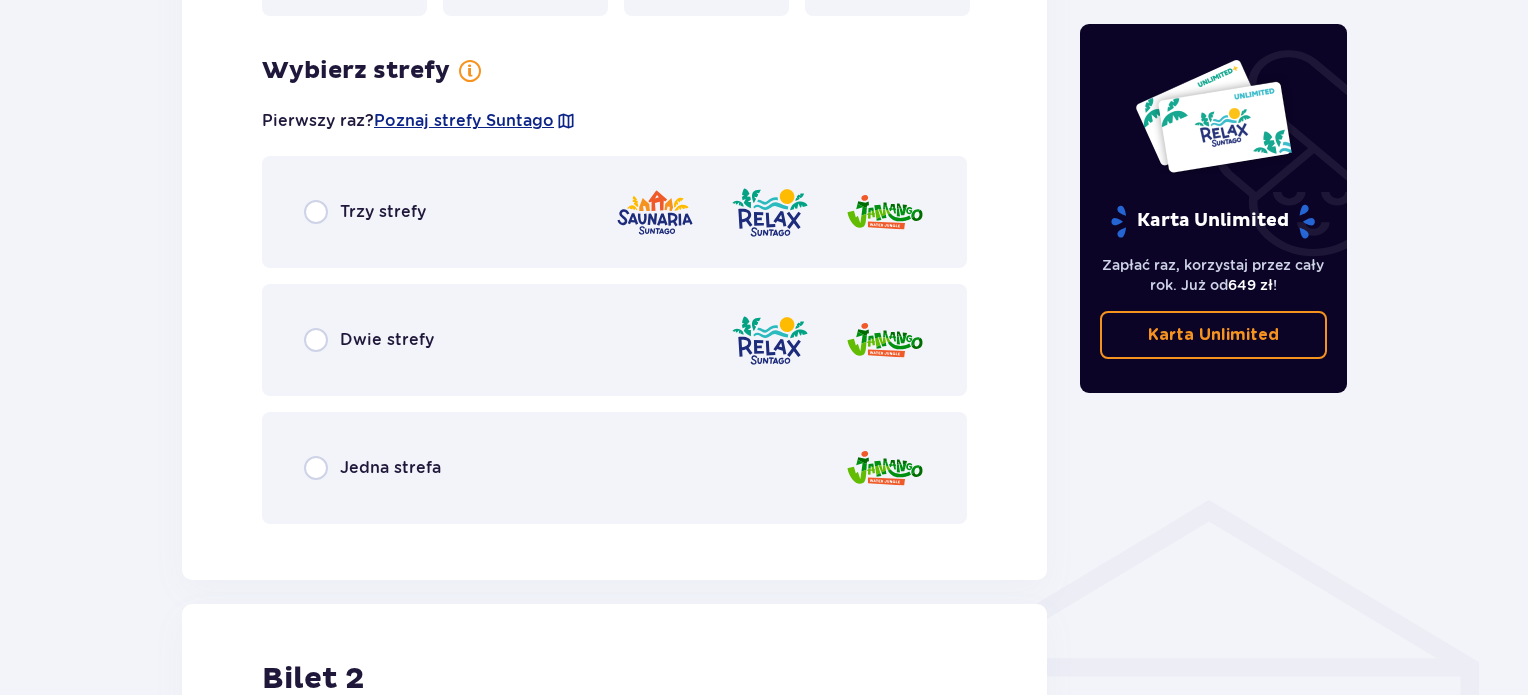 scroll, scrollTop: 1125, scrollLeft: 0, axis: vertical 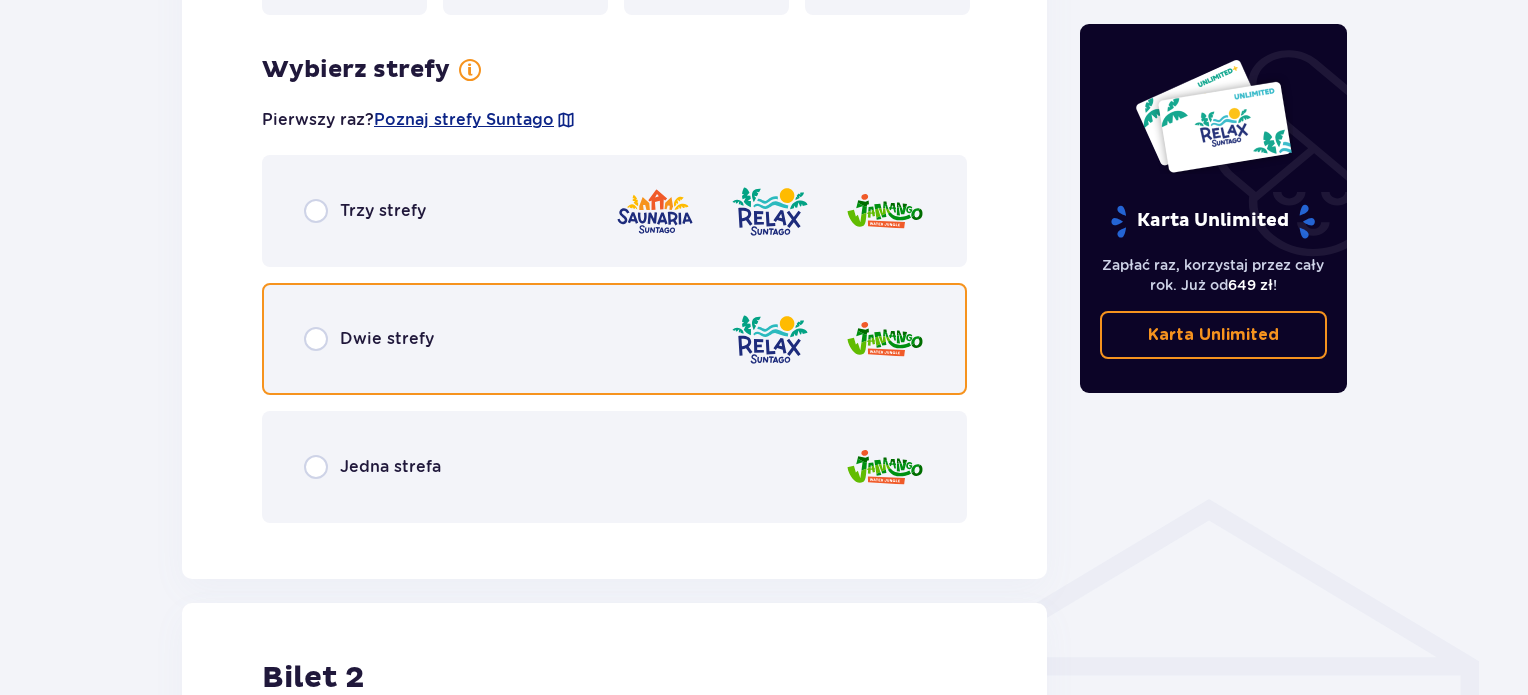 click at bounding box center (316, 339) 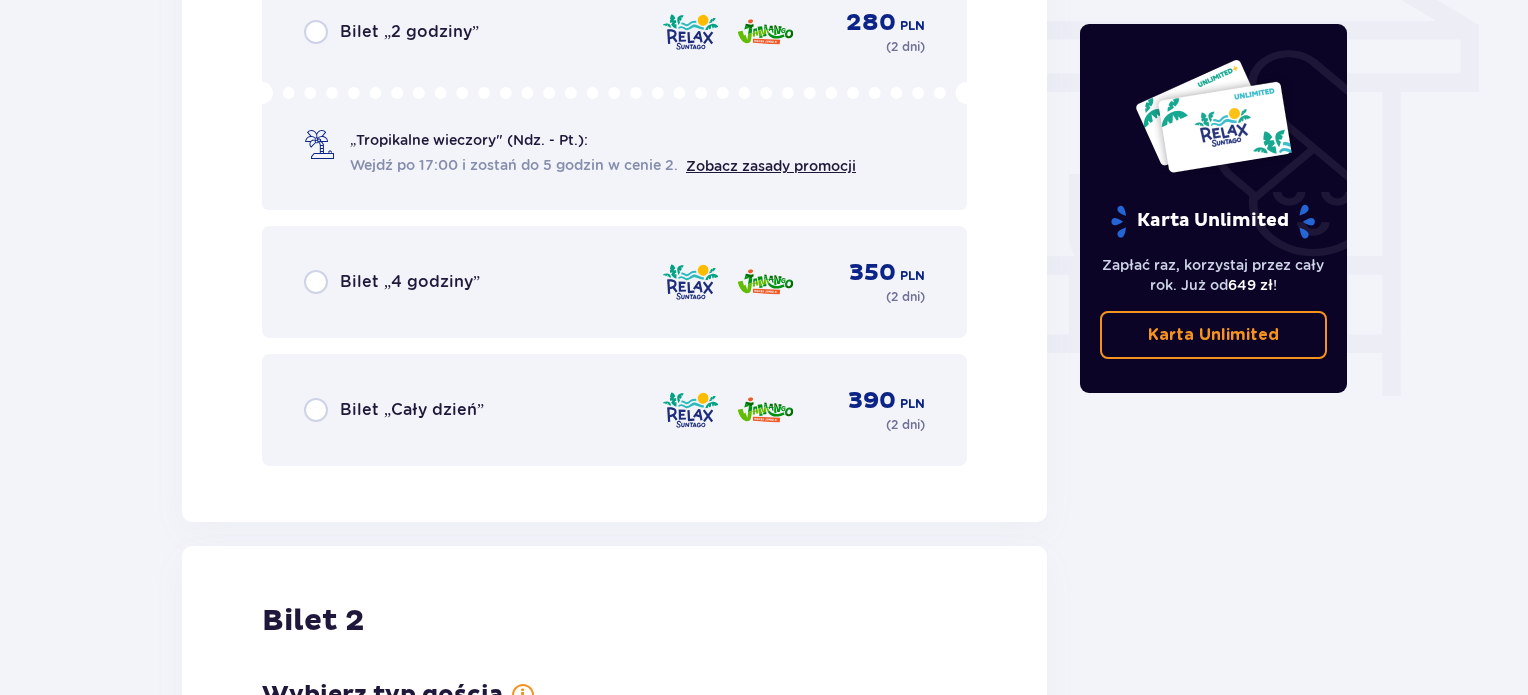 scroll, scrollTop: 1752, scrollLeft: 0, axis: vertical 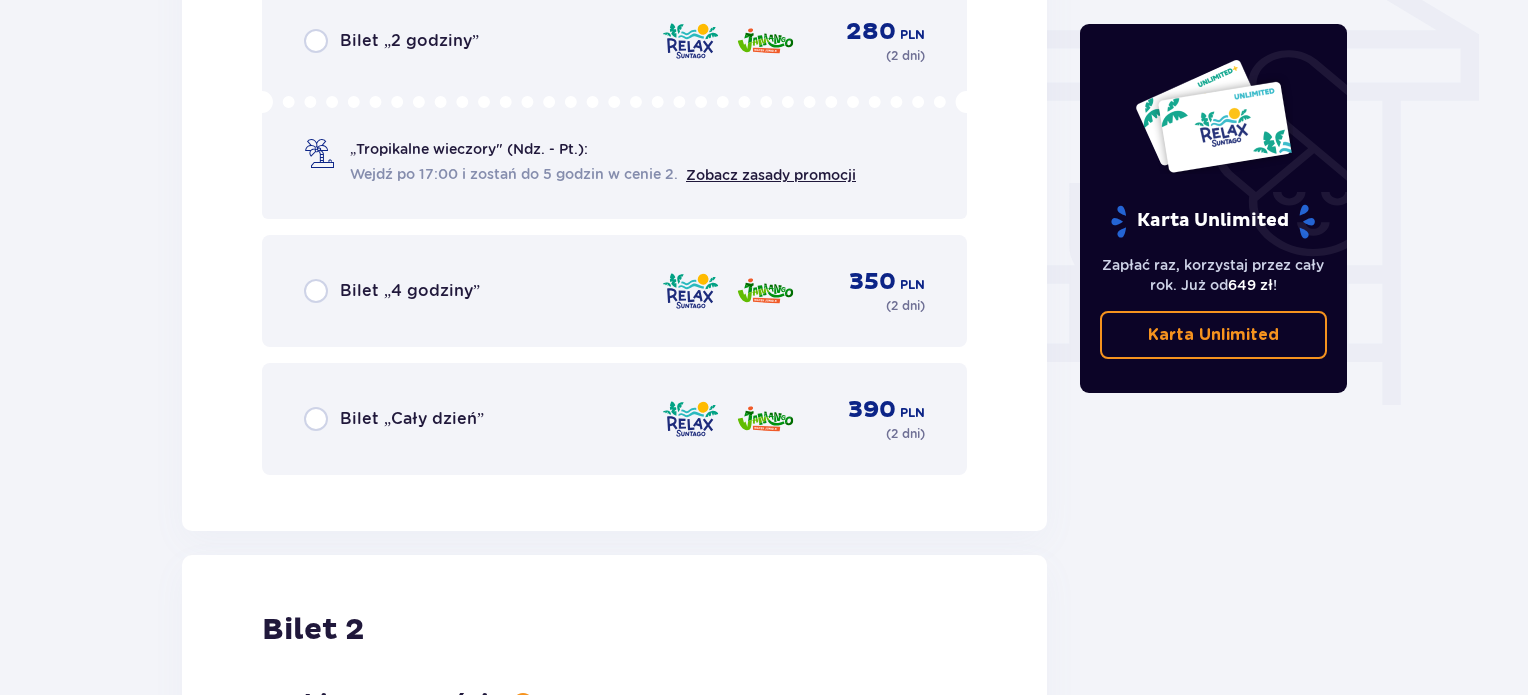 click on "„Tropikalne wieczory" (Ndz. - Pt.):" at bounding box center (469, 149) 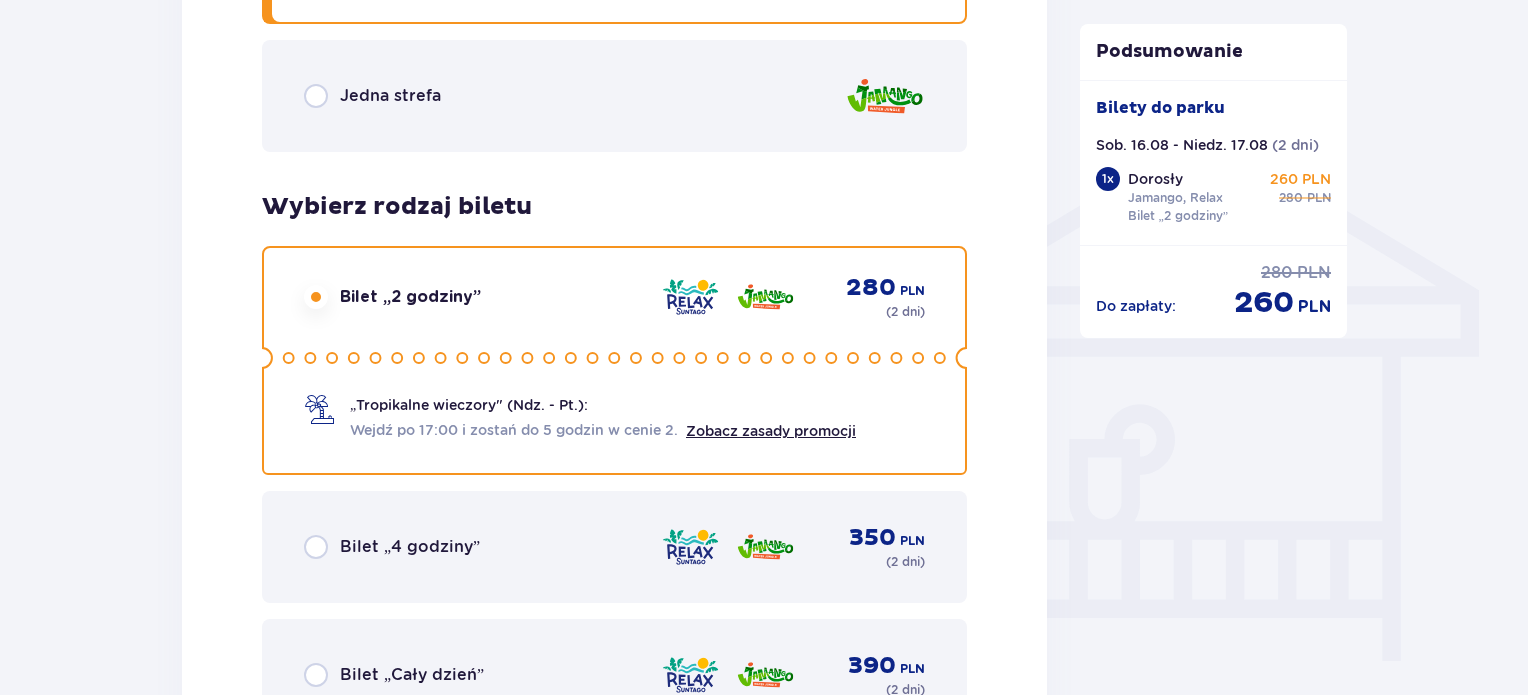 scroll, scrollTop: 1498, scrollLeft: 0, axis: vertical 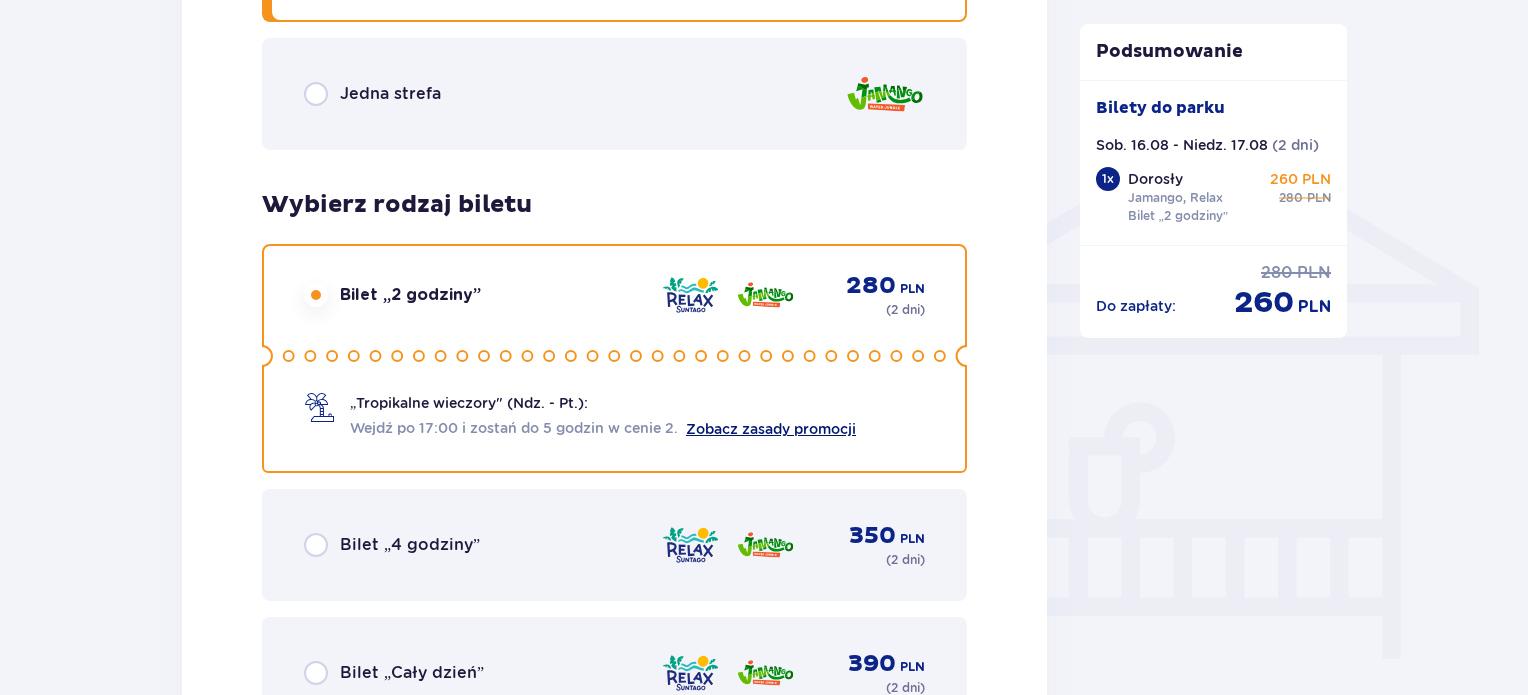 click on "Zobacz zasady promocji" at bounding box center [771, 429] 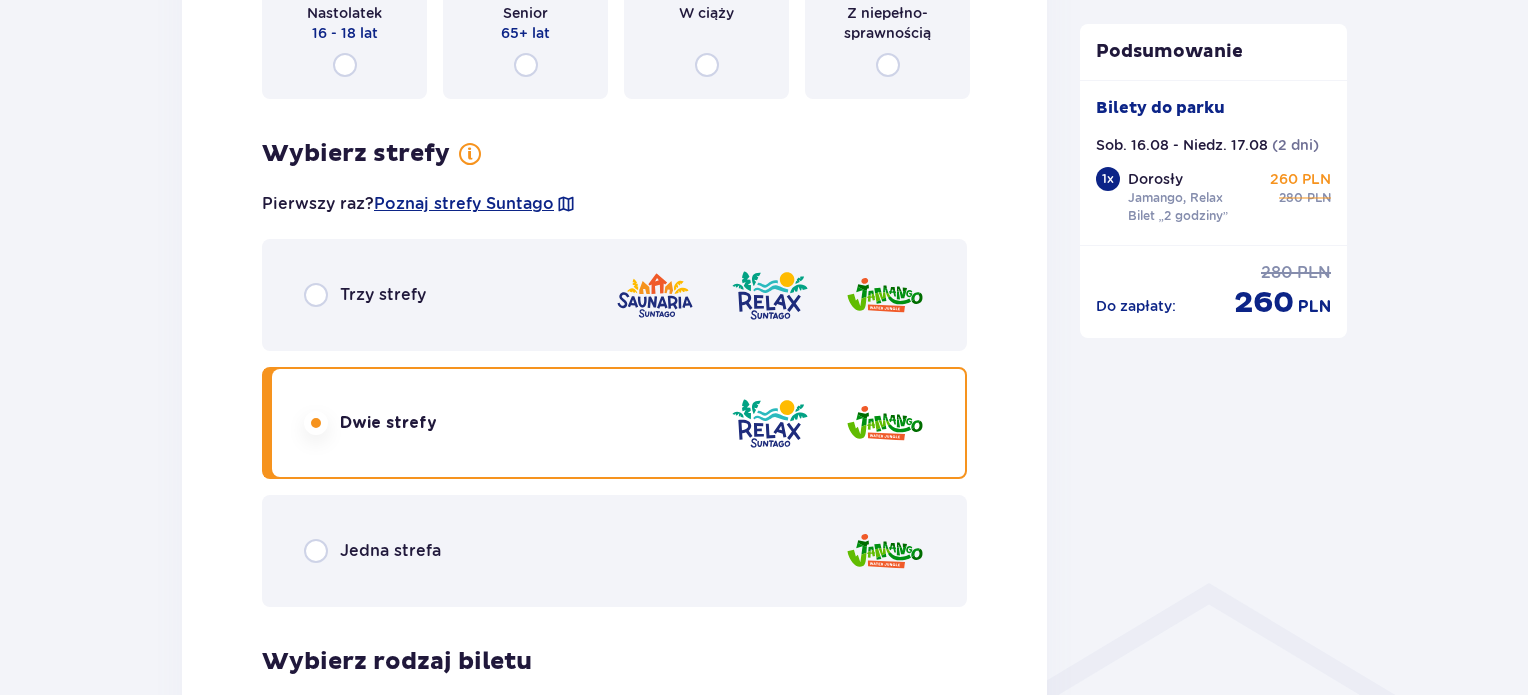 scroll, scrollTop: 1042, scrollLeft: 0, axis: vertical 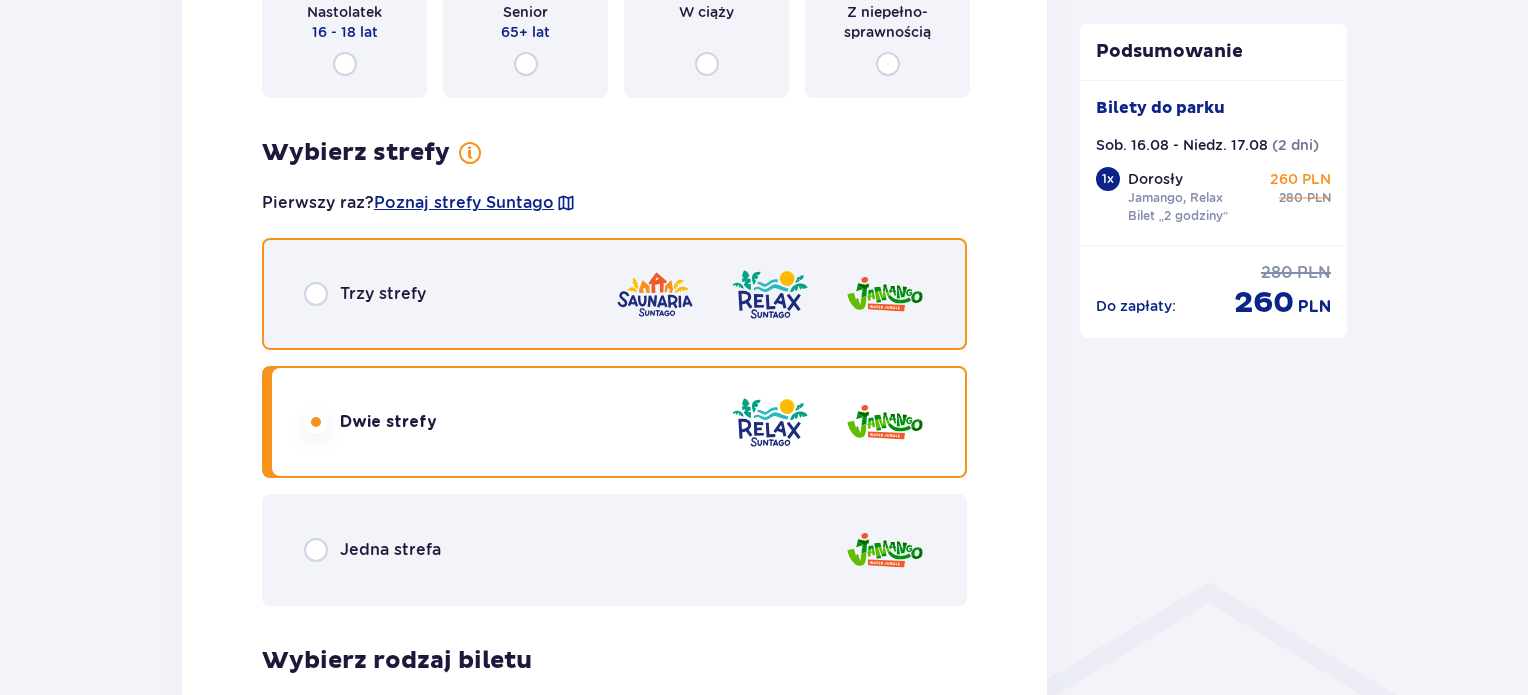 click at bounding box center [316, 294] 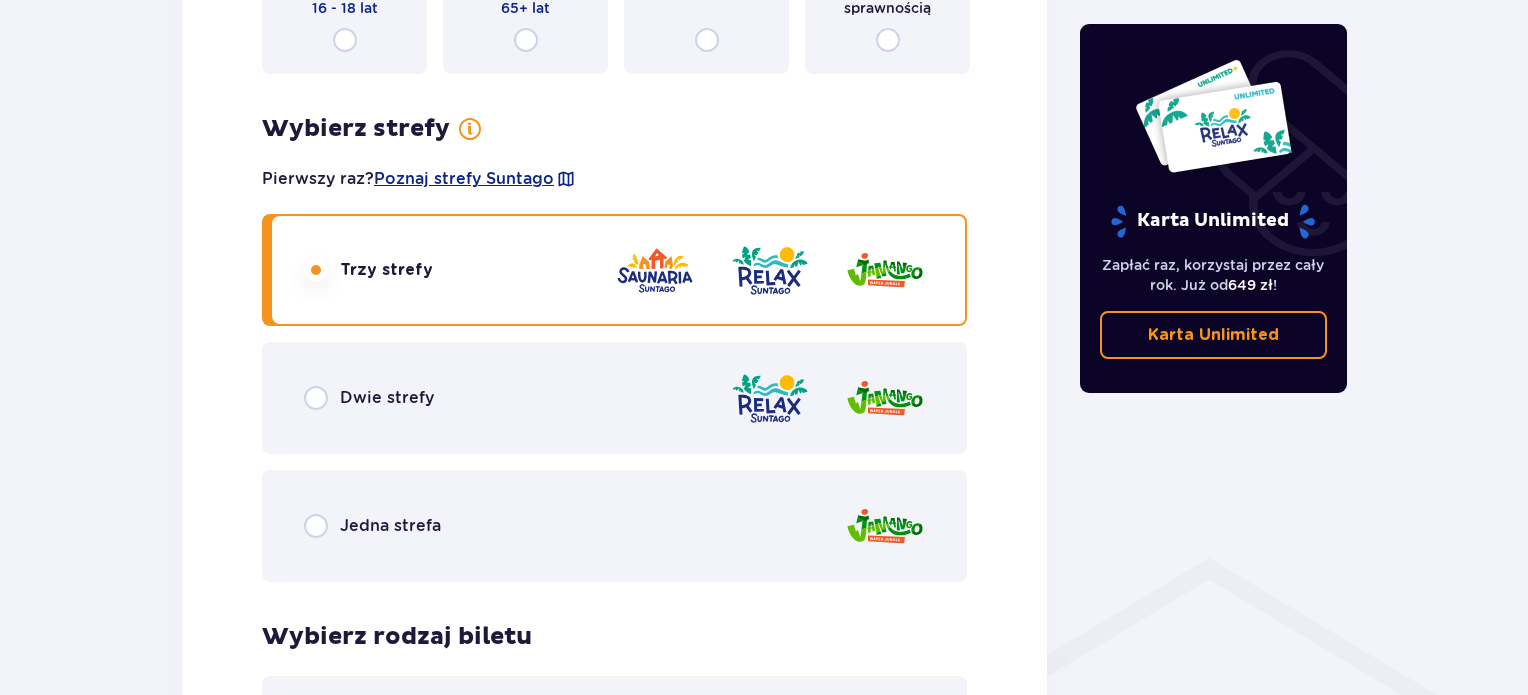 scroll, scrollTop: 1086, scrollLeft: 0, axis: vertical 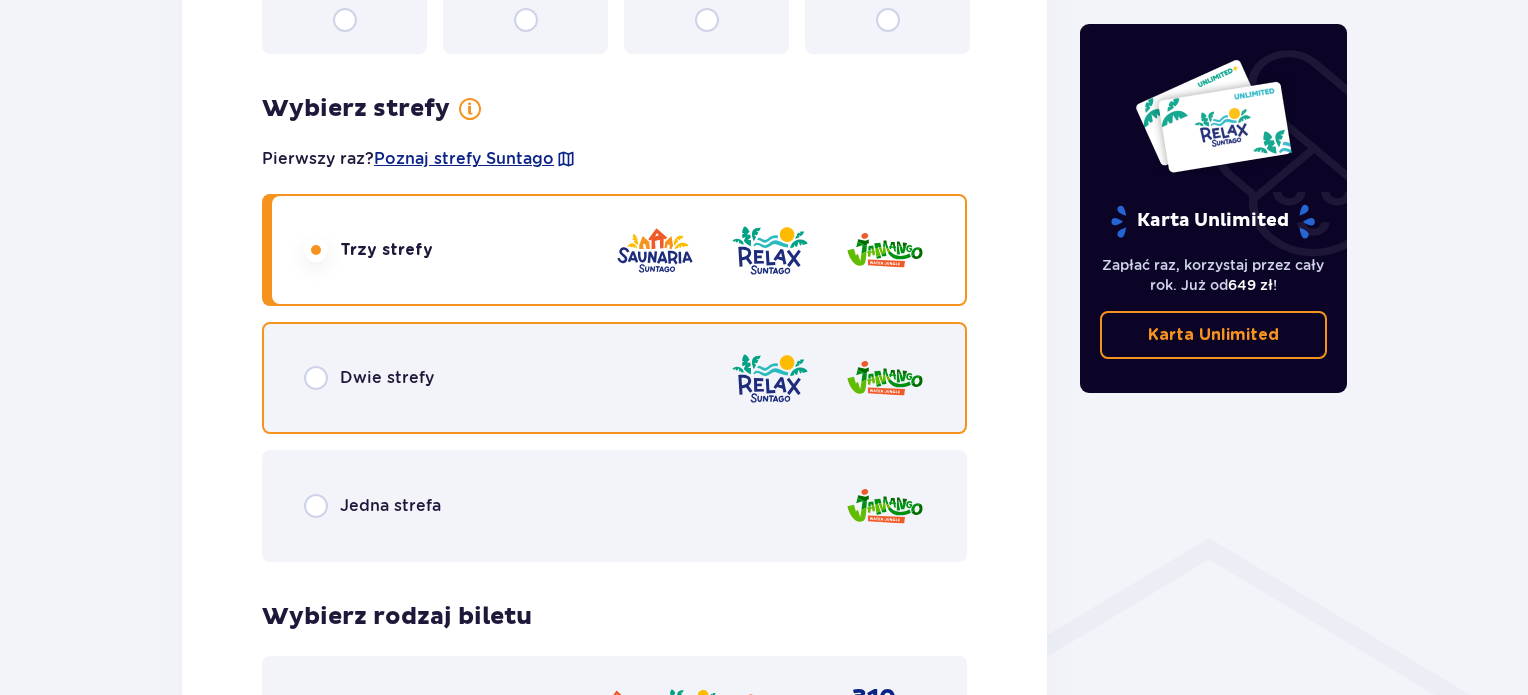 click at bounding box center [316, 378] 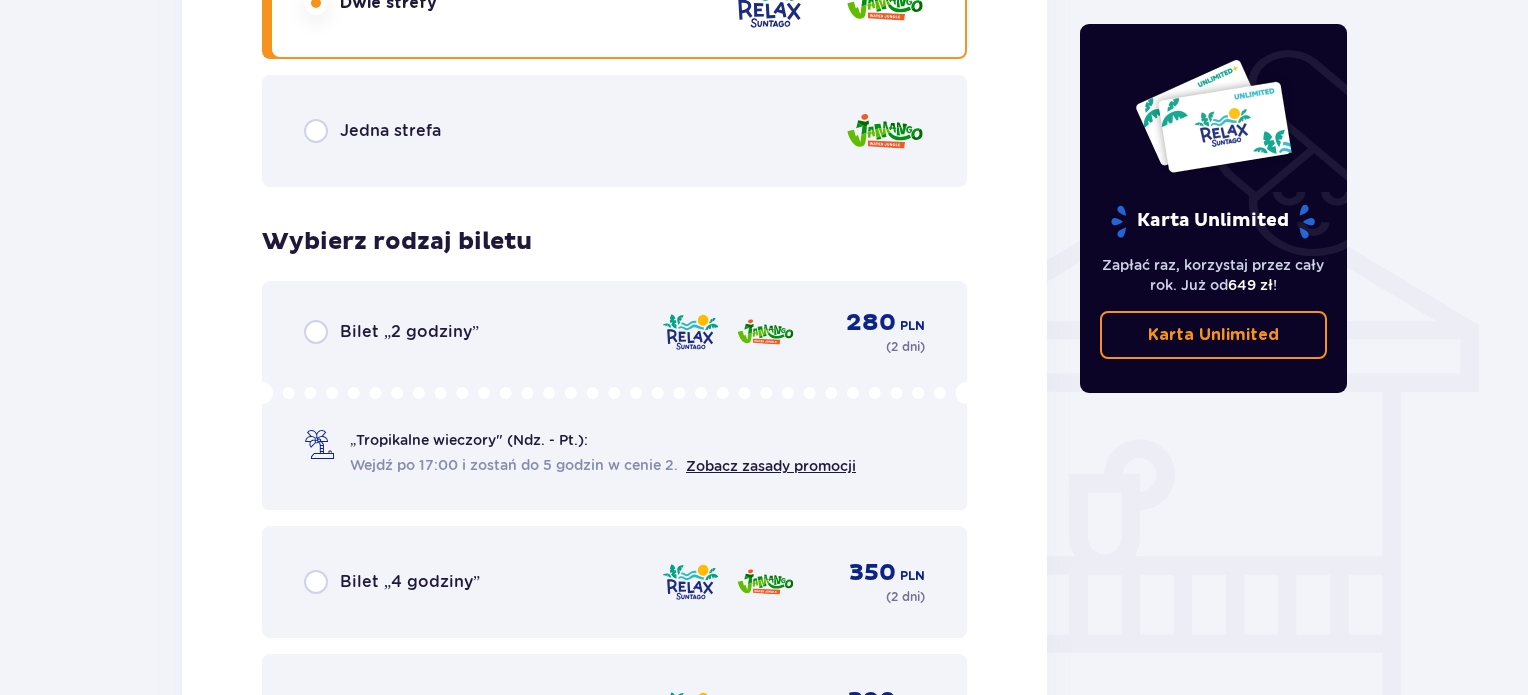 scroll, scrollTop: 1462, scrollLeft: 0, axis: vertical 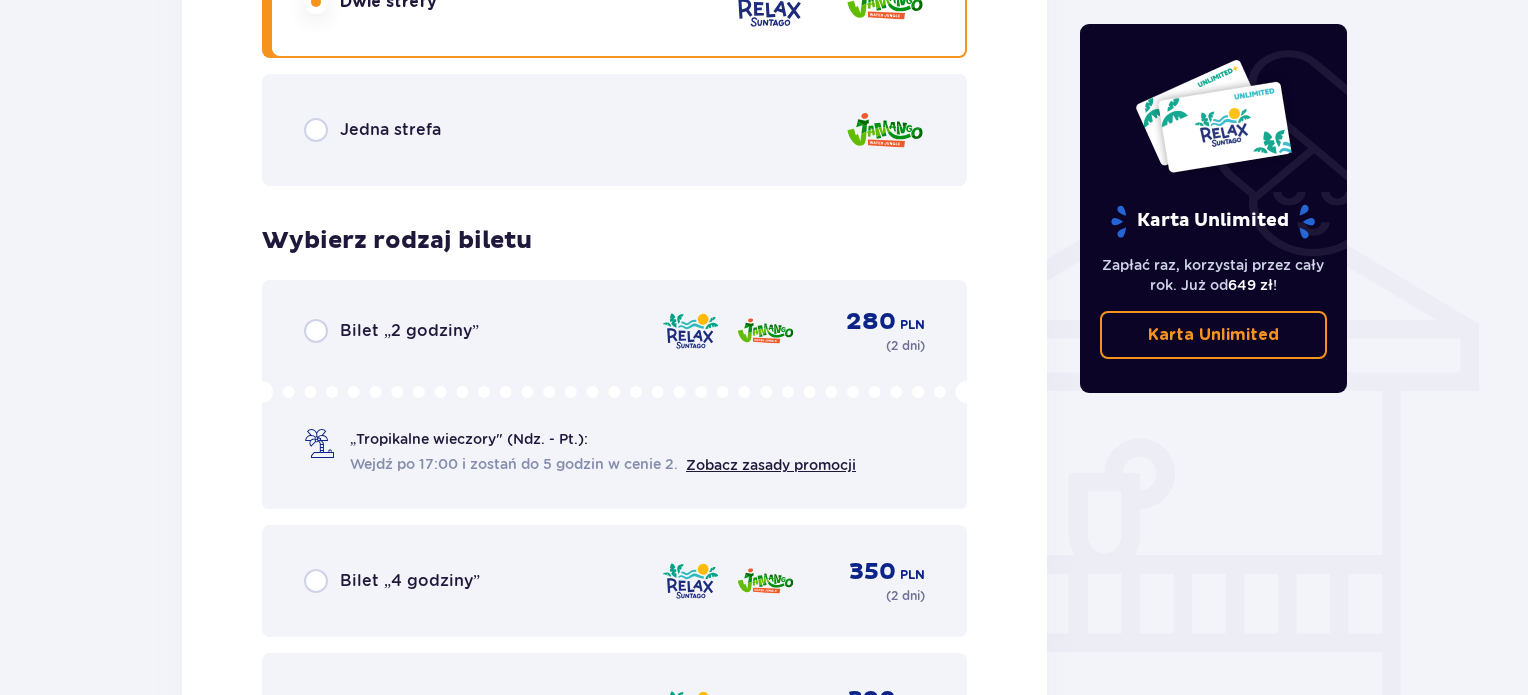 click on "Bilet „2 godziny” 280 PLN ( 2 dni ) „Tropikalne wieczory" (Ndz. - Pt.): Wejdź po 17:00 i zostań do 5 godzin w cenie 2. Zobacz zasady promocji" at bounding box center [614, 394] 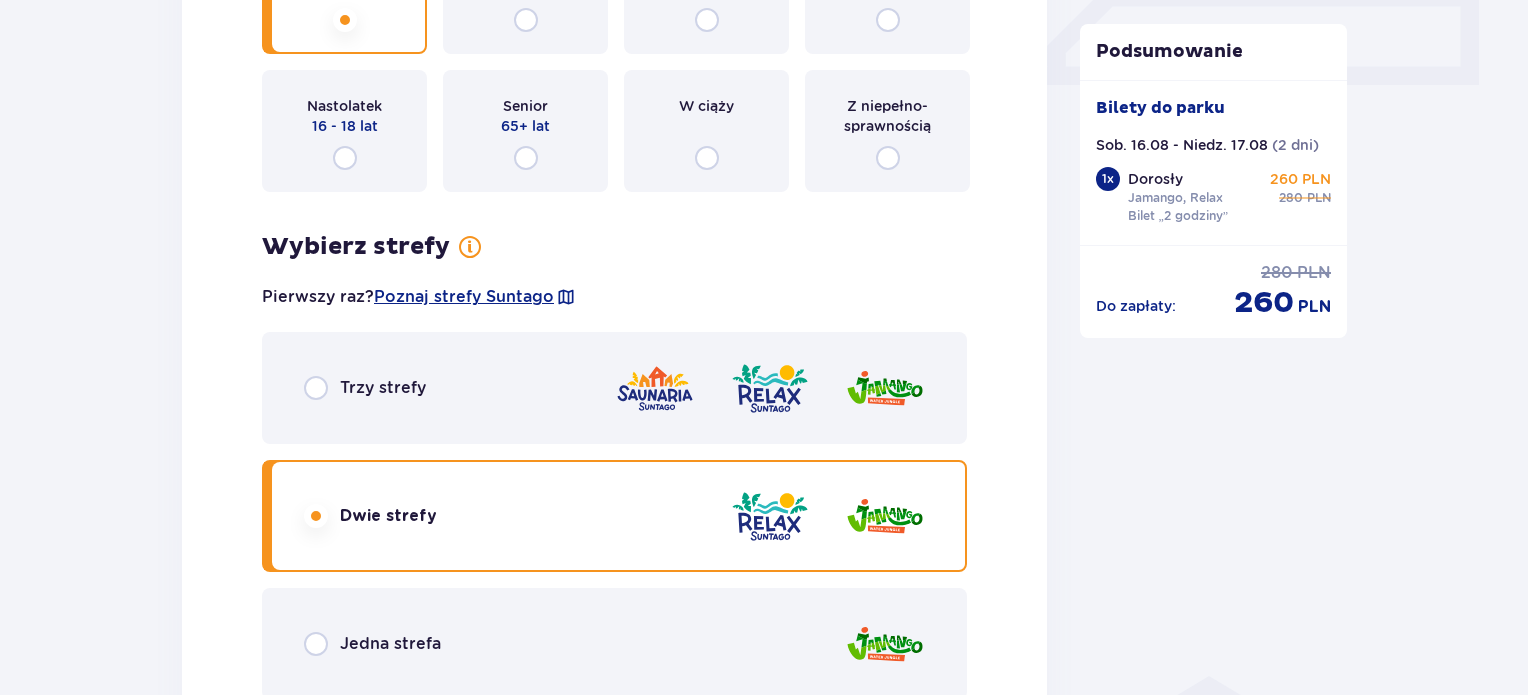 scroll, scrollTop: 926, scrollLeft: 0, axis: vertical 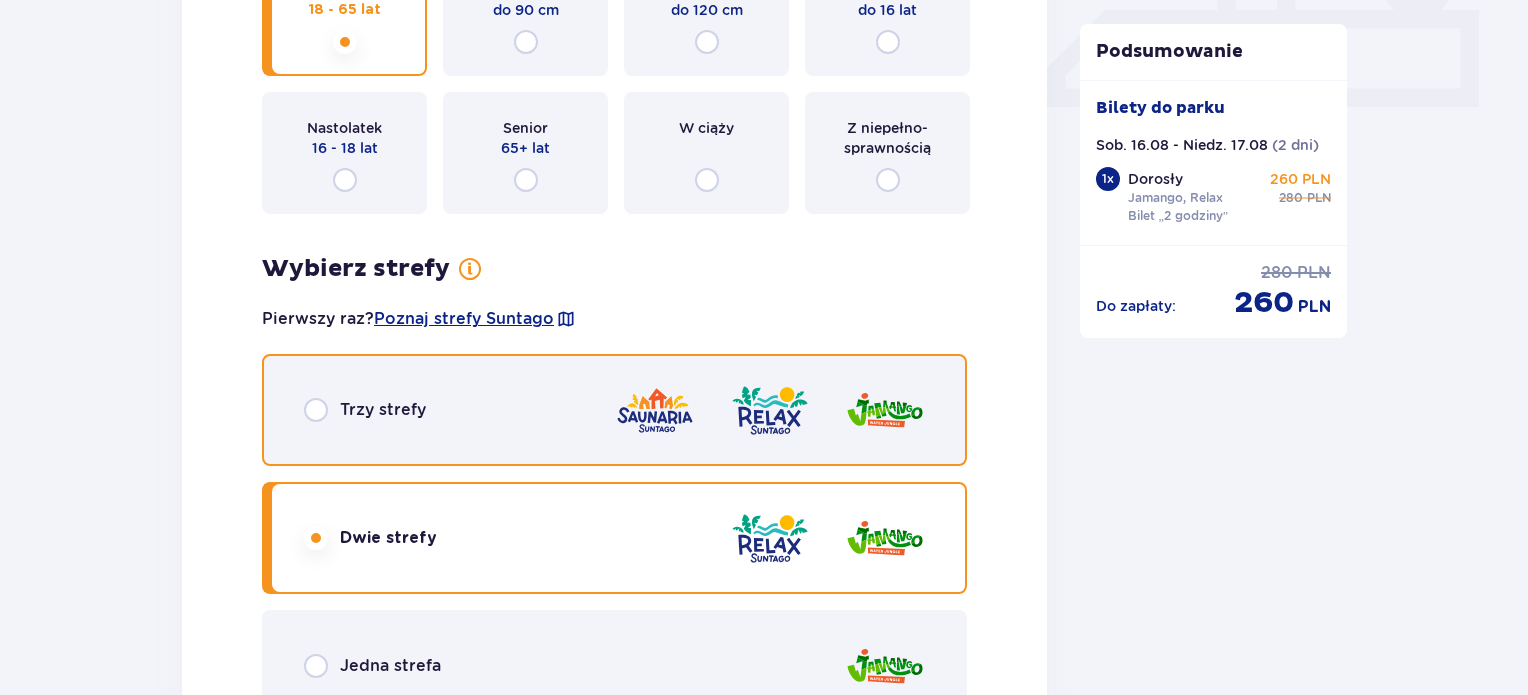 click at bounding box center (316, 410) 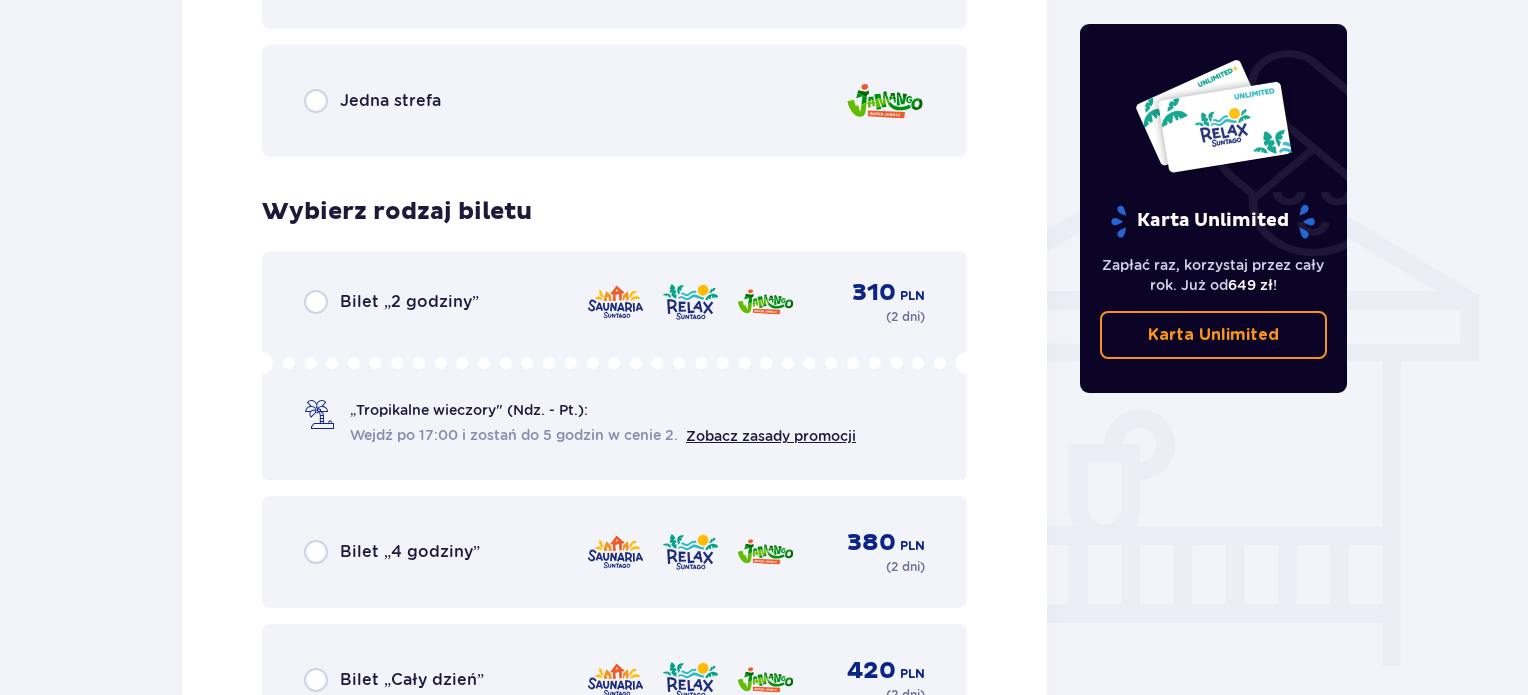 scroll, scrollTop: 1490, scrollLeft: 0, axis: vertical 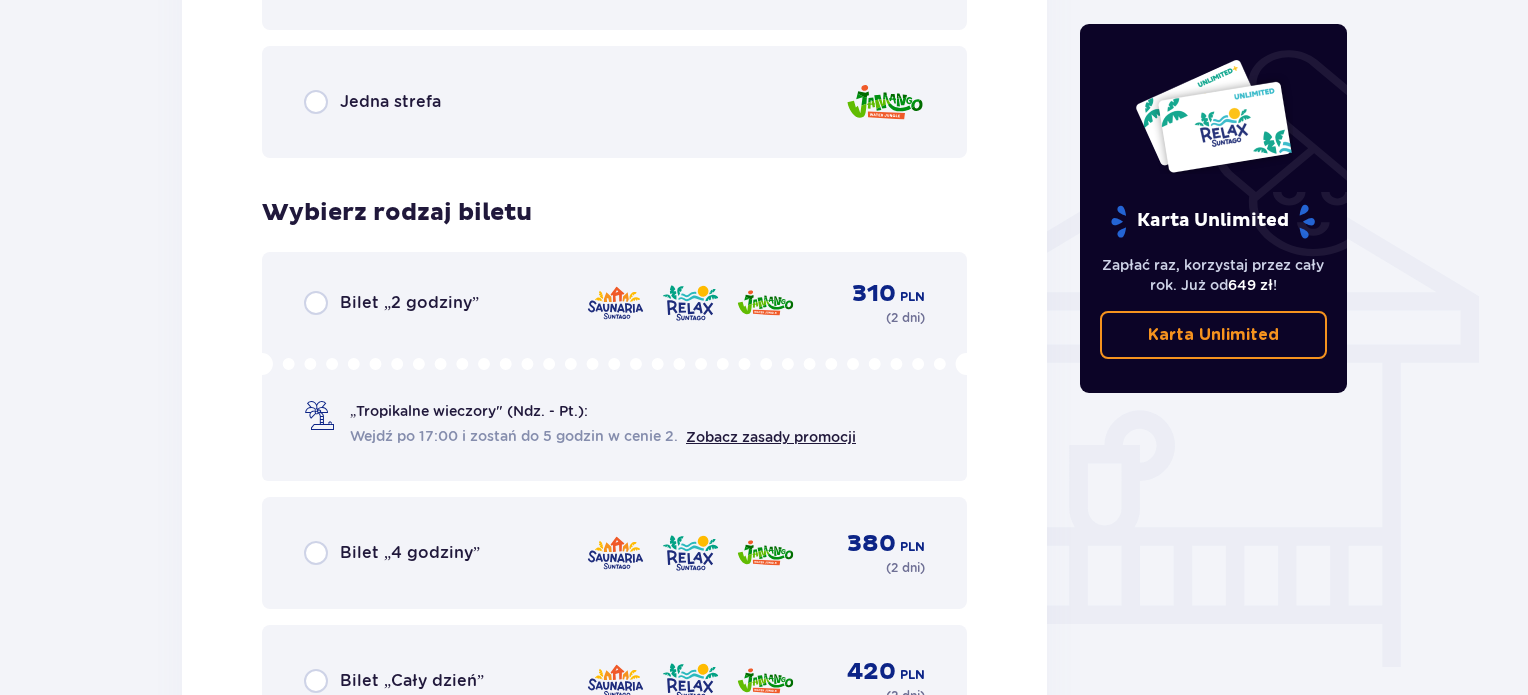 click at bounding box center (885, 102) 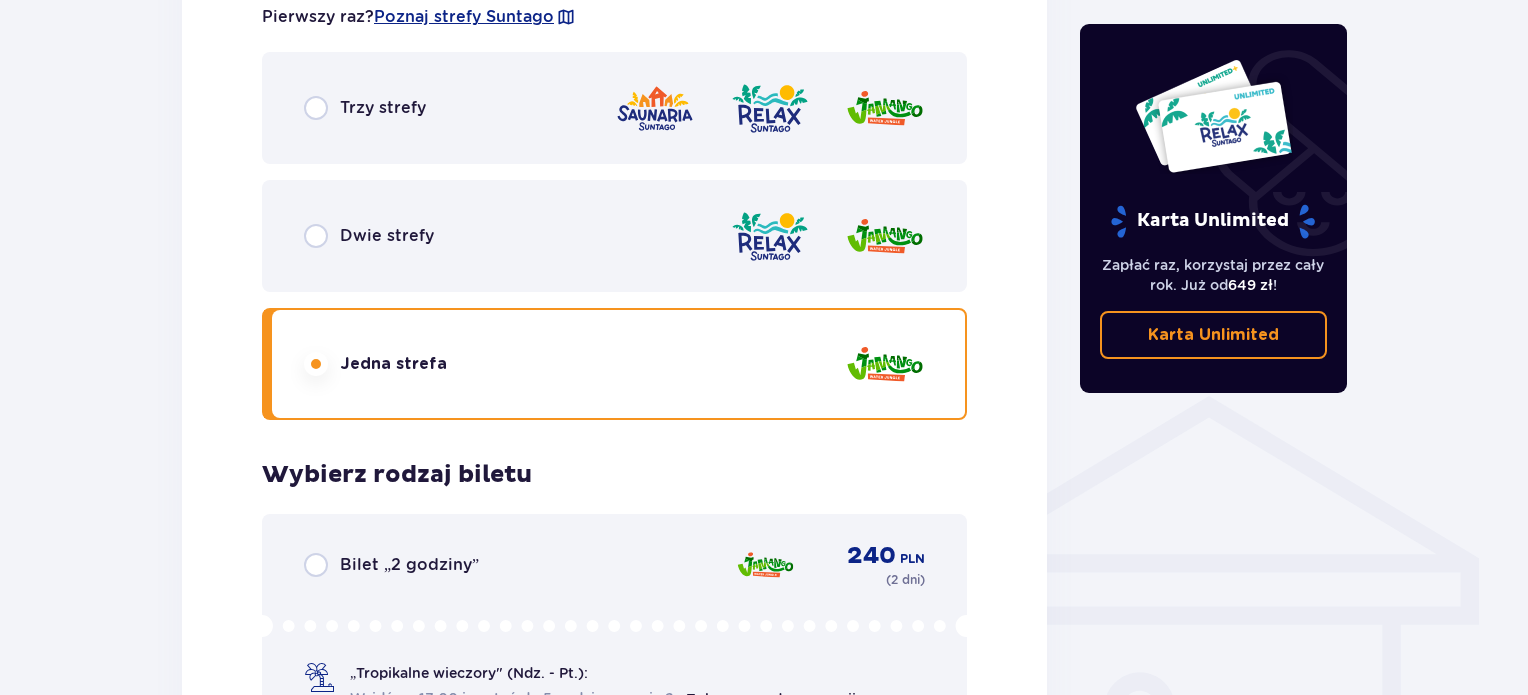 scroll, scrollTop: 1181, scrollLeft: 0, axis: vertical 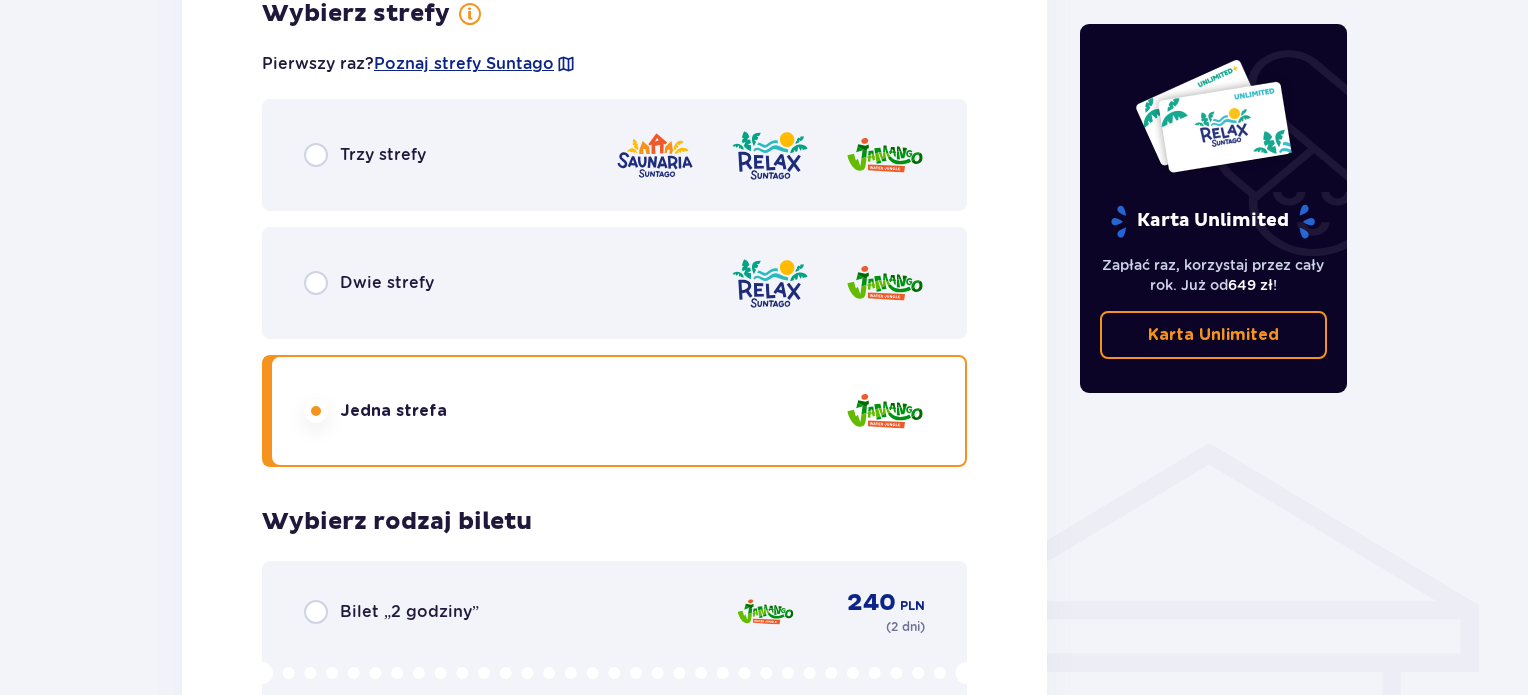 click on "Trzy strefy" at bounding box center (383, 155) 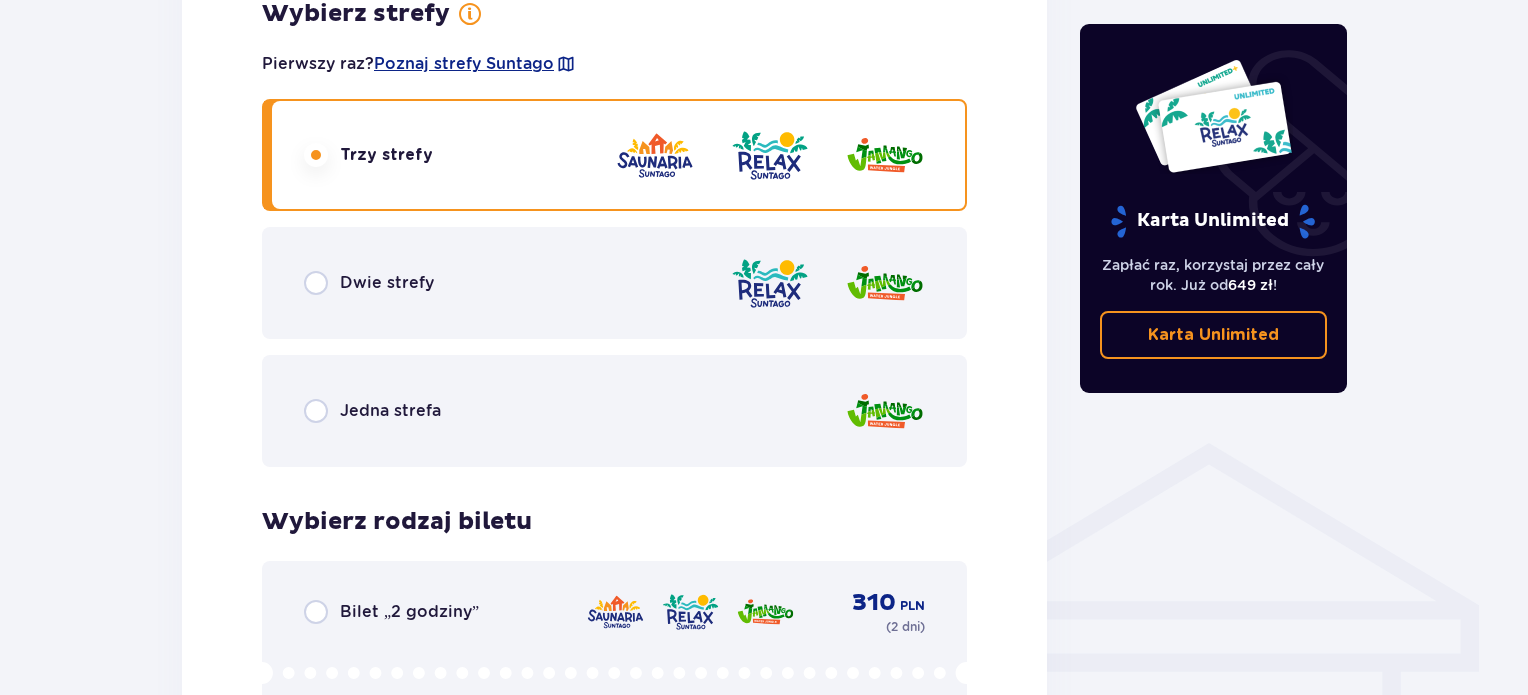 click on "Dwie strefy" at bounding box center (387, 283) 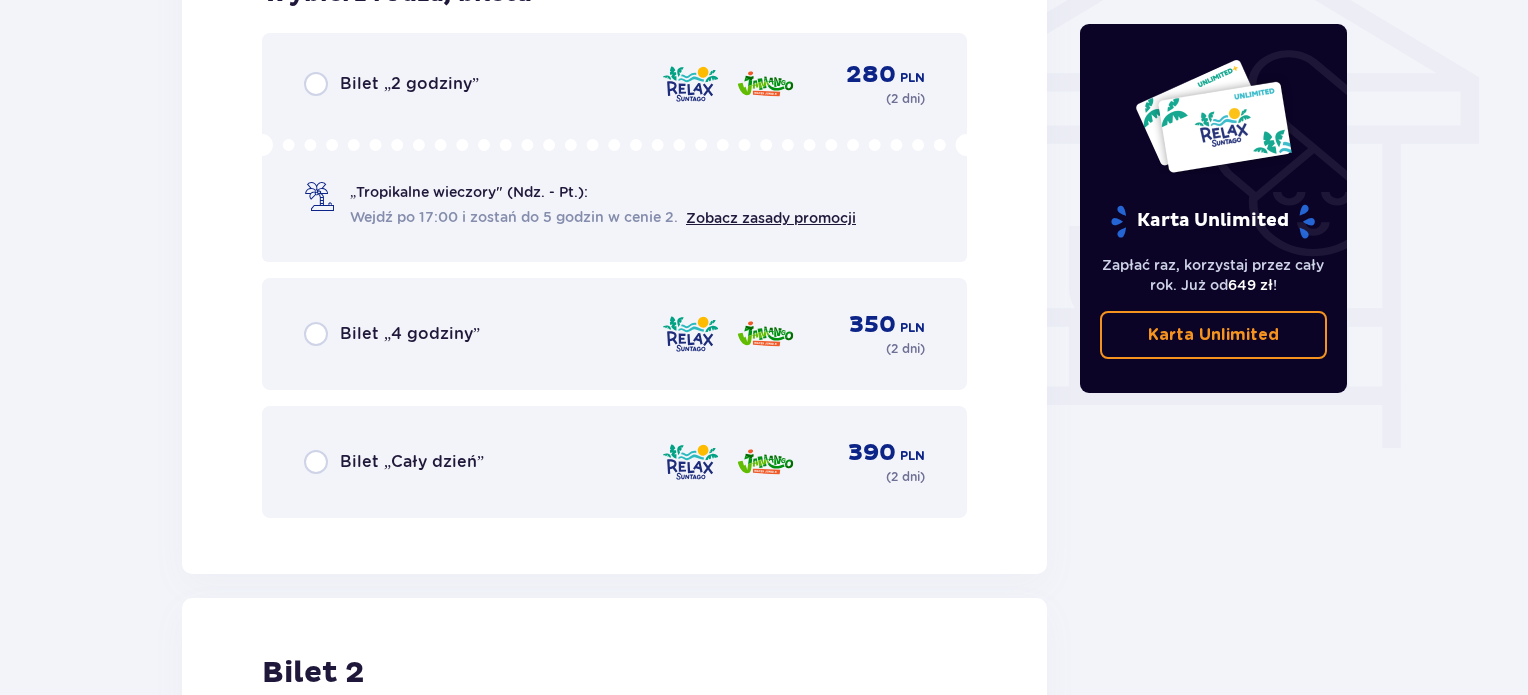 scroll, scrollTop: 1713, scrollLeft: 0, axis: vertical 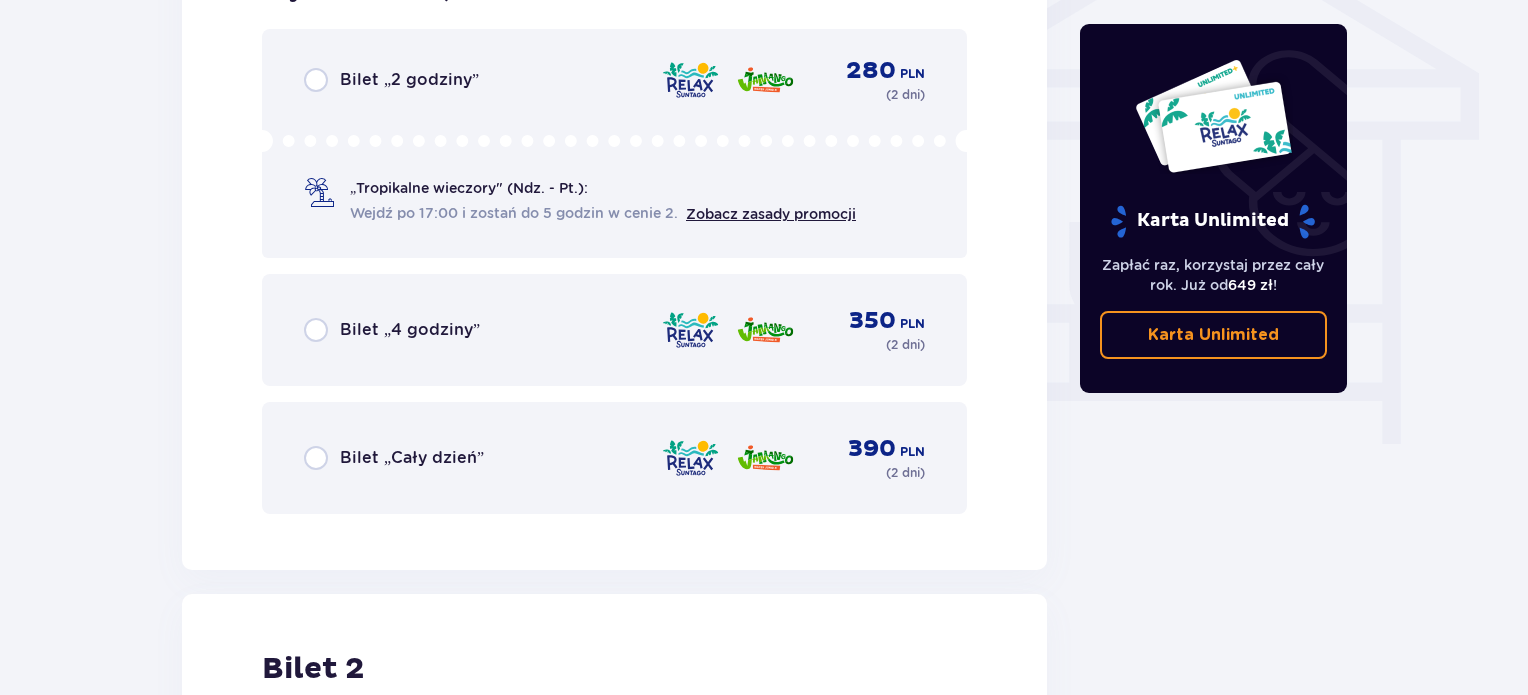 click on "Bilet „4 godziny”" at bounding box center [410, 330] 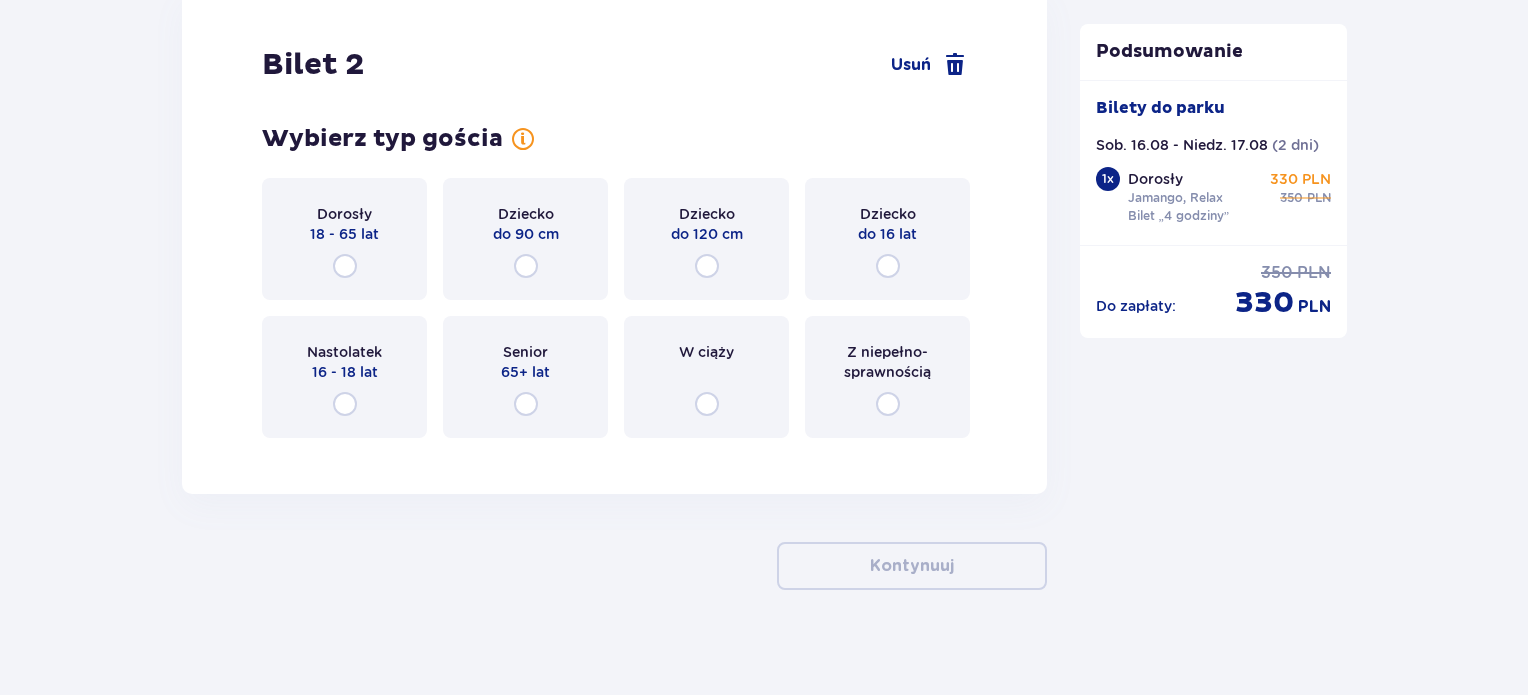 scroll, scrollTop: 2318, scrollLeft: 0, axis: vertical 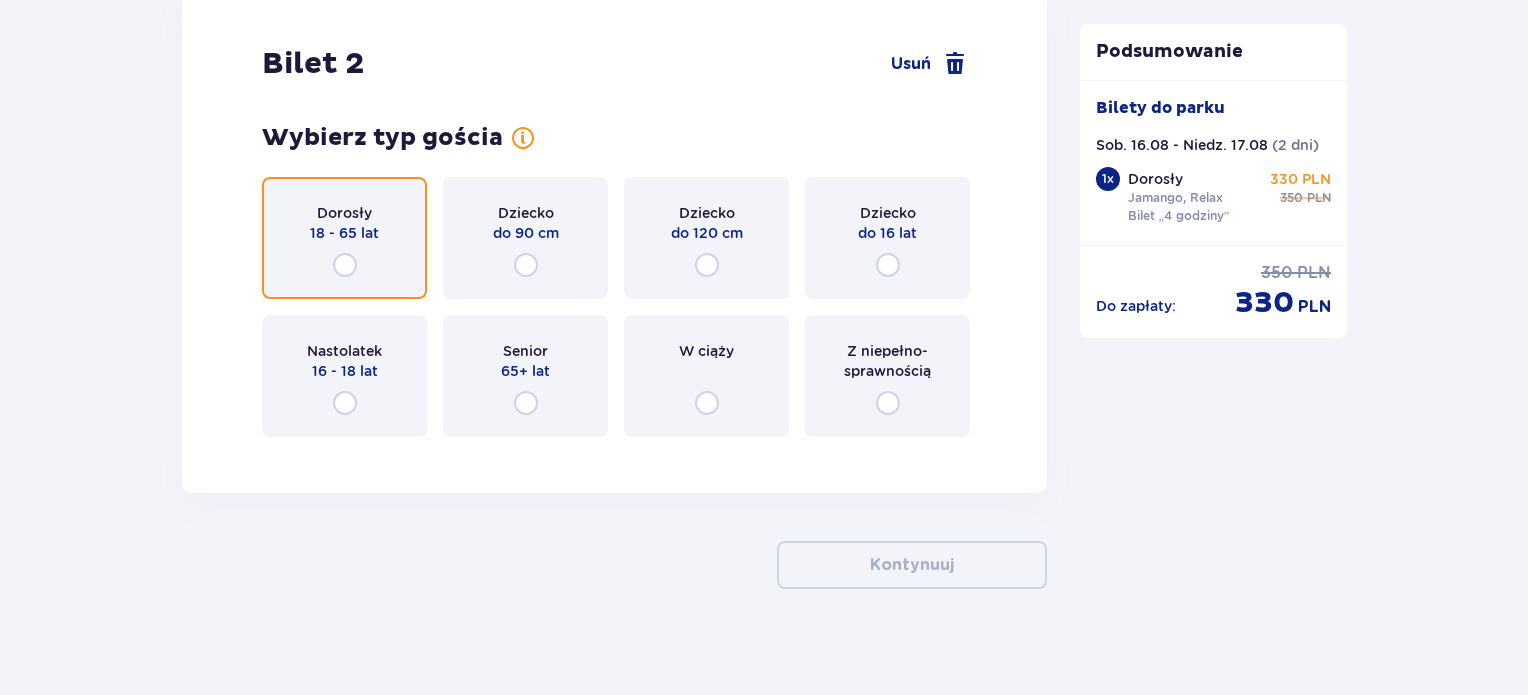 click at bounding box center [345, 265] 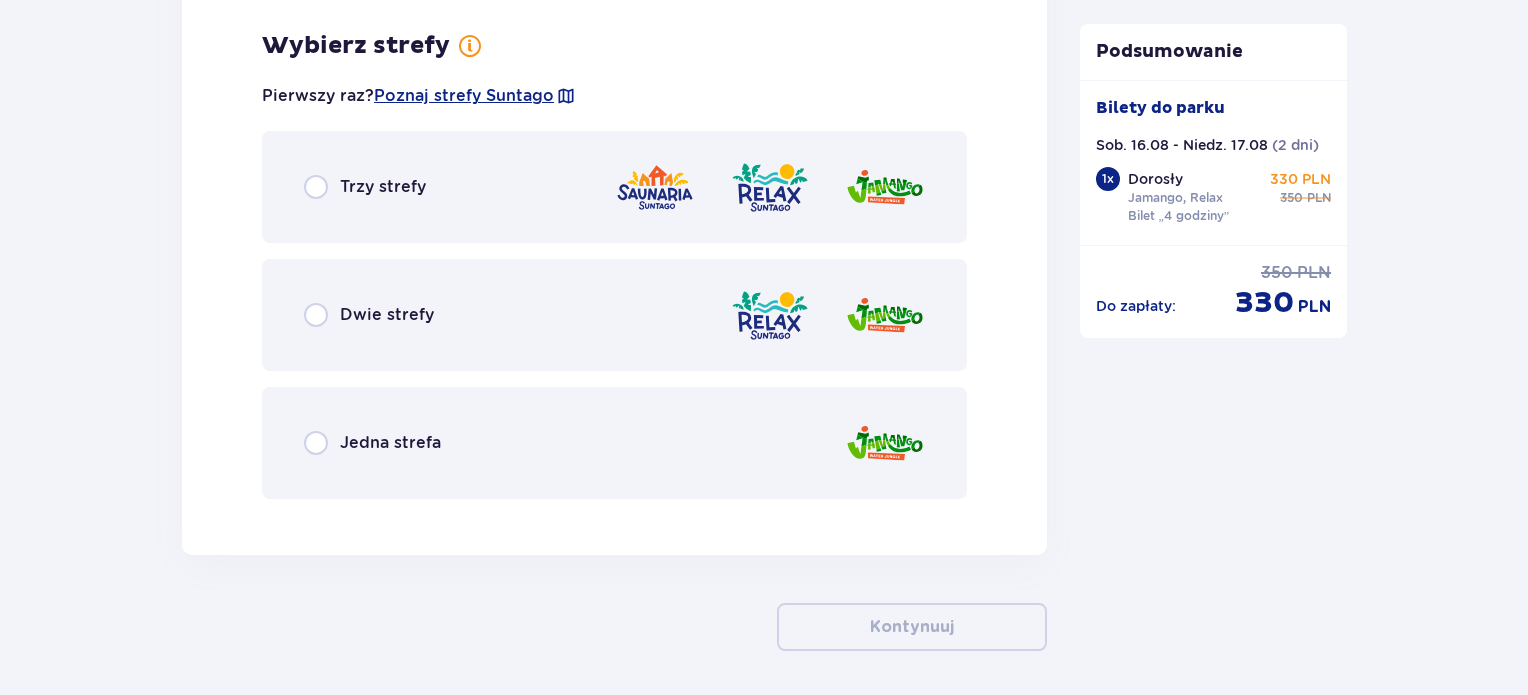 scroll, scrollTop: 2770, scrollLeft: 0, axis: vertical 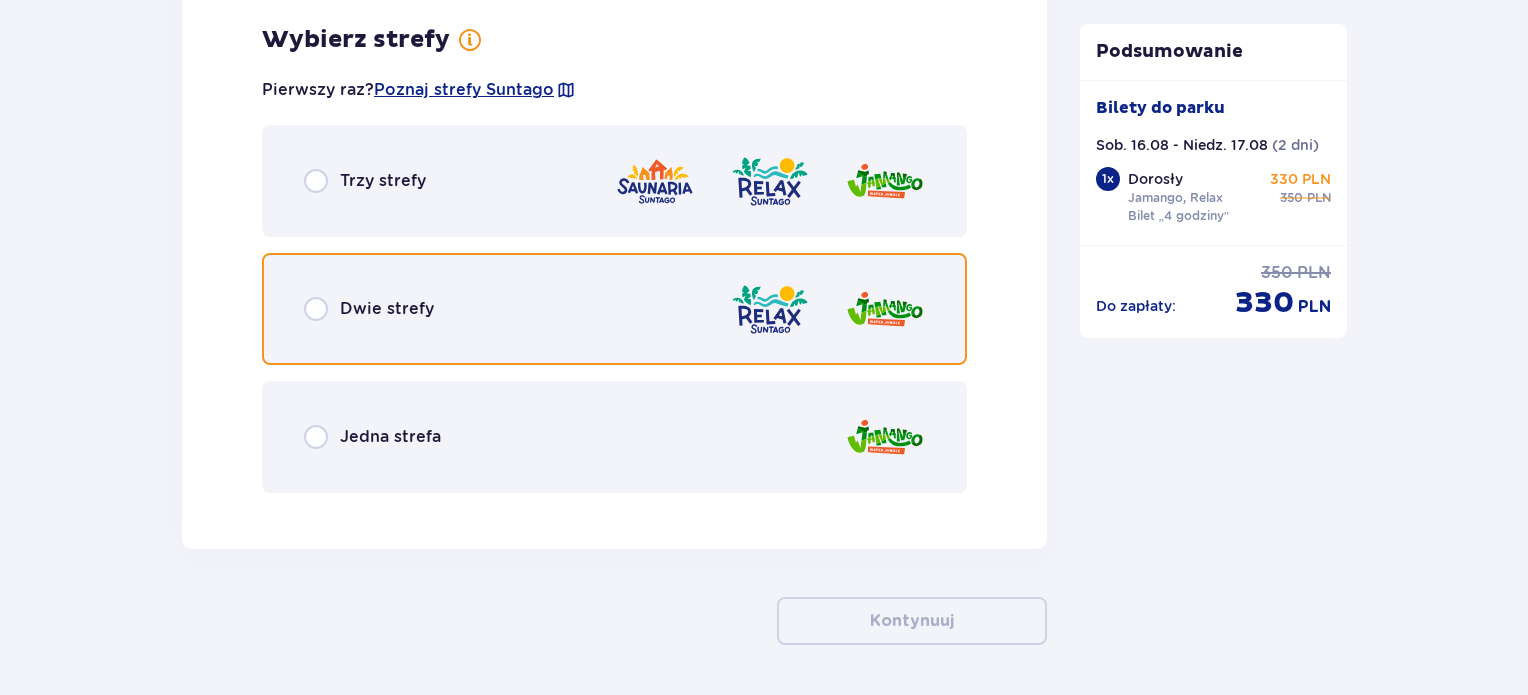 click at bounding box center [316, 309] 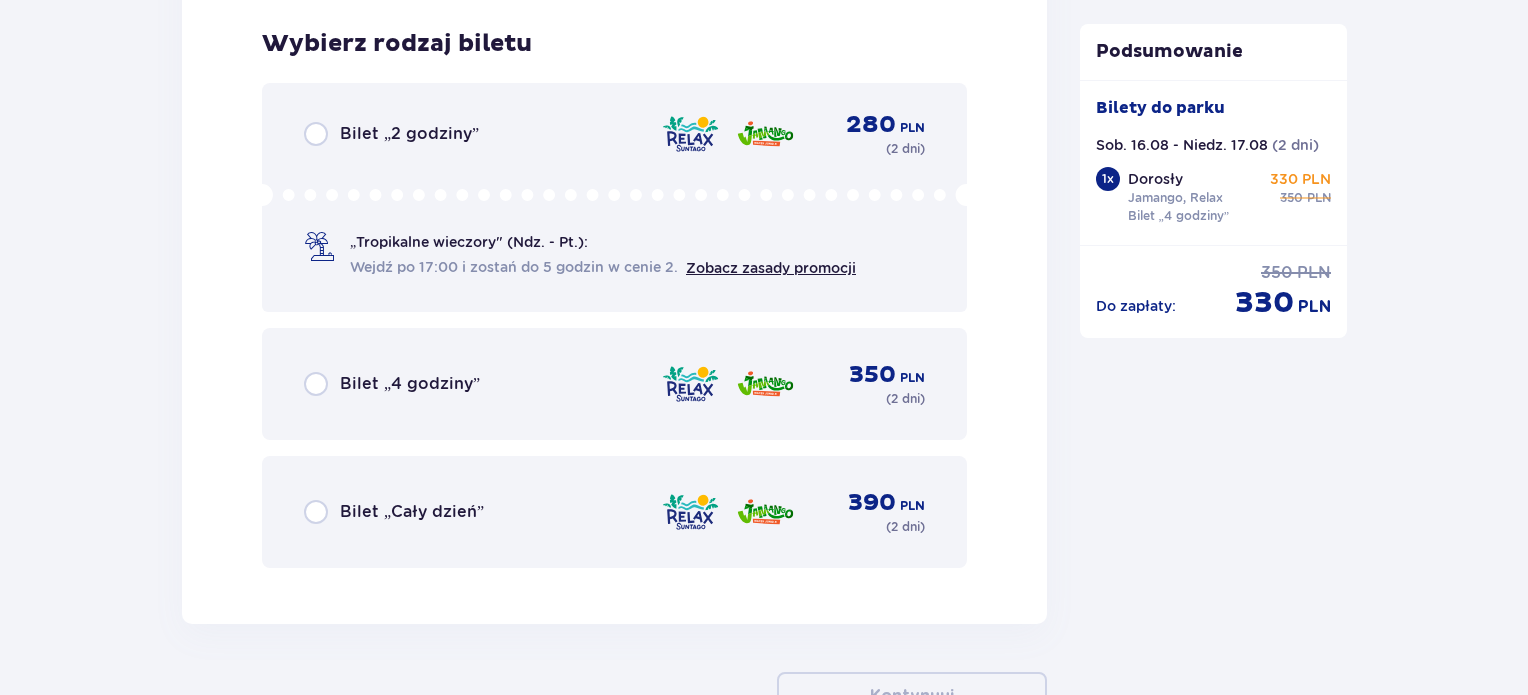 scroll, scrollTop: 3278, scrollLeft: 0, axis: vertical 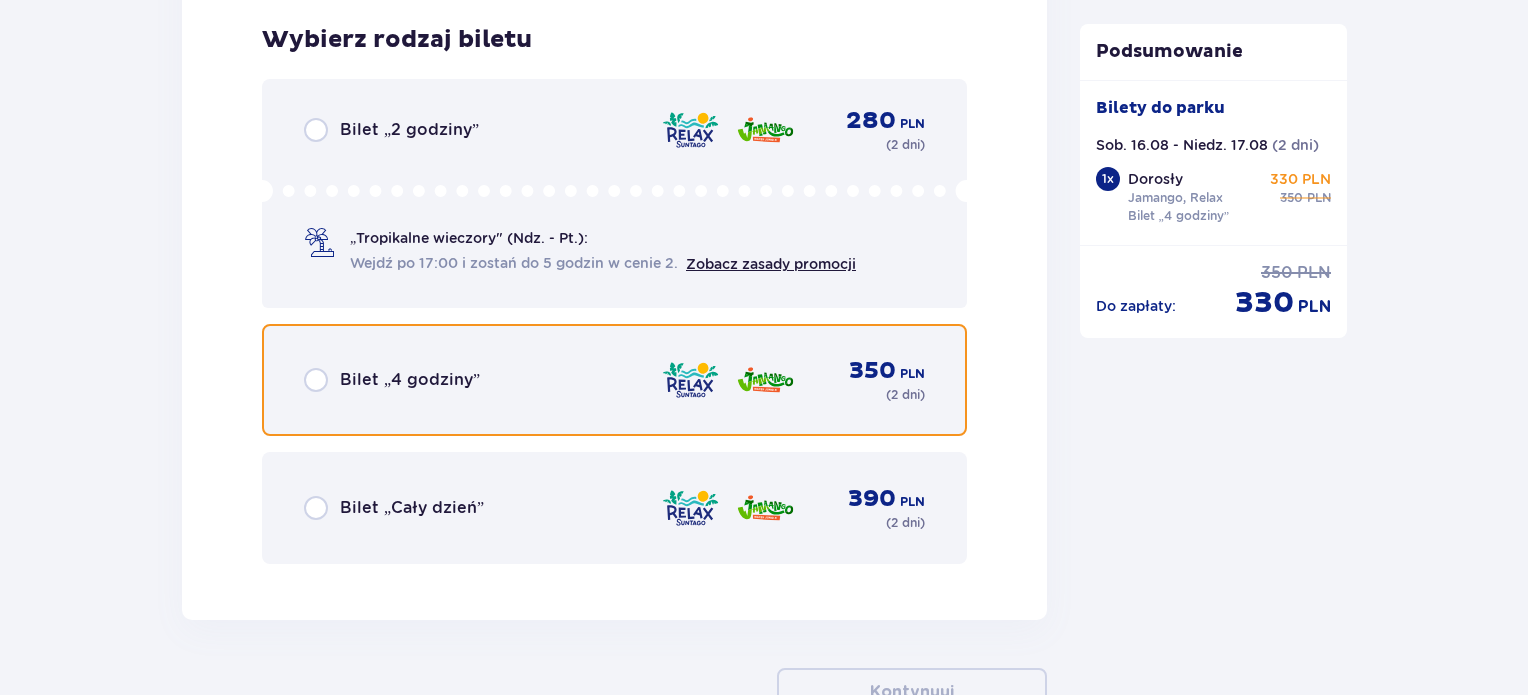 click at bounding box center [316, 380] 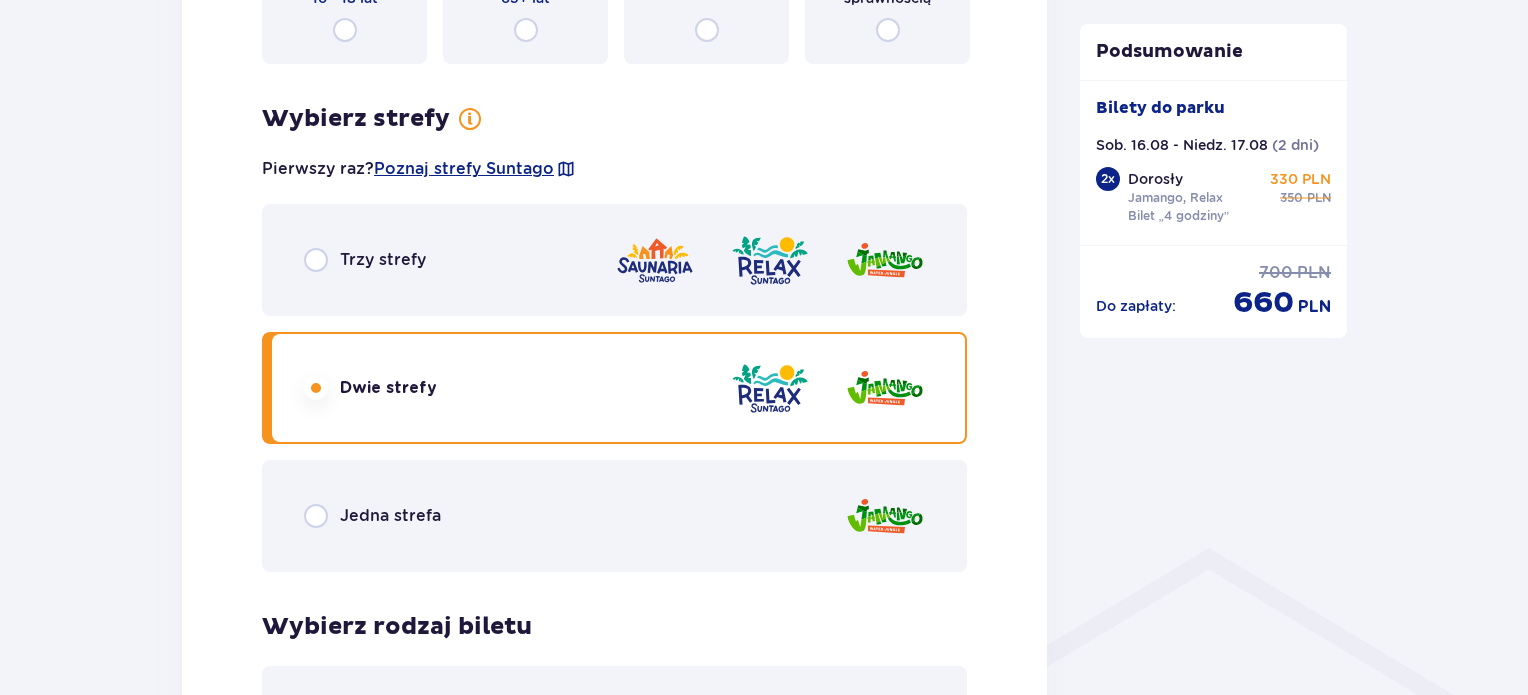 scroll, scrollTop: 1079, scrollLeft: 0, axis: vertical 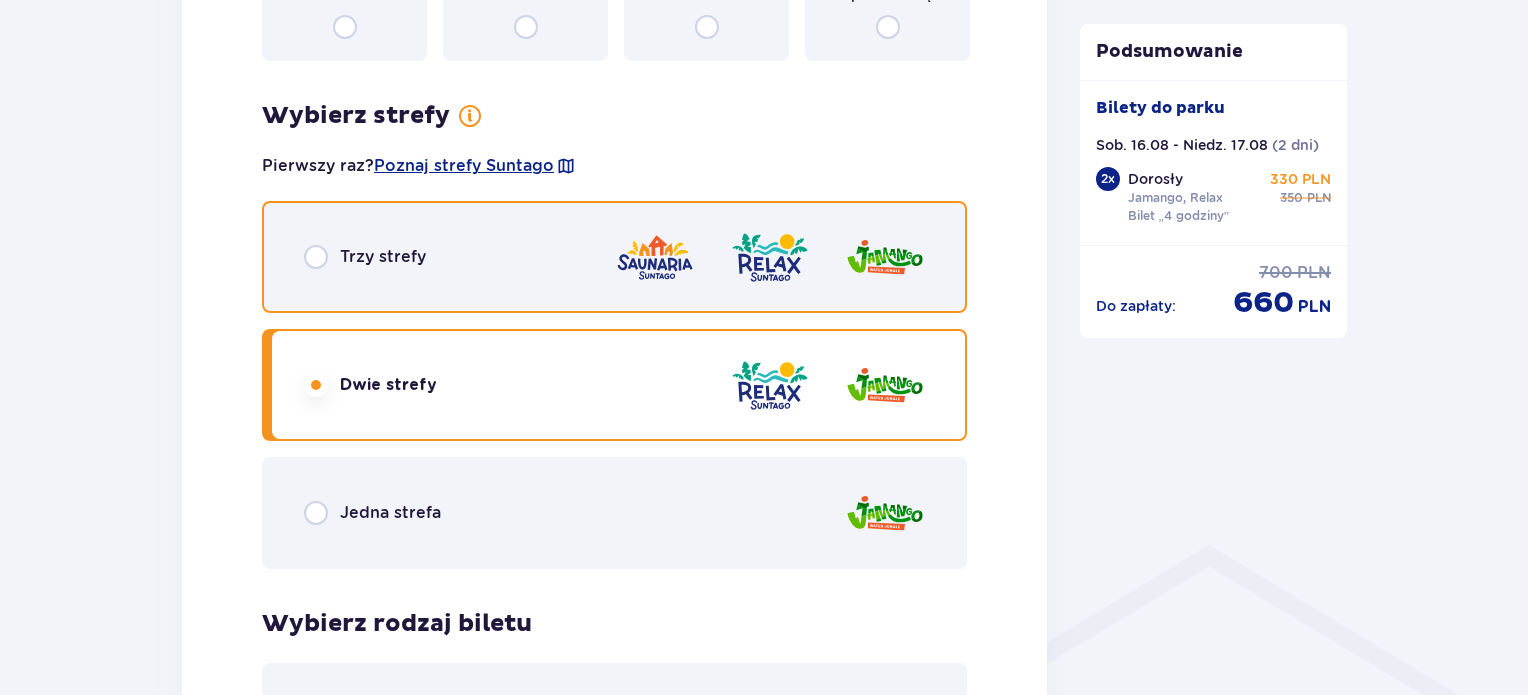 drag, startPoint x: 386, startPoint y: 252, endPoint x: 314, endPoint y: 259, distance: 72.33948 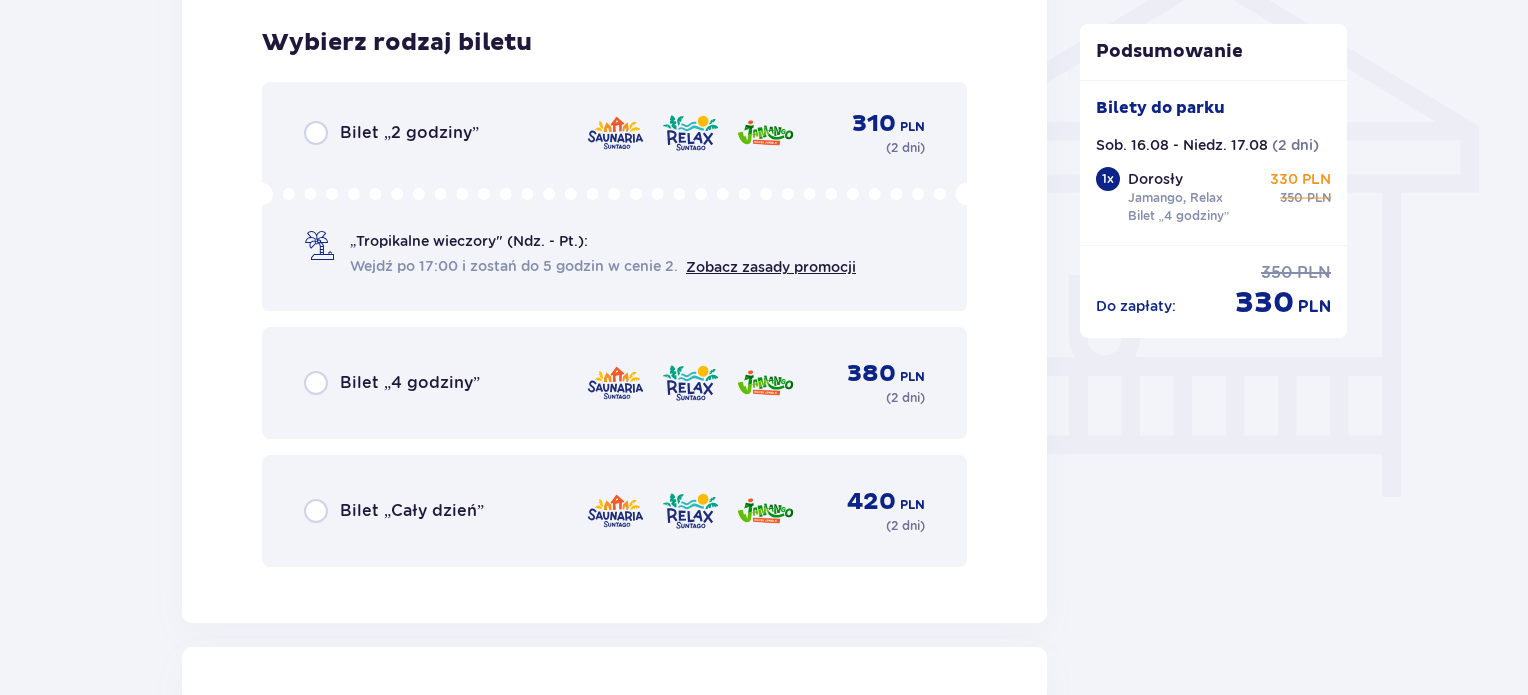 scroll, scrollTop: 1665, scrollLeft: 0, axis: vertical 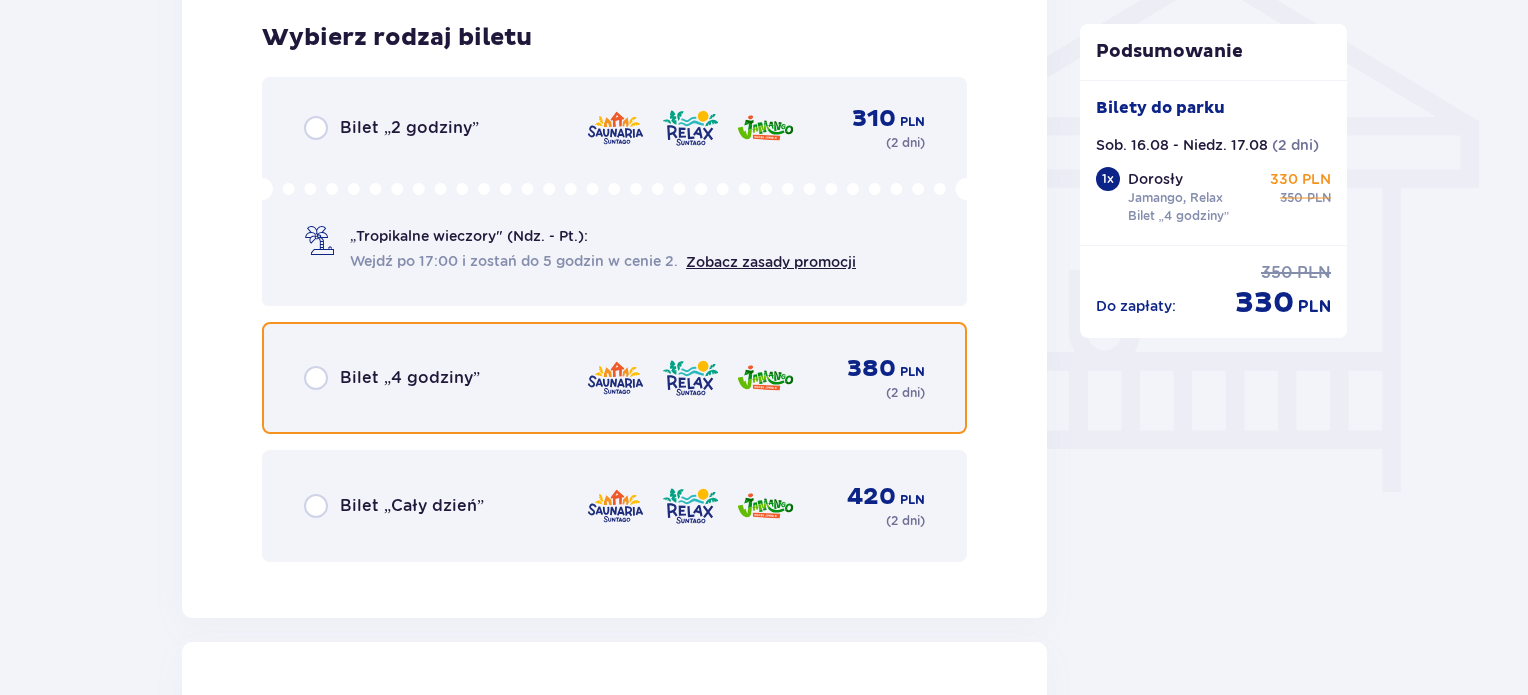 click at bounding box center [316, 378] 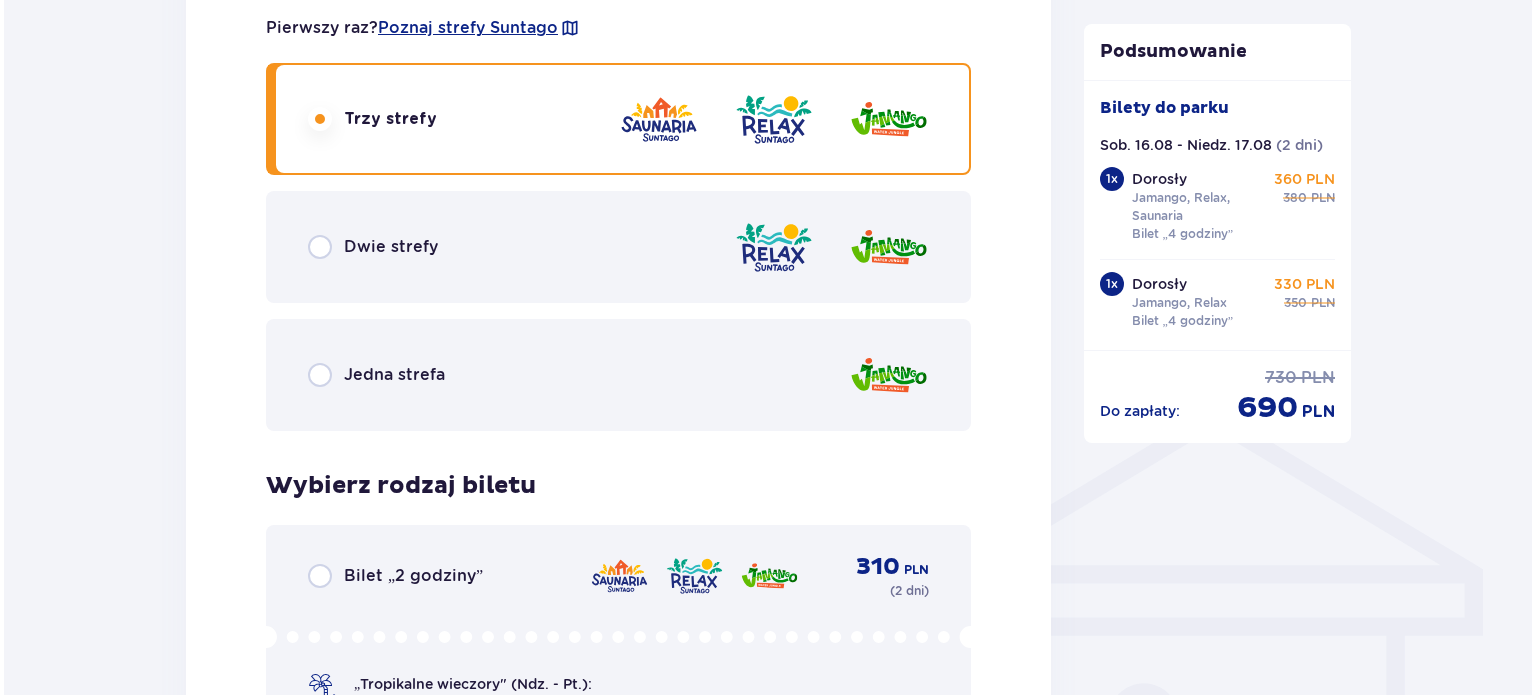 scroll, scrollTop: 1220, scrollLeft: 0, axis: vertical 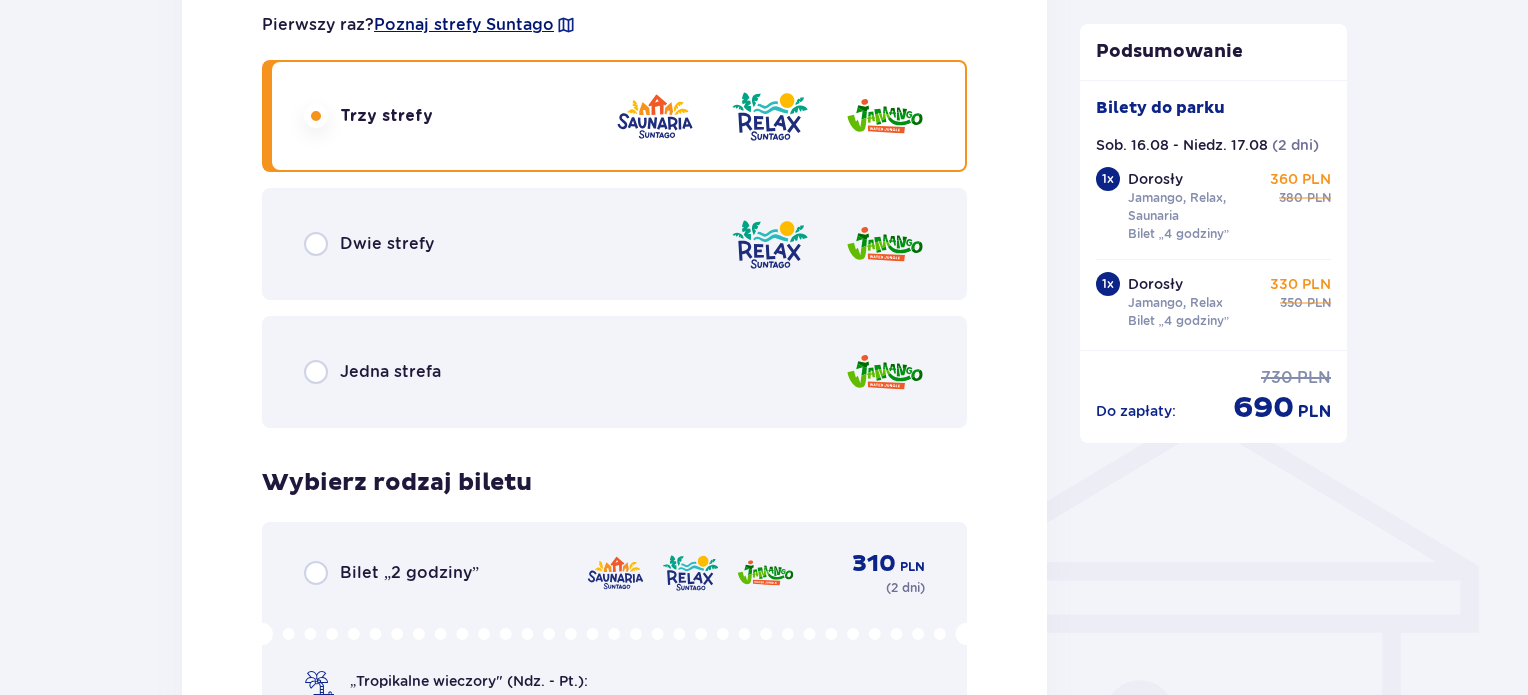 click on "Poznaj strefy Suntago" at bounding box center [464, 25] 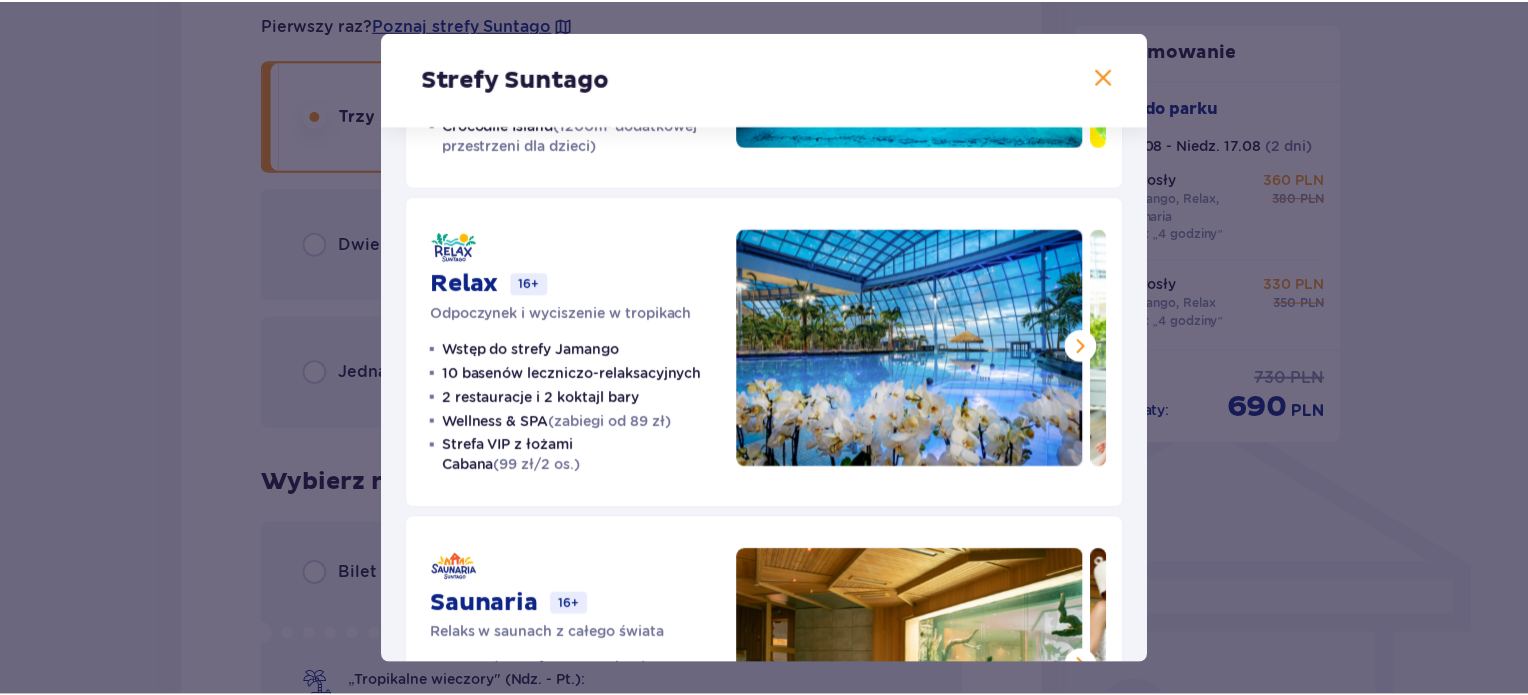 scroll, scrollTop: 0, scrollLeft: 0, axis: both 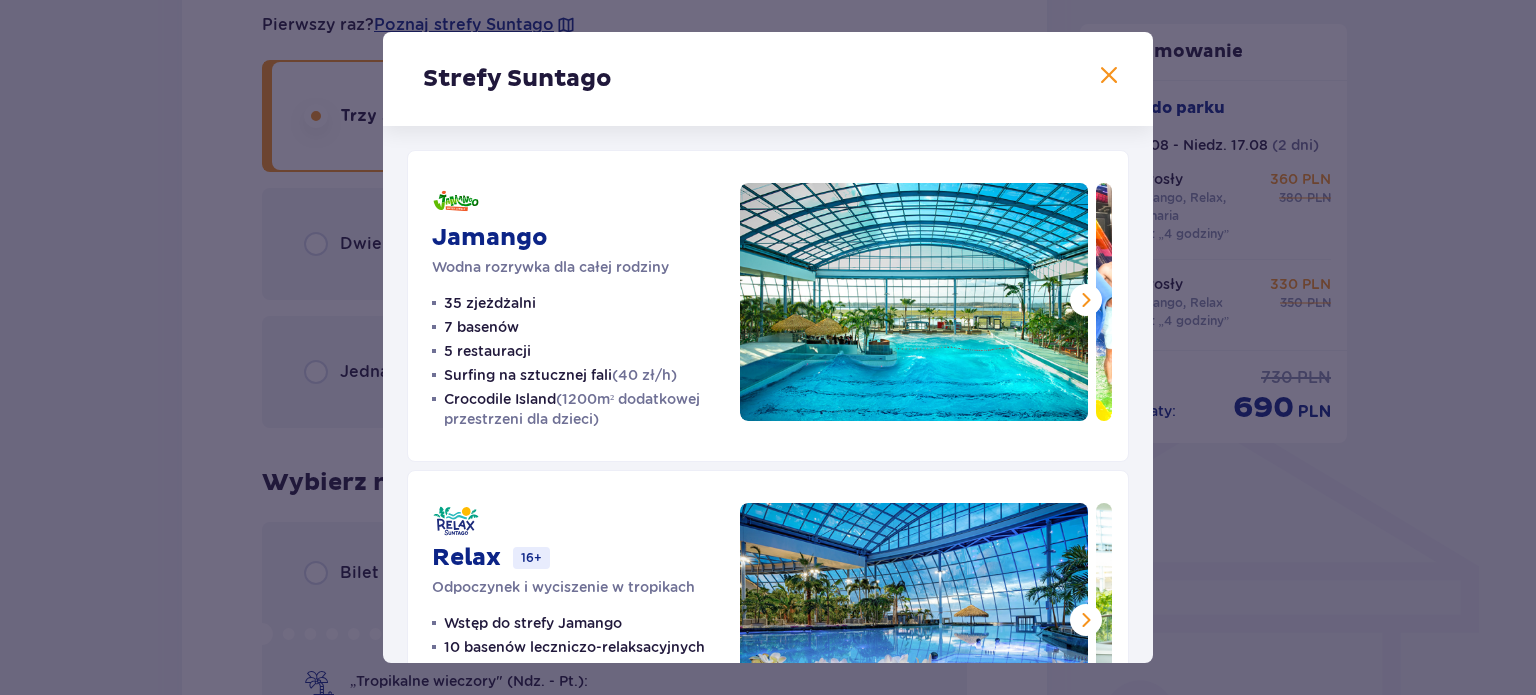 click at bounding box center [1109, 76] 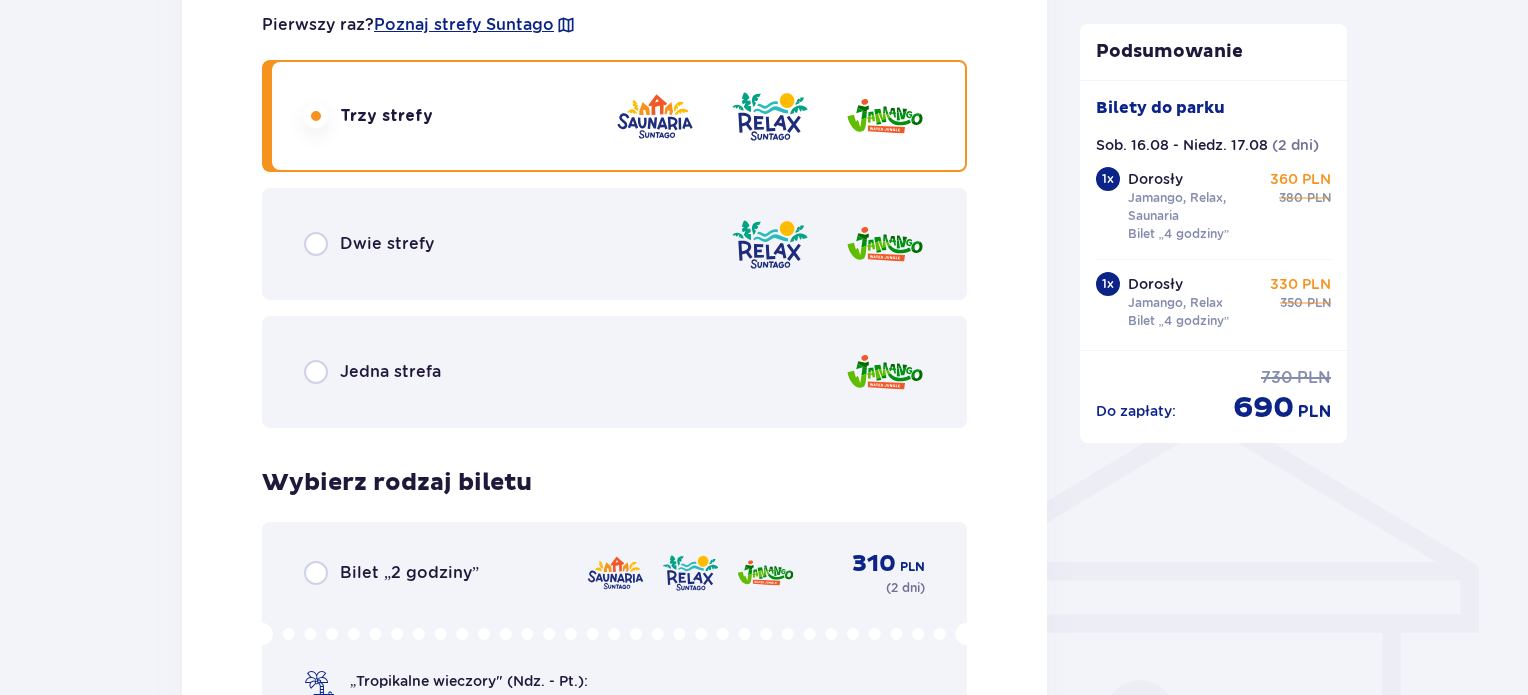 click on "Dwie strefy" at bounding box center (387, 244) 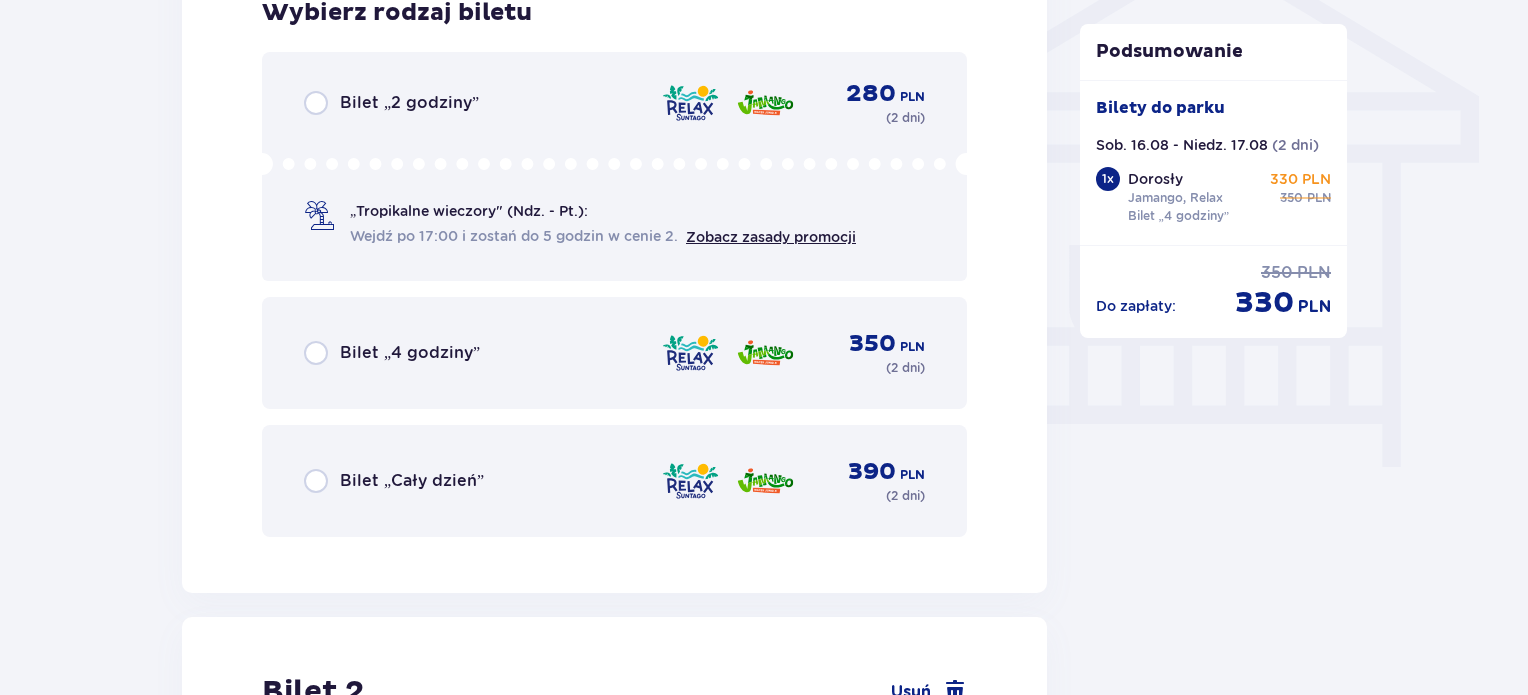 scroll, scrollTop: 1693, scrollLeft: 0, axis: vertical 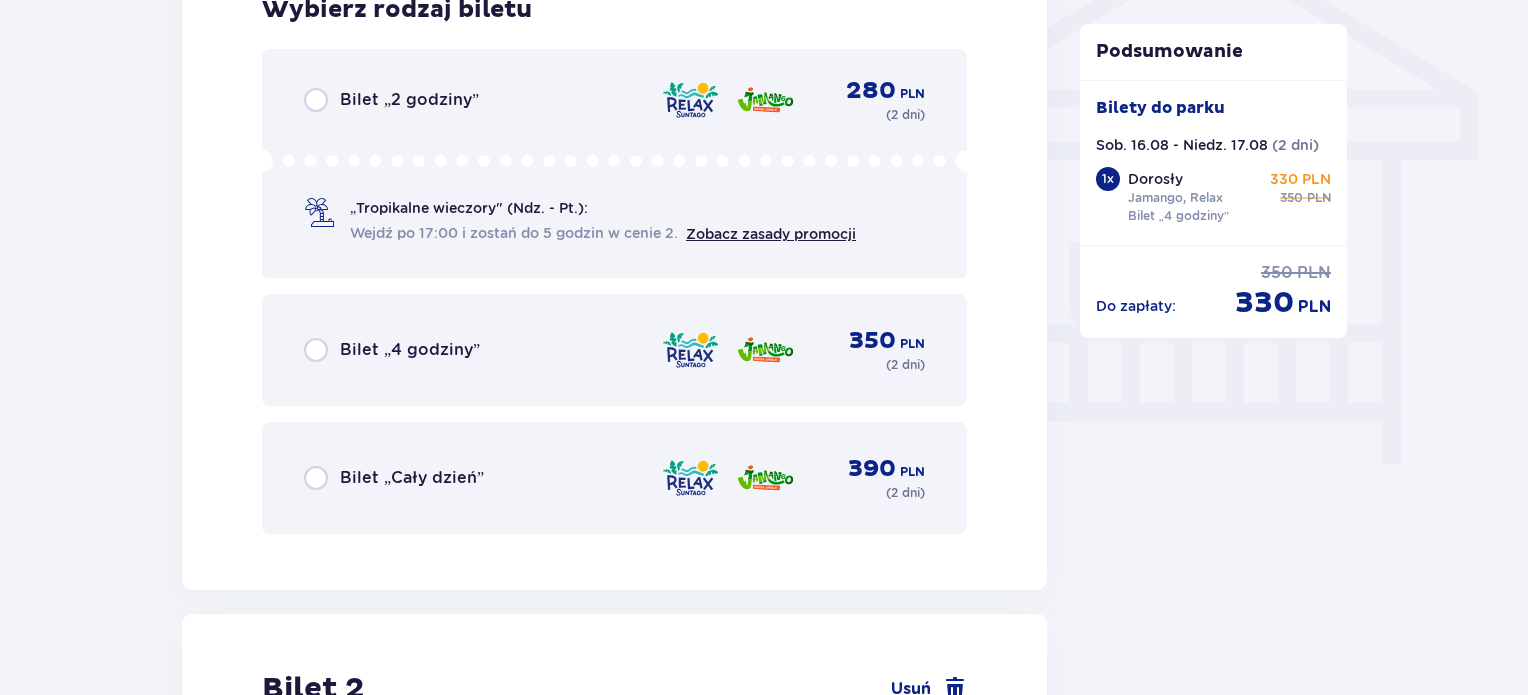 click on "Bilet „4 godziny”" at bounding box center [410, 350] 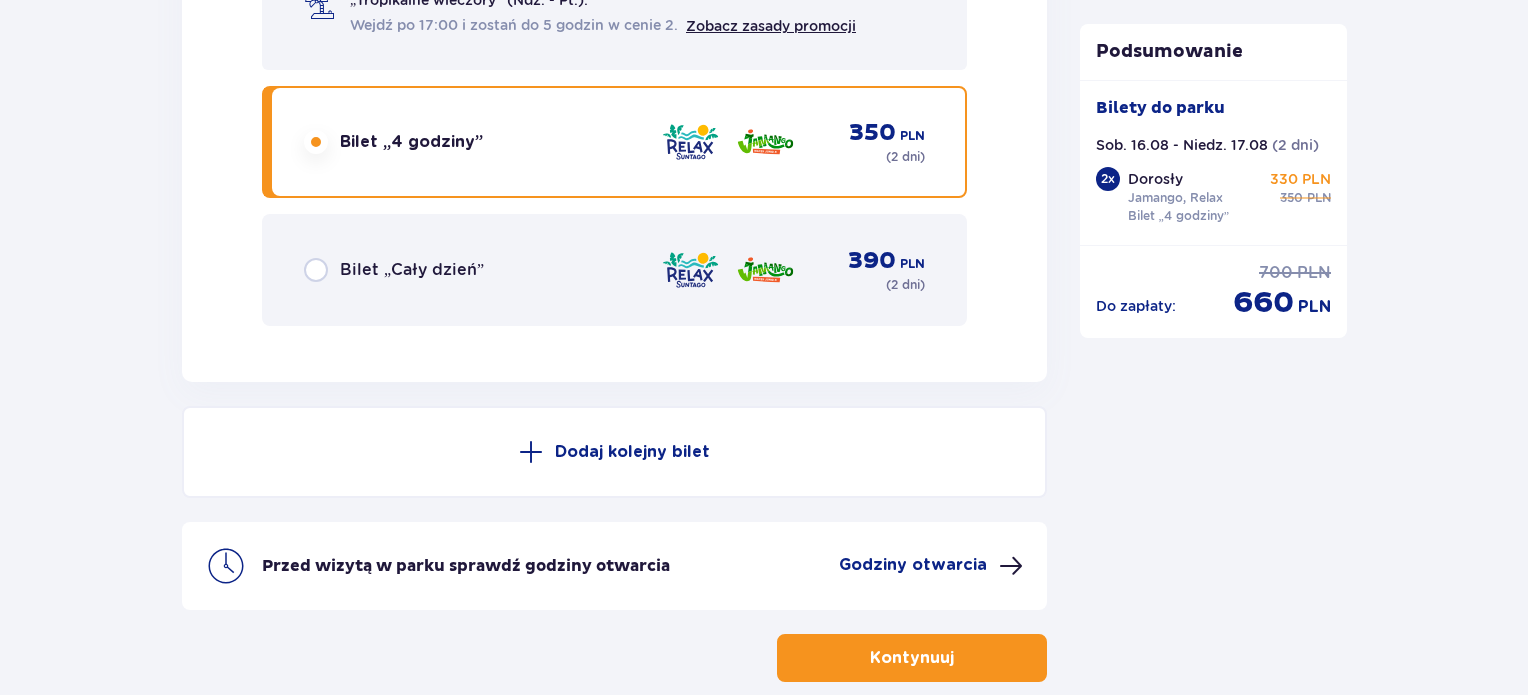 scroll, scrollTop: 3620, scrollLeft: 0, axis: vertical 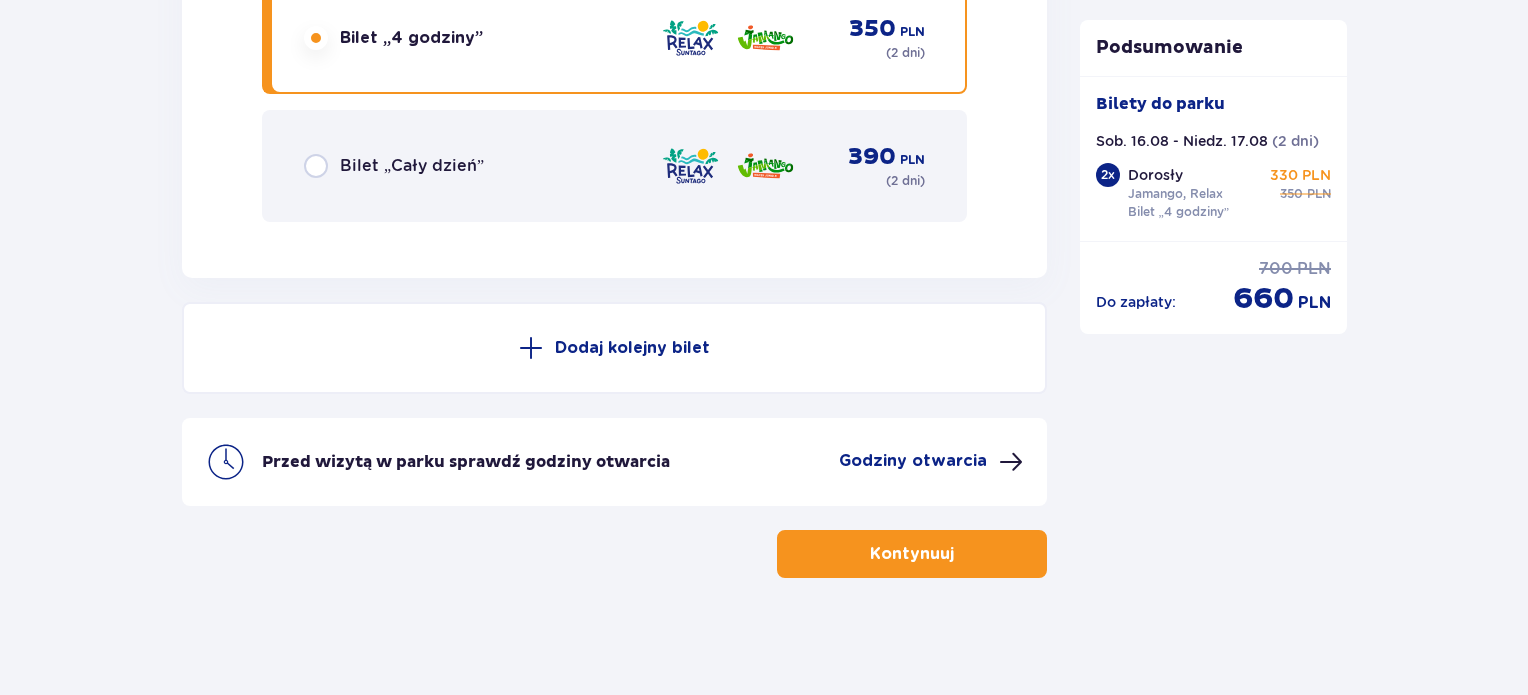 click on "Kontynuuj" at bounding box center (912, 554) 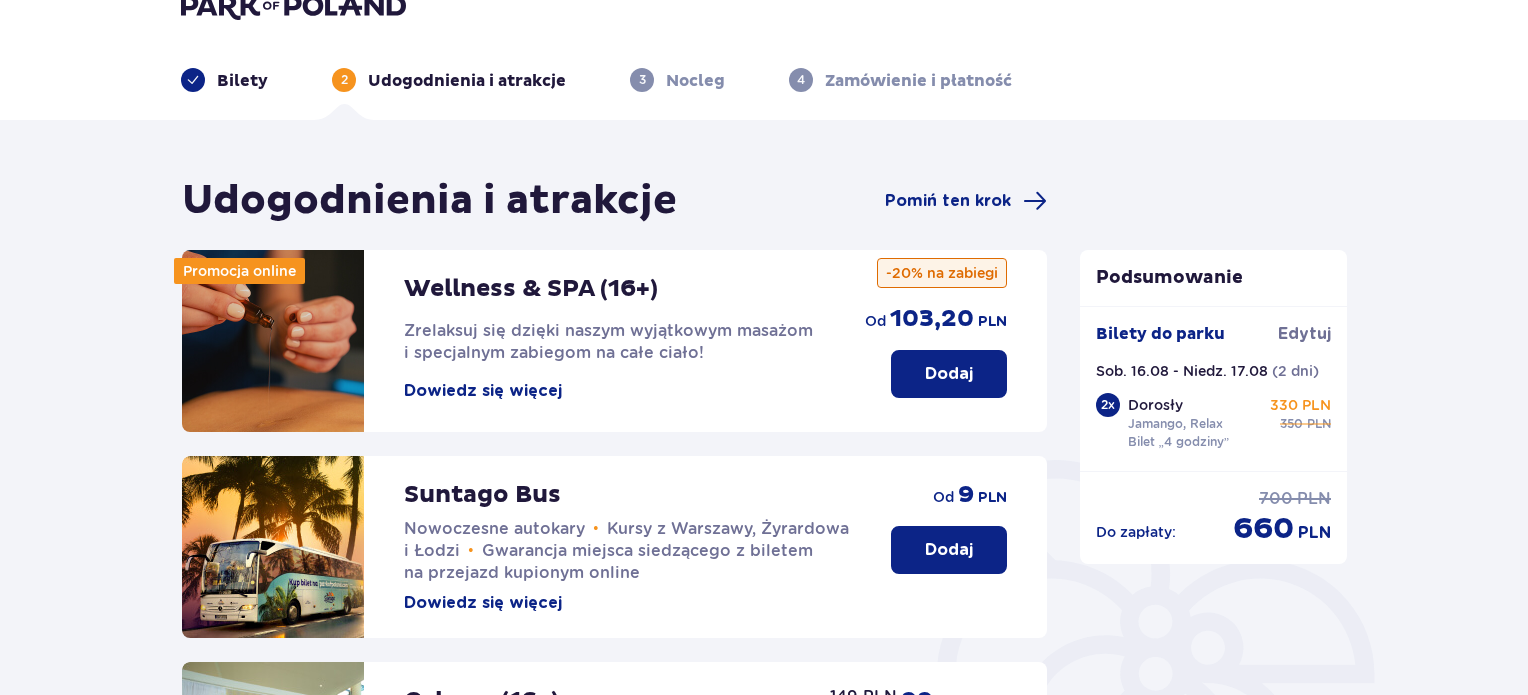 scroll, scrollTop: 0, scrollLeft: 0, axis: both 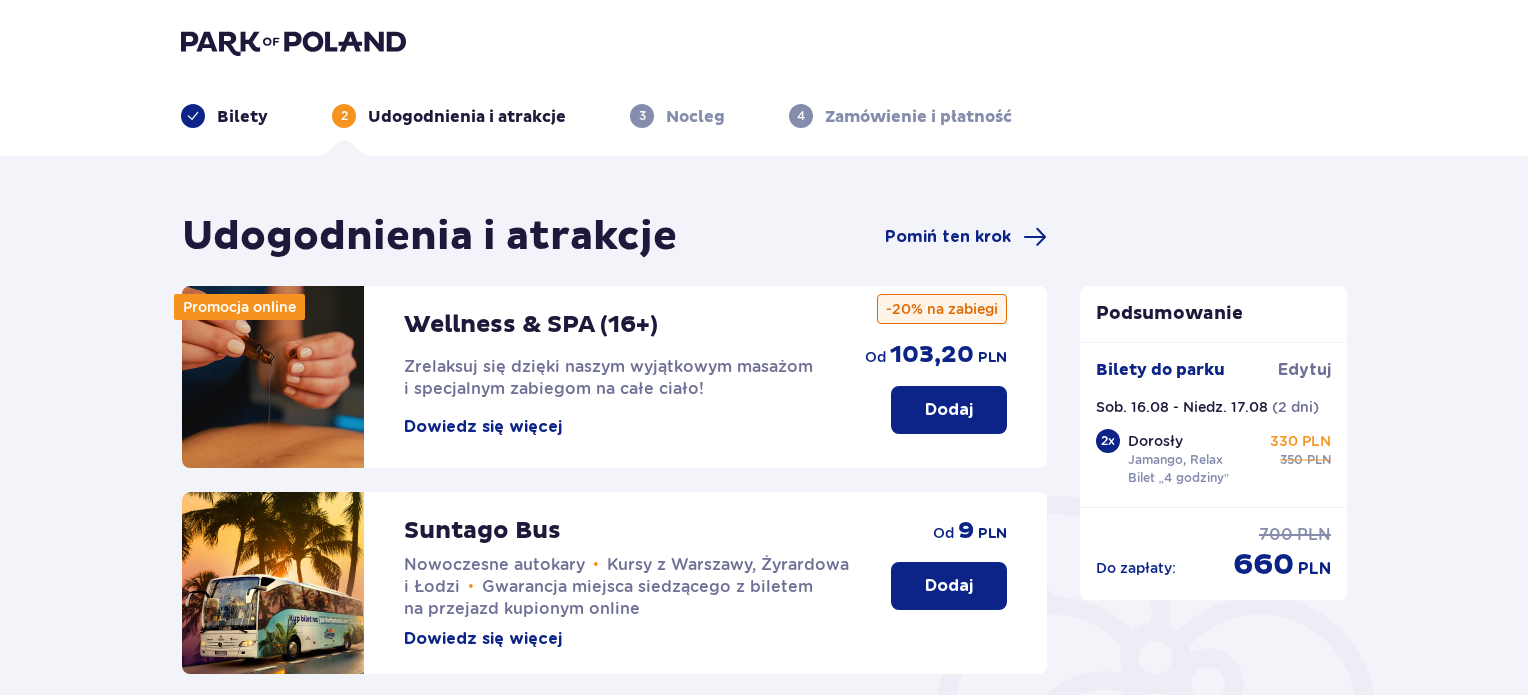 click on "Dodaj" at bounding box center [949, 410] 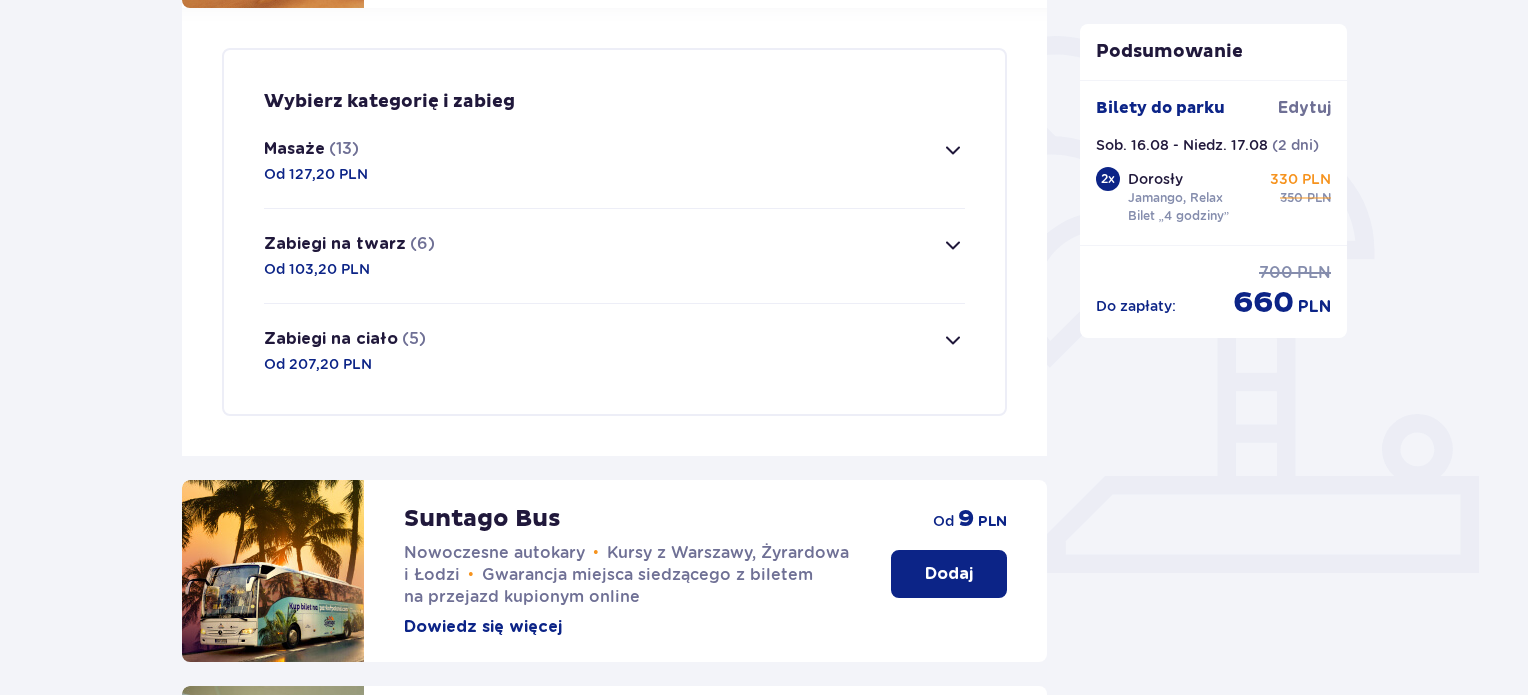 scroll, scrollTop: 484, scrollLeft: 0, axis: vertical 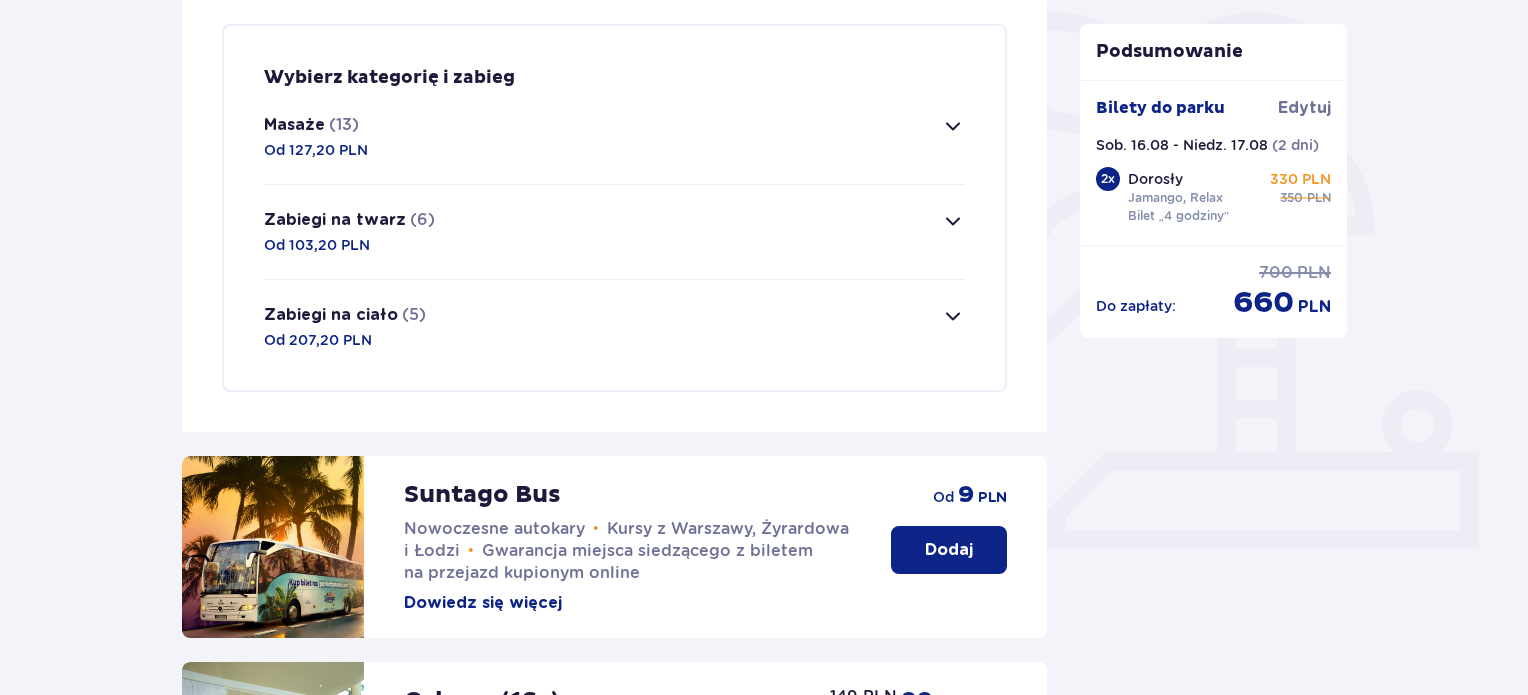 click on "Masaże (13) Od 127,20 PLN" at bounding box center [614, 137] 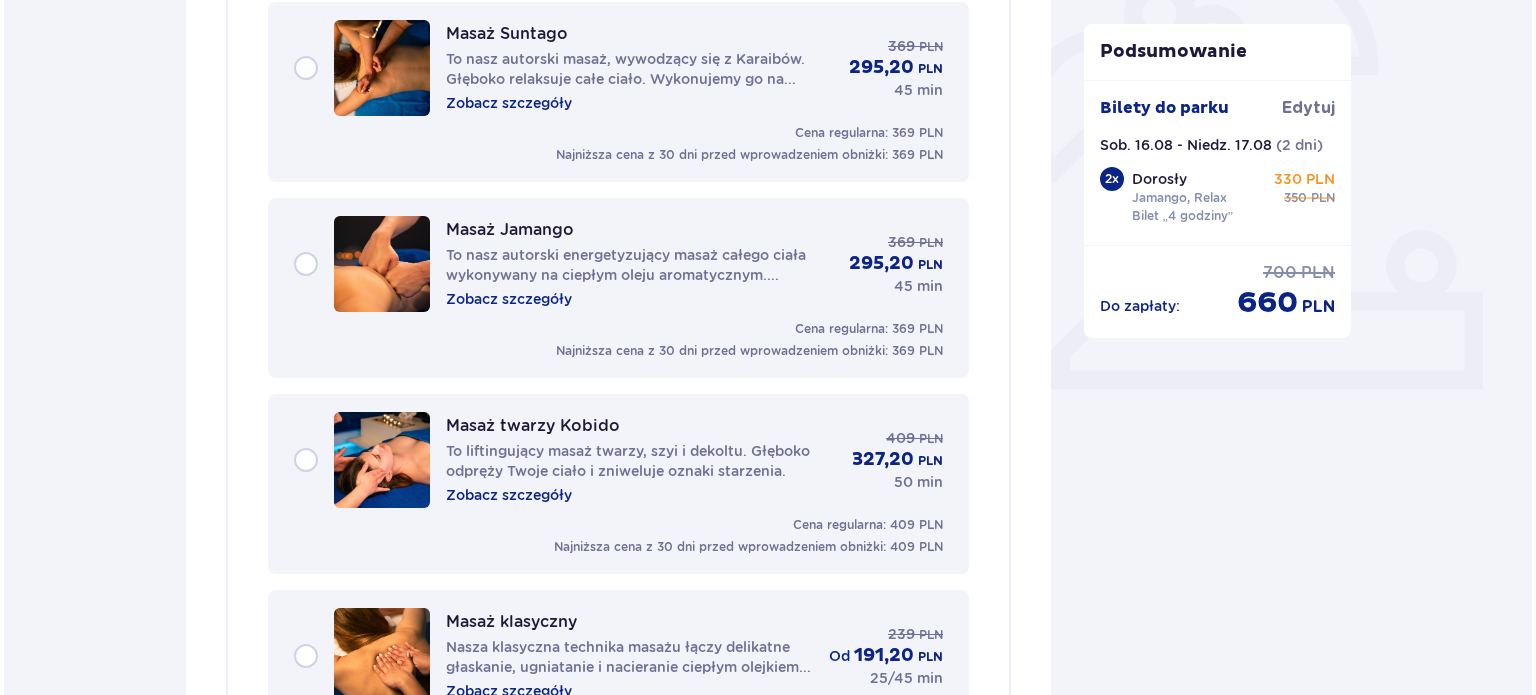 scroll, scrollTop: 644, scrollLeft: 0, axis: vertical 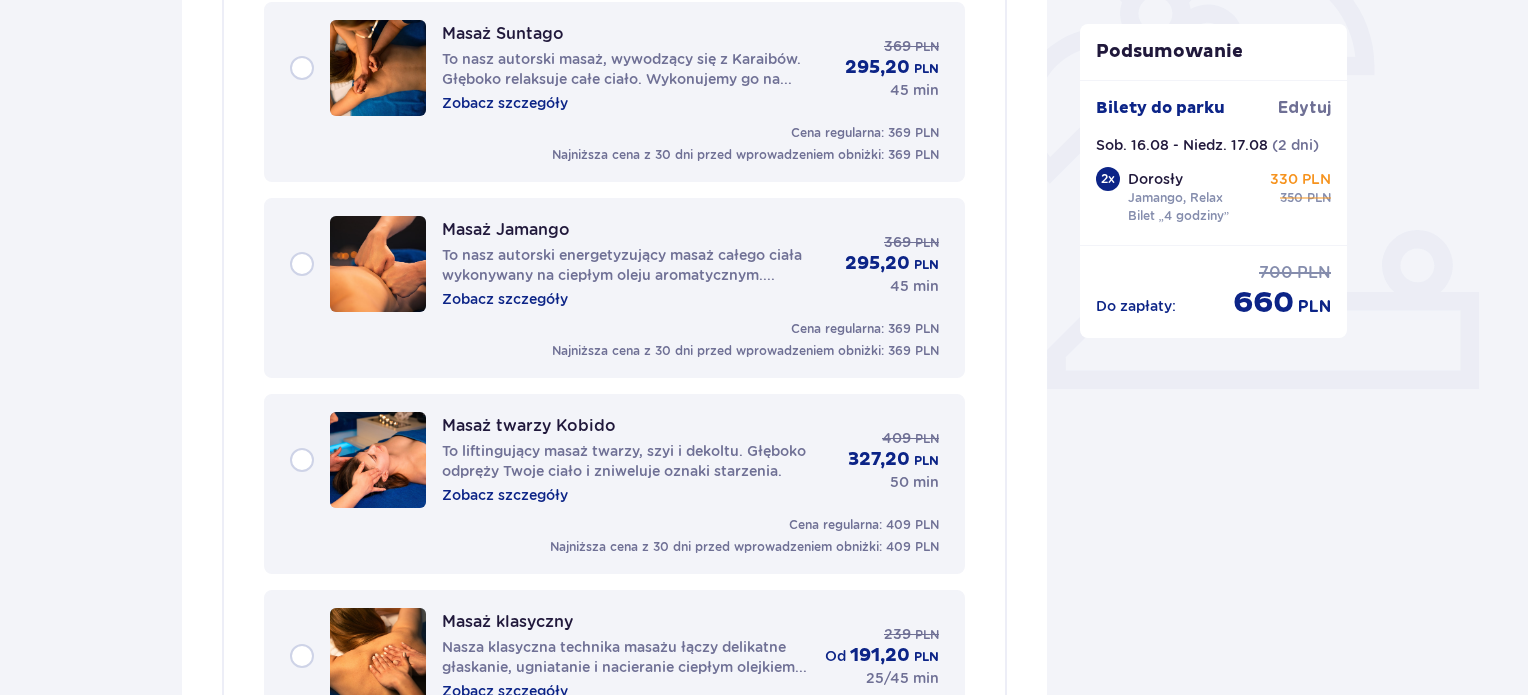 click on "Zobacz szczegóły" at bounding box center (505, 103) 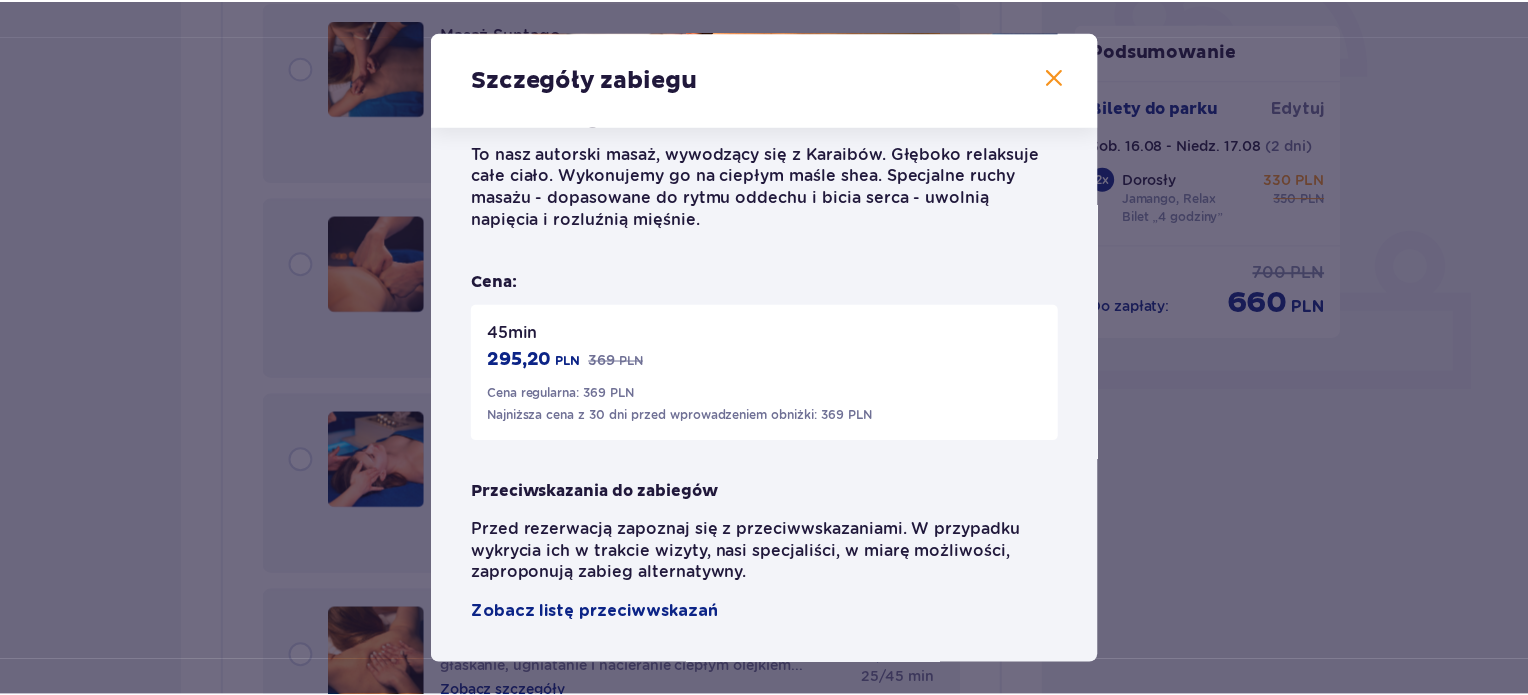 scroll, scrollTop: 340, scrollLeft: 0, axis: vertical 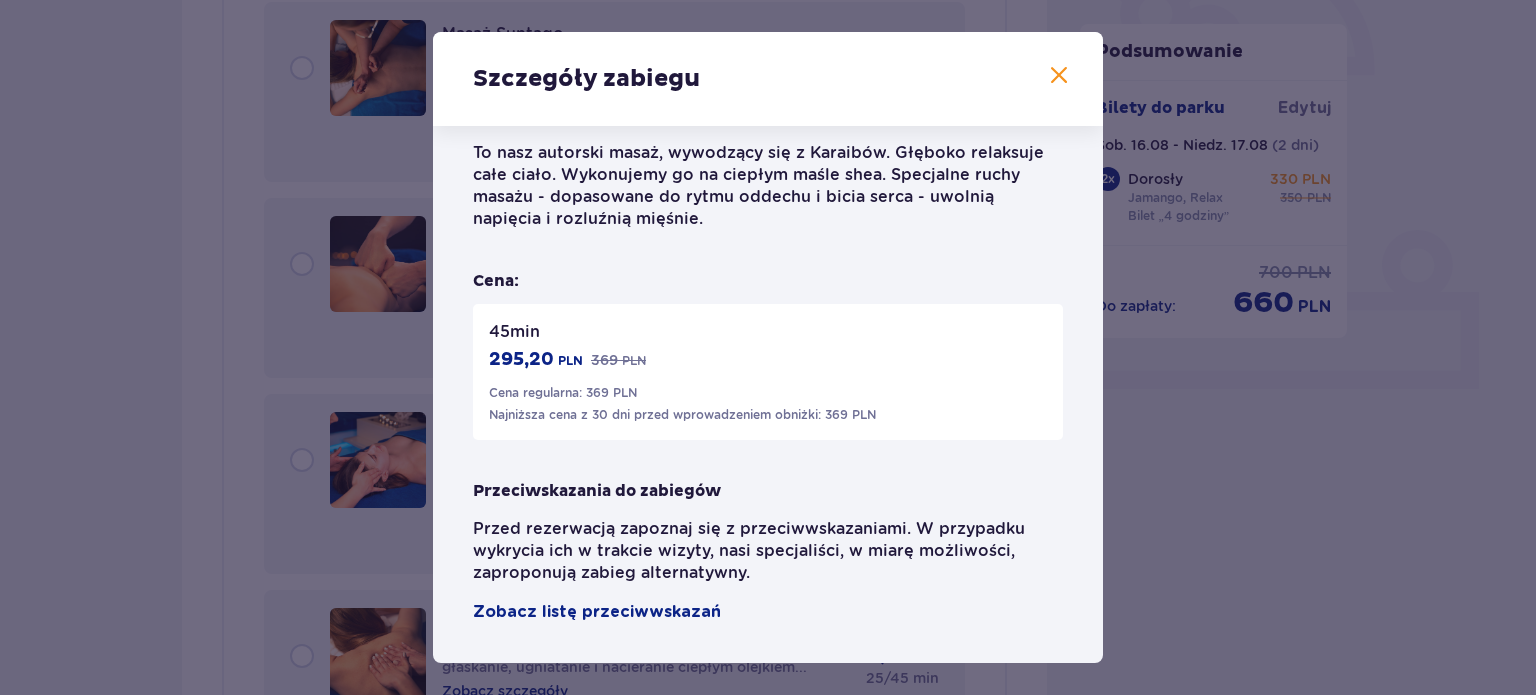 click on "Szczegóły zabiegu" at bounding box center [768, 79] 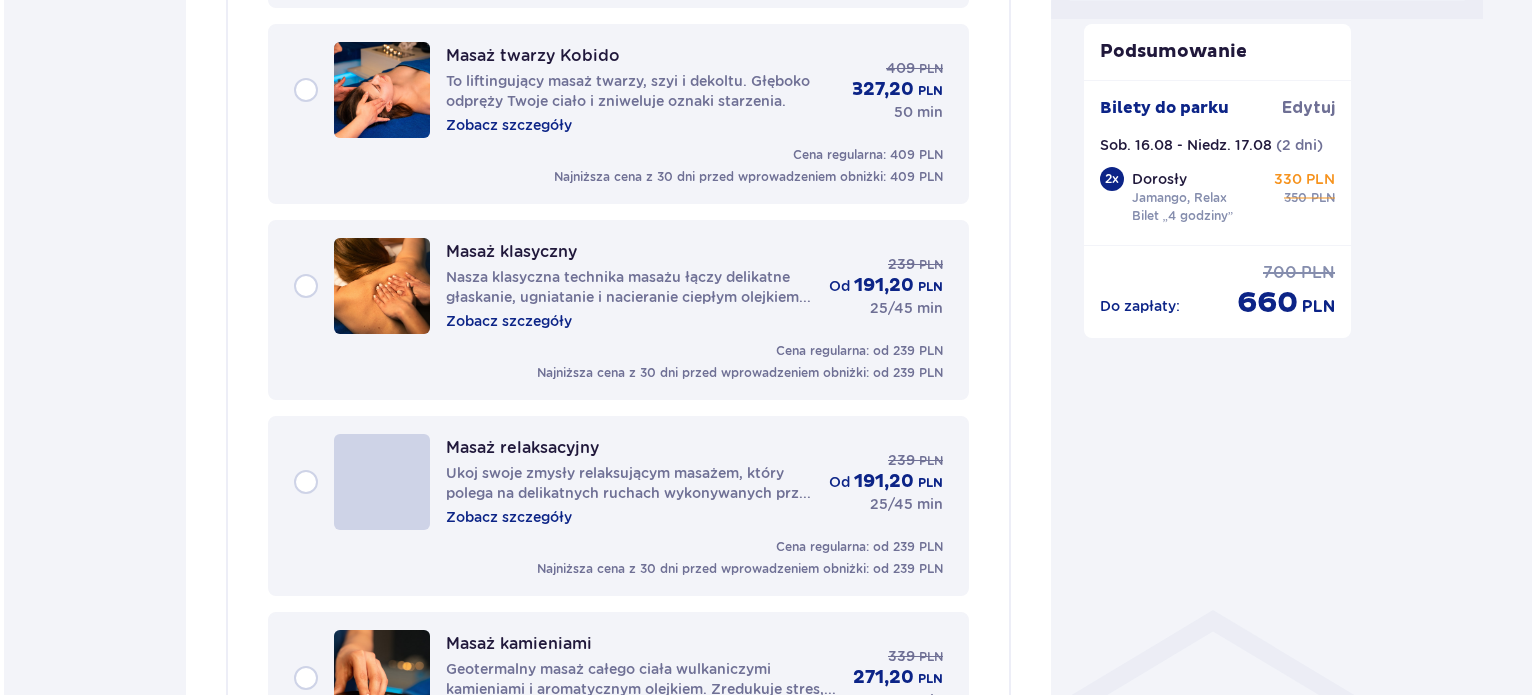 scroll, scrollTop: 1016, scrollLeft: 0, axis: vertical 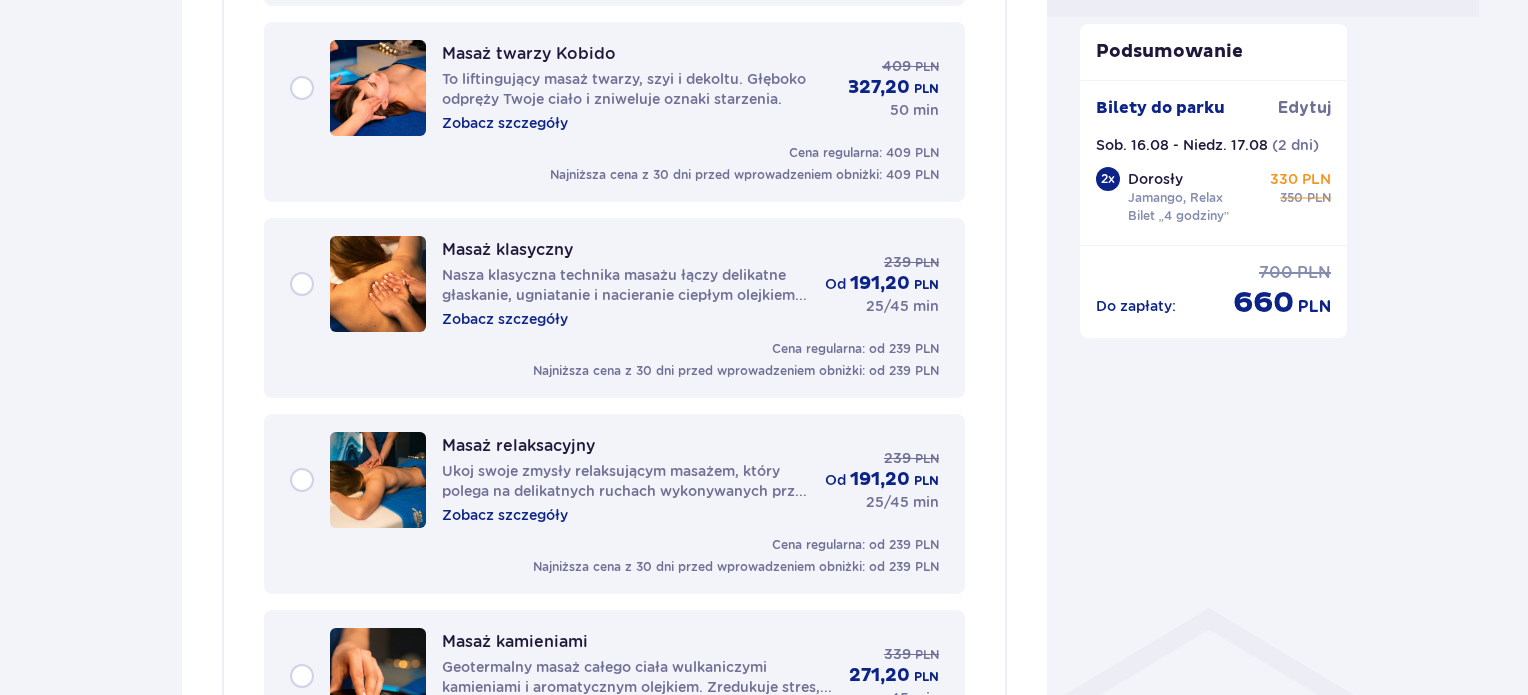 click on "Zobacz szczegóły" at bounding box center (505, 515) 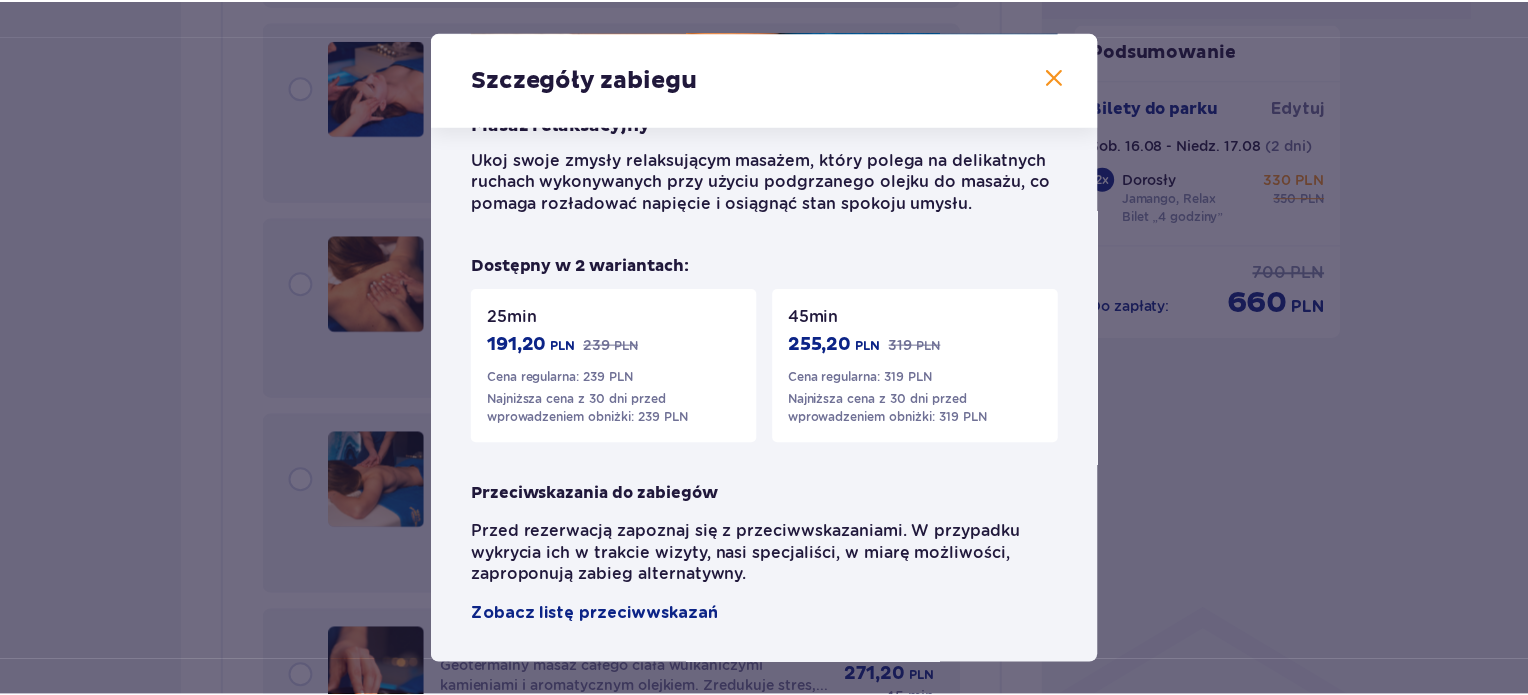 scroll, scrollTop: 336, scrollLeft: 0, axis: vertical 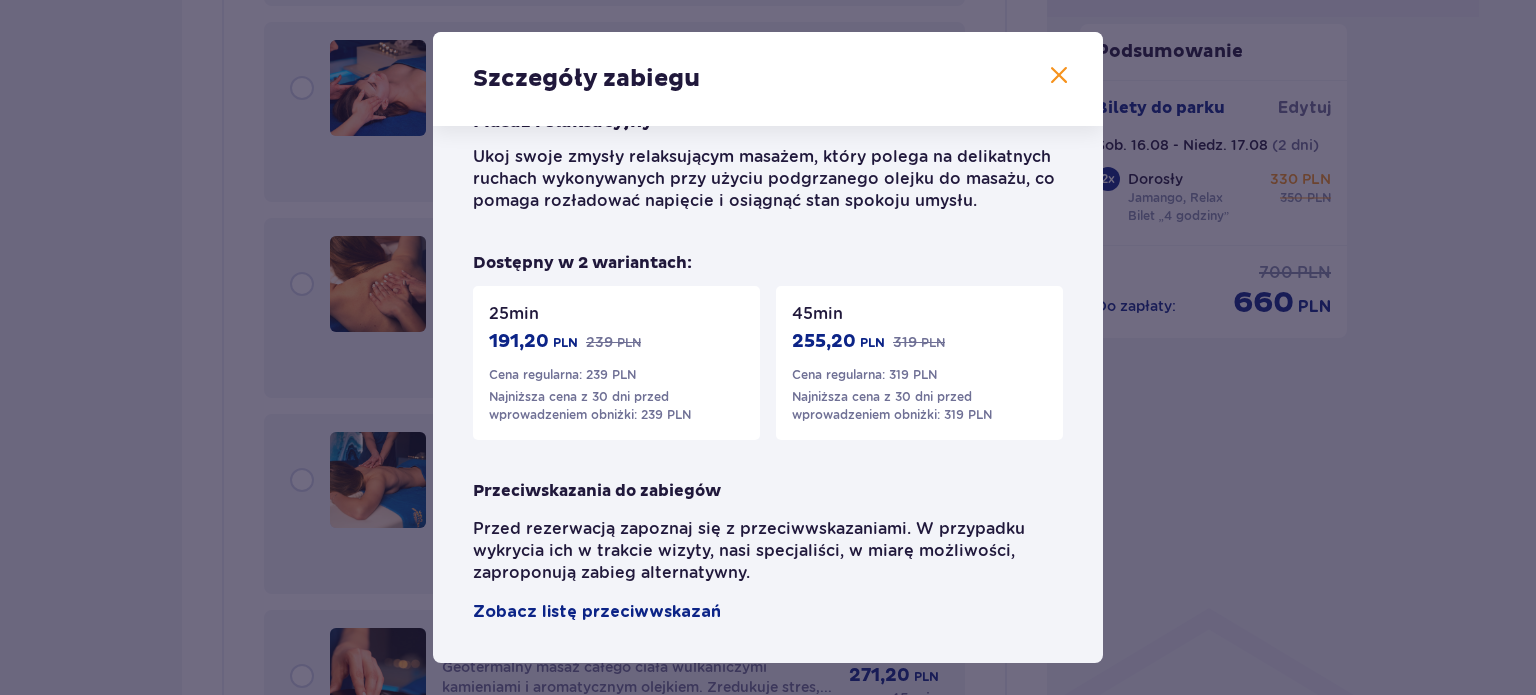 click at bounding box center (1059, 76) 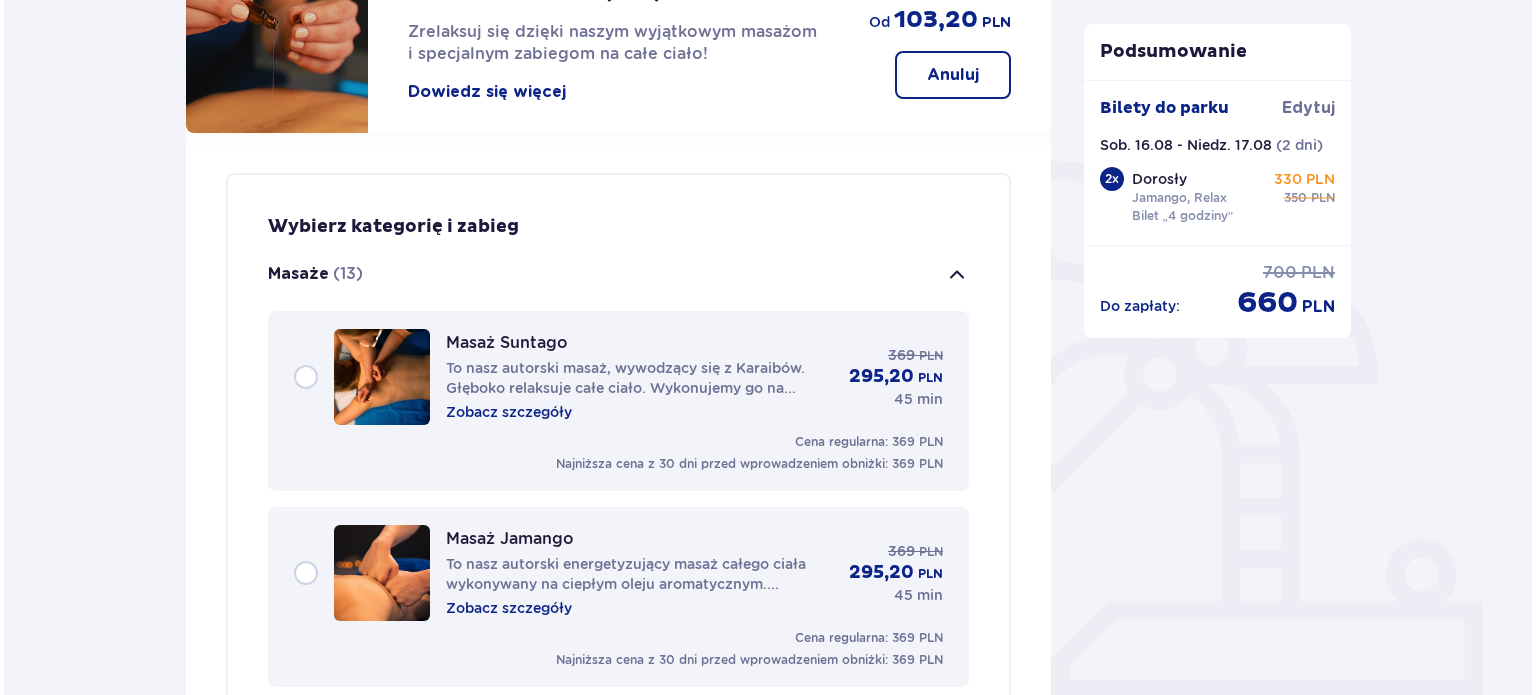 scroll, scrollTop: 344, scrollLeft: 0, axis: vertical 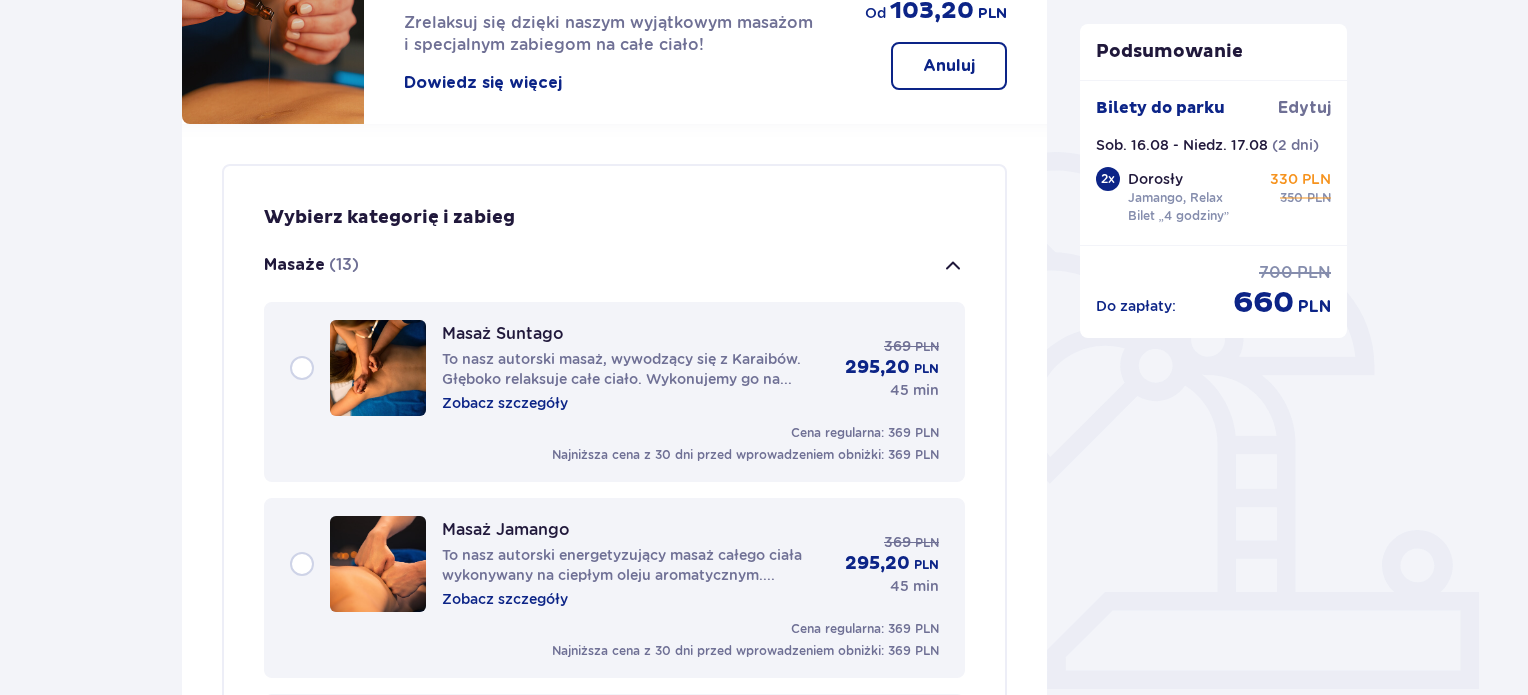 click on "Zobacz szczegóły" at bounding box center (505, 403) 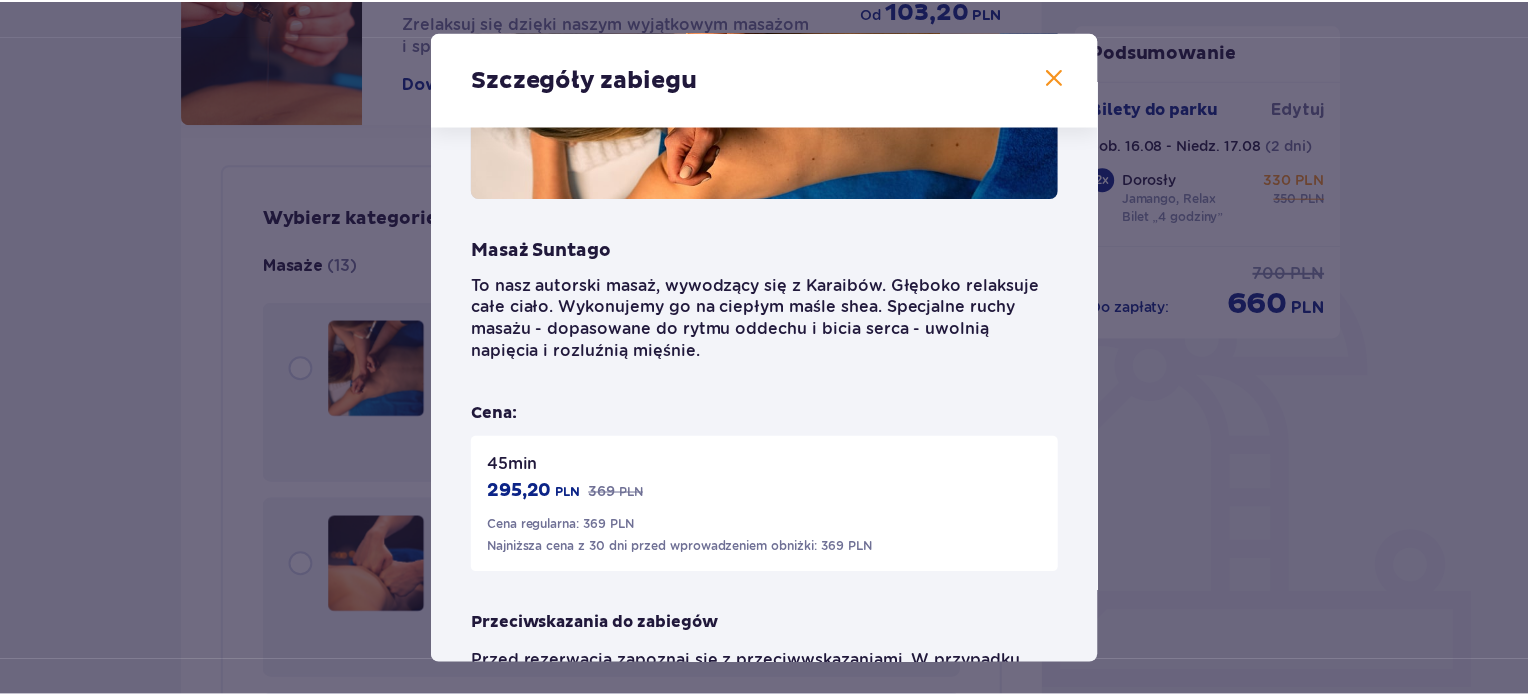 scroll, scrollTop: 340, scrollLeft: 0, axis: vertical 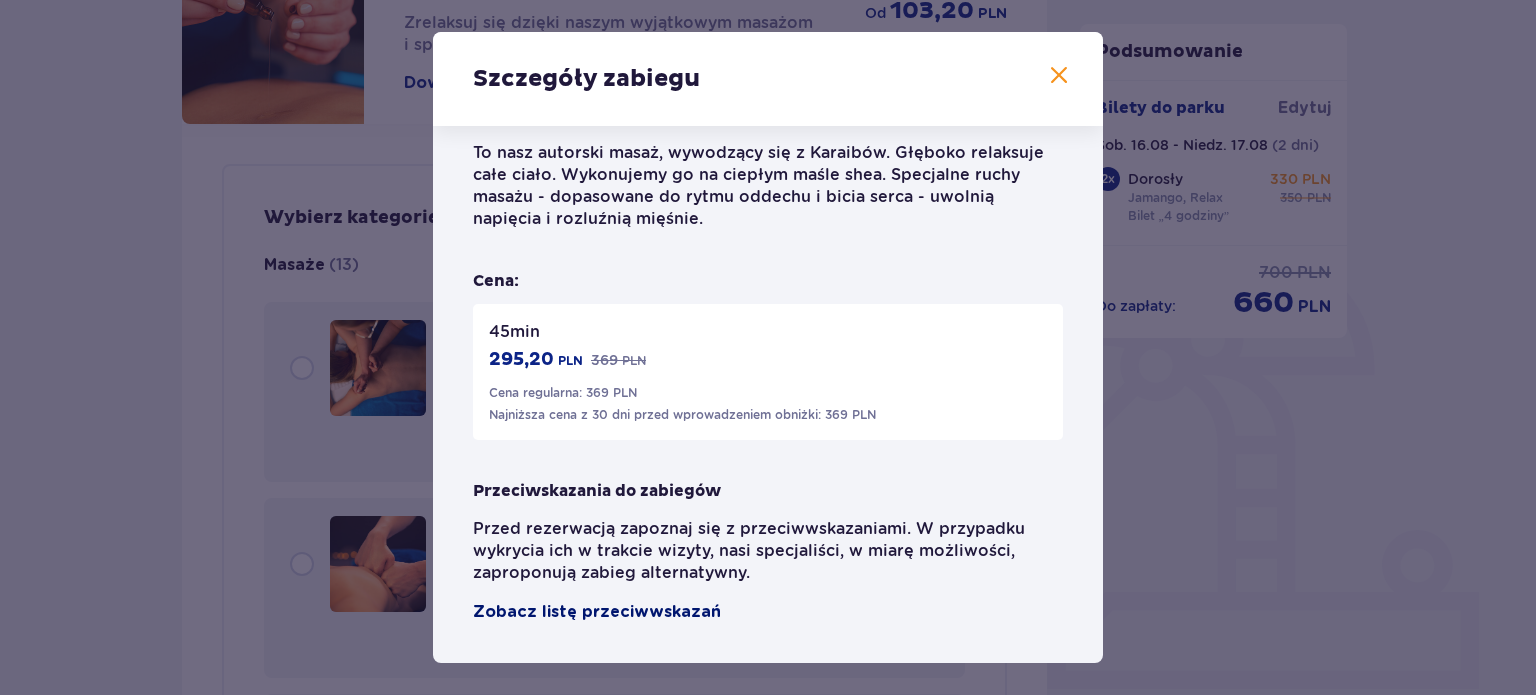 click on "Zobacz listę przeciwwskazań" at bounding box center [597, 612] 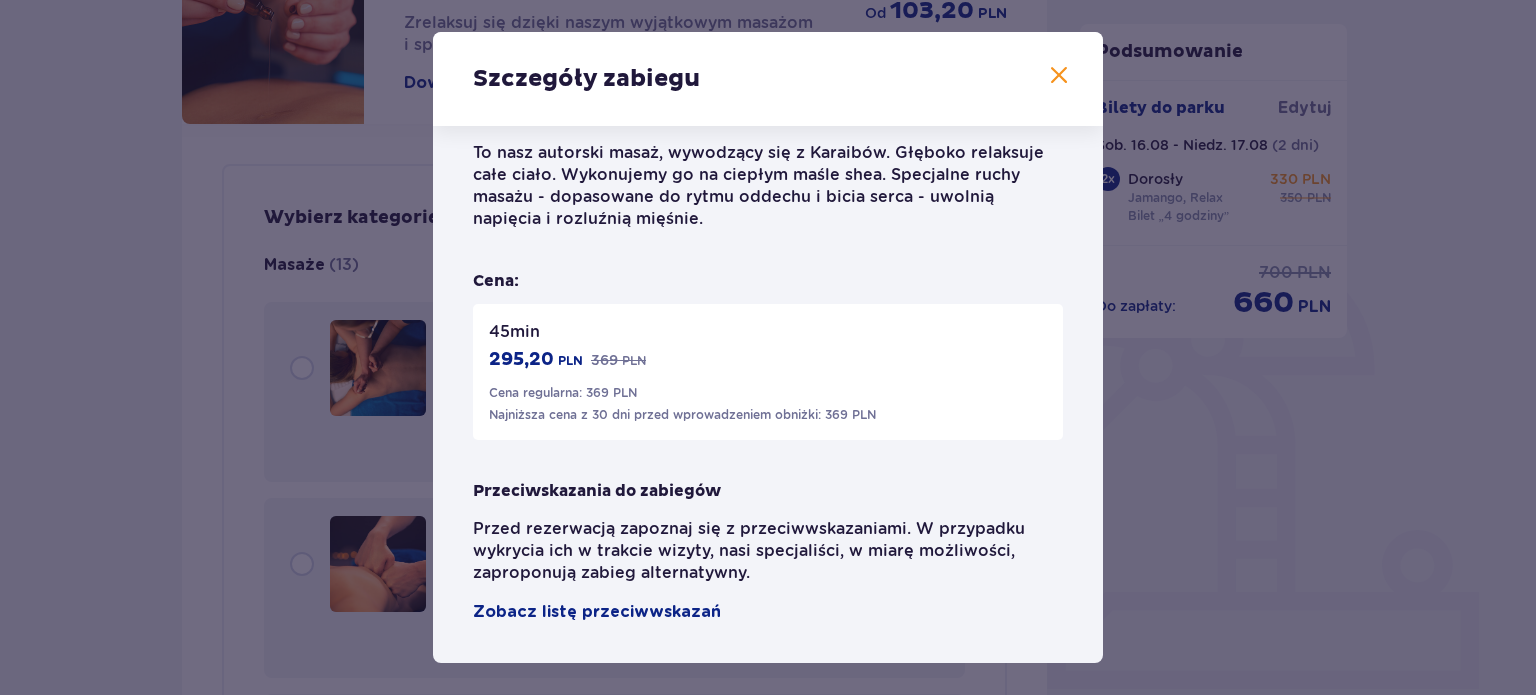 click at bounding box center (1059, 76) 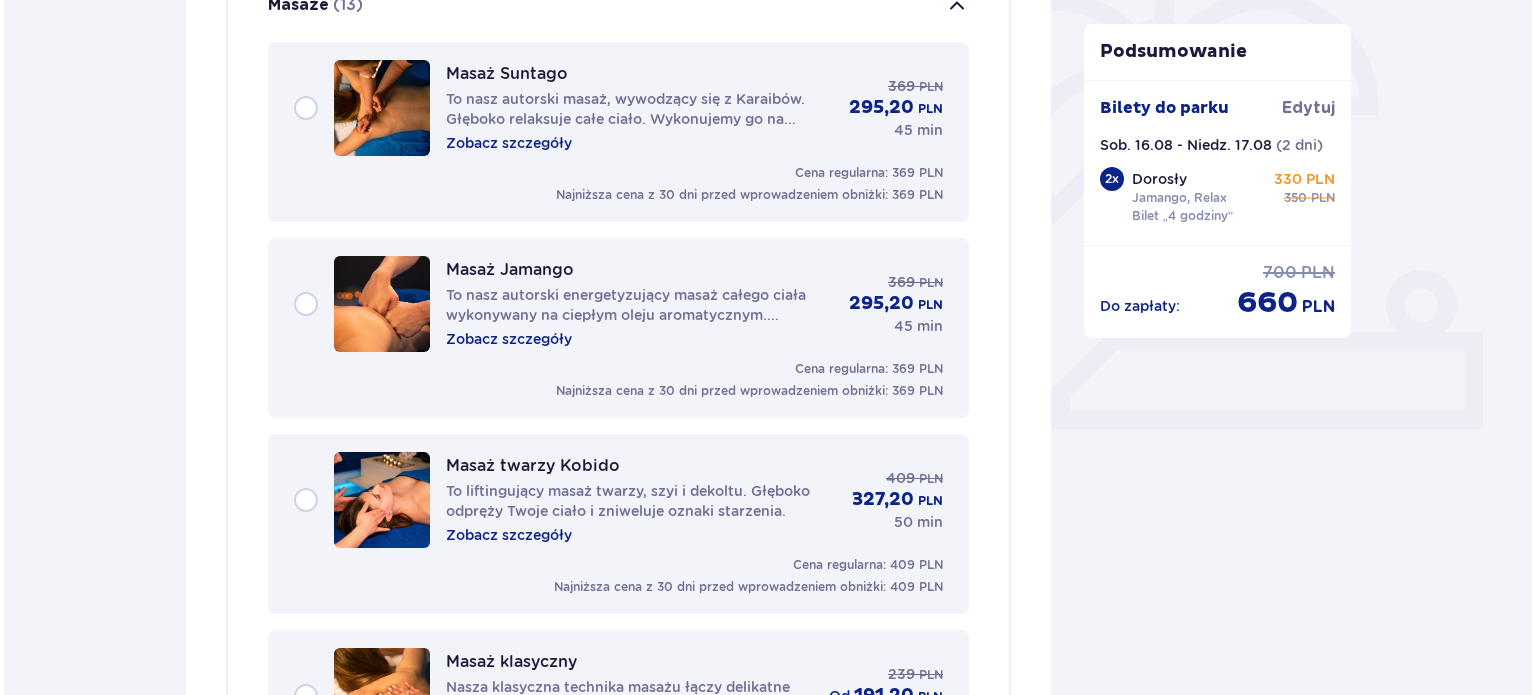scroll, scrollTop: 611, scrollLeft: 0, axis: vertical 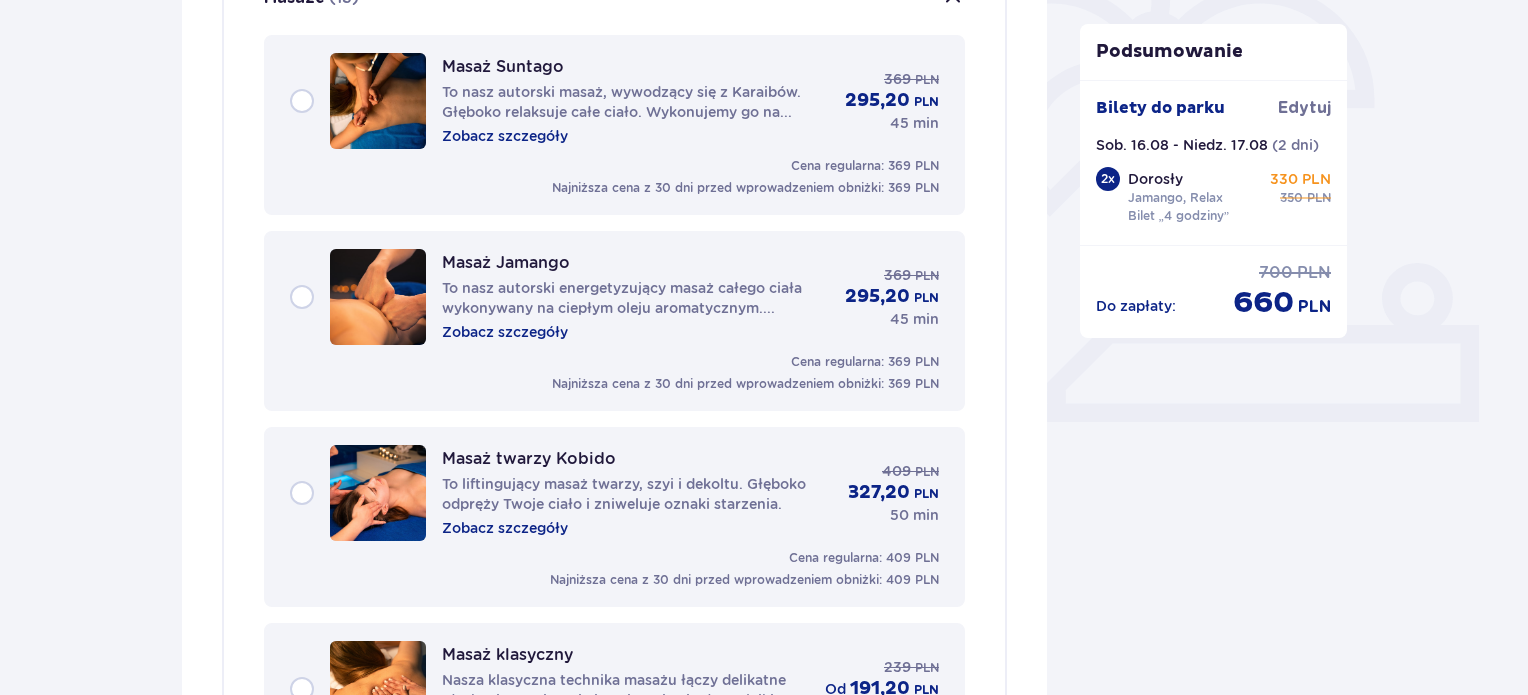 click on "Zobacz szczegóły" at bounding box center (505, 332) 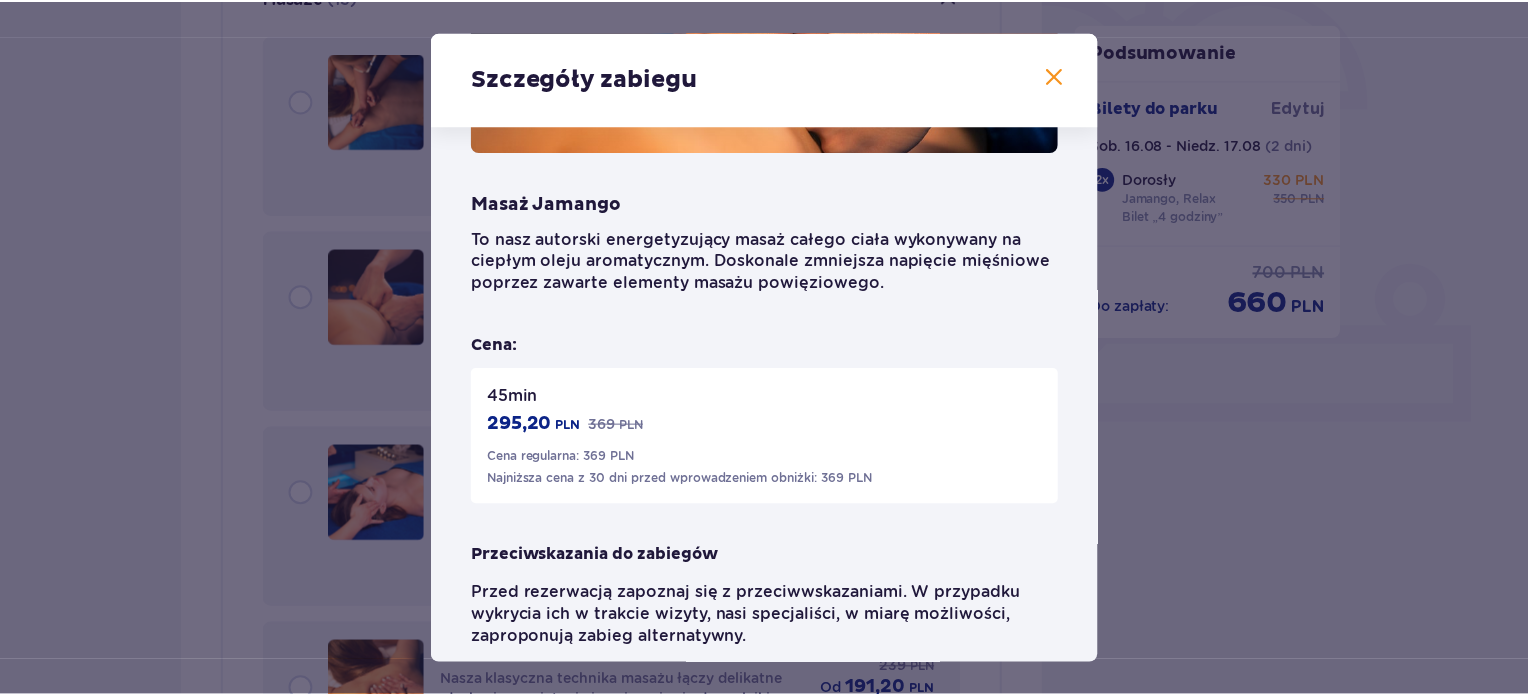 scroll, scrollTop: 256, scrollLeft: 0, axis: vertical 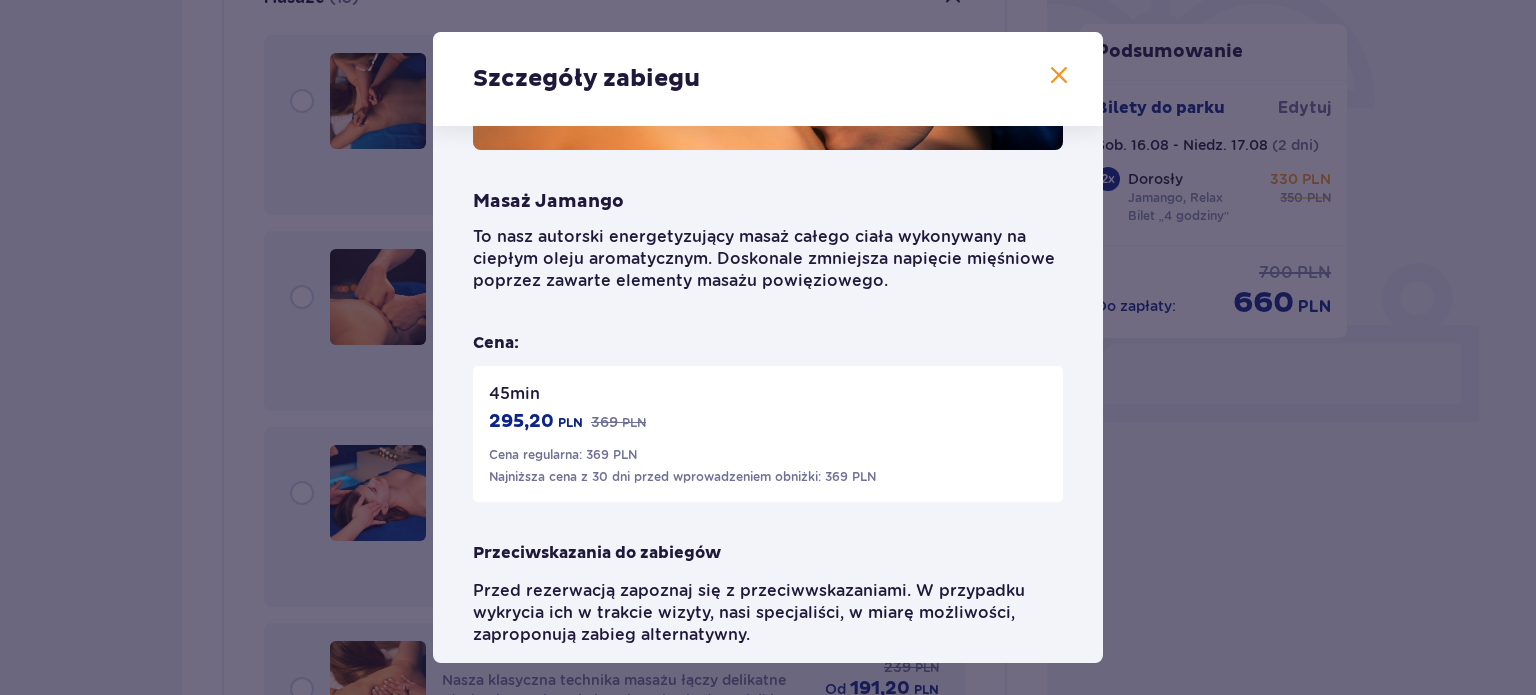 click at bounding box center [1059, 76] 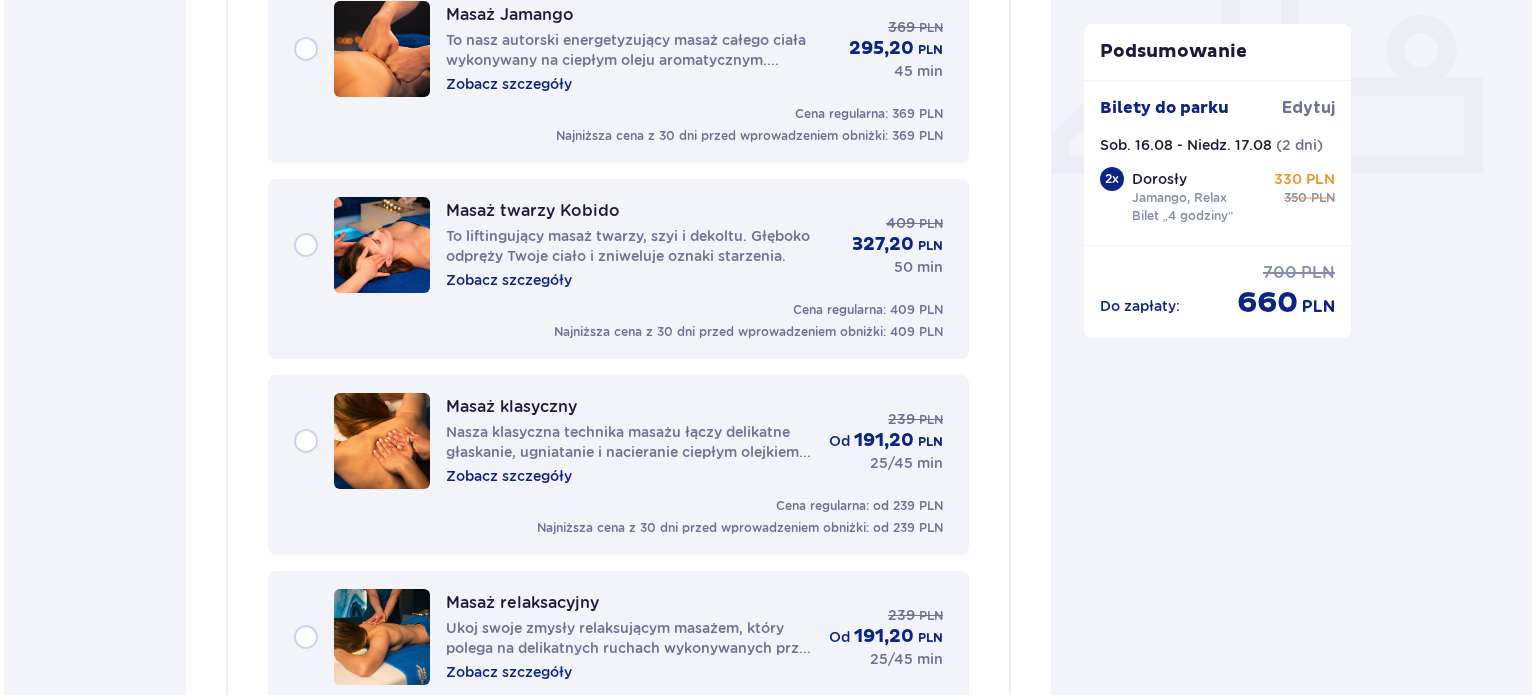 scroll, scrollTop: 860, scrollLeft: 0, axis: vertical 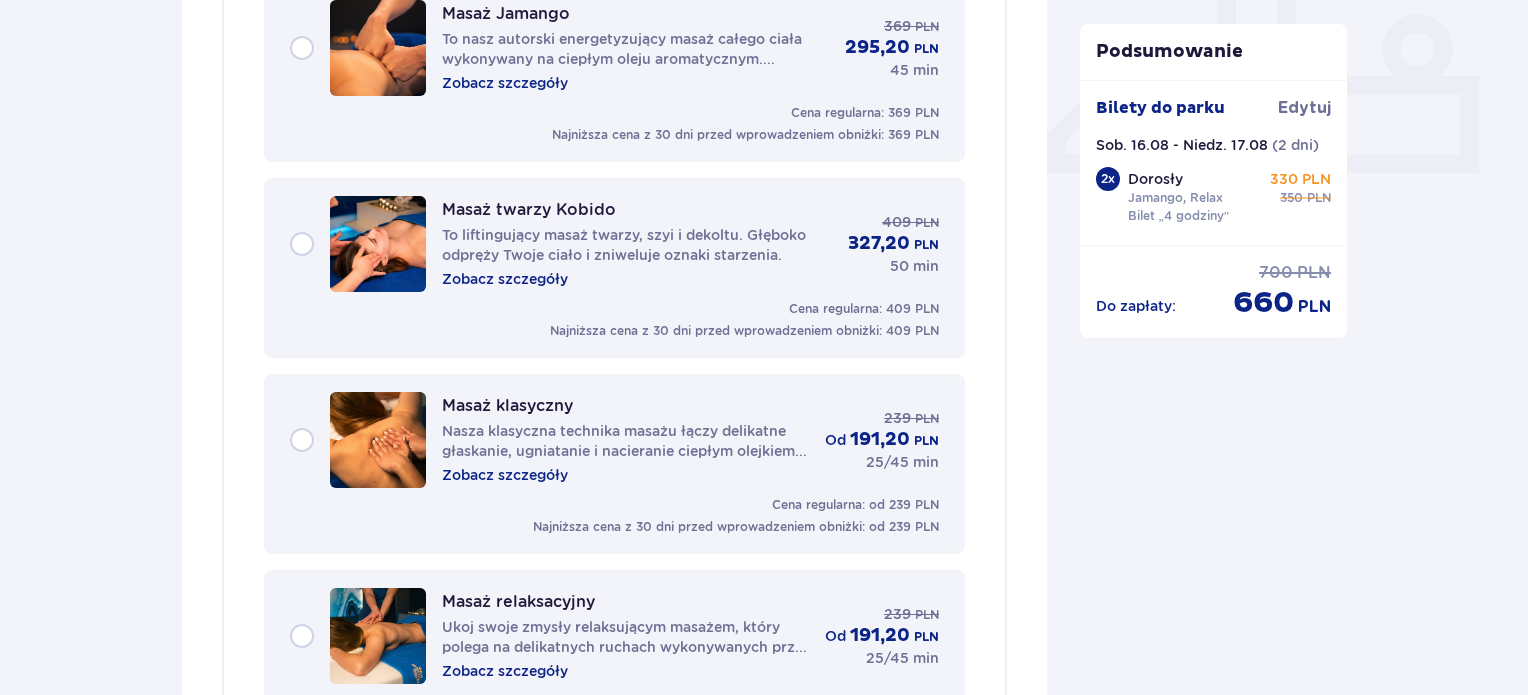 click on "Zobacz szczegóły" at bounding box center (505, 475) 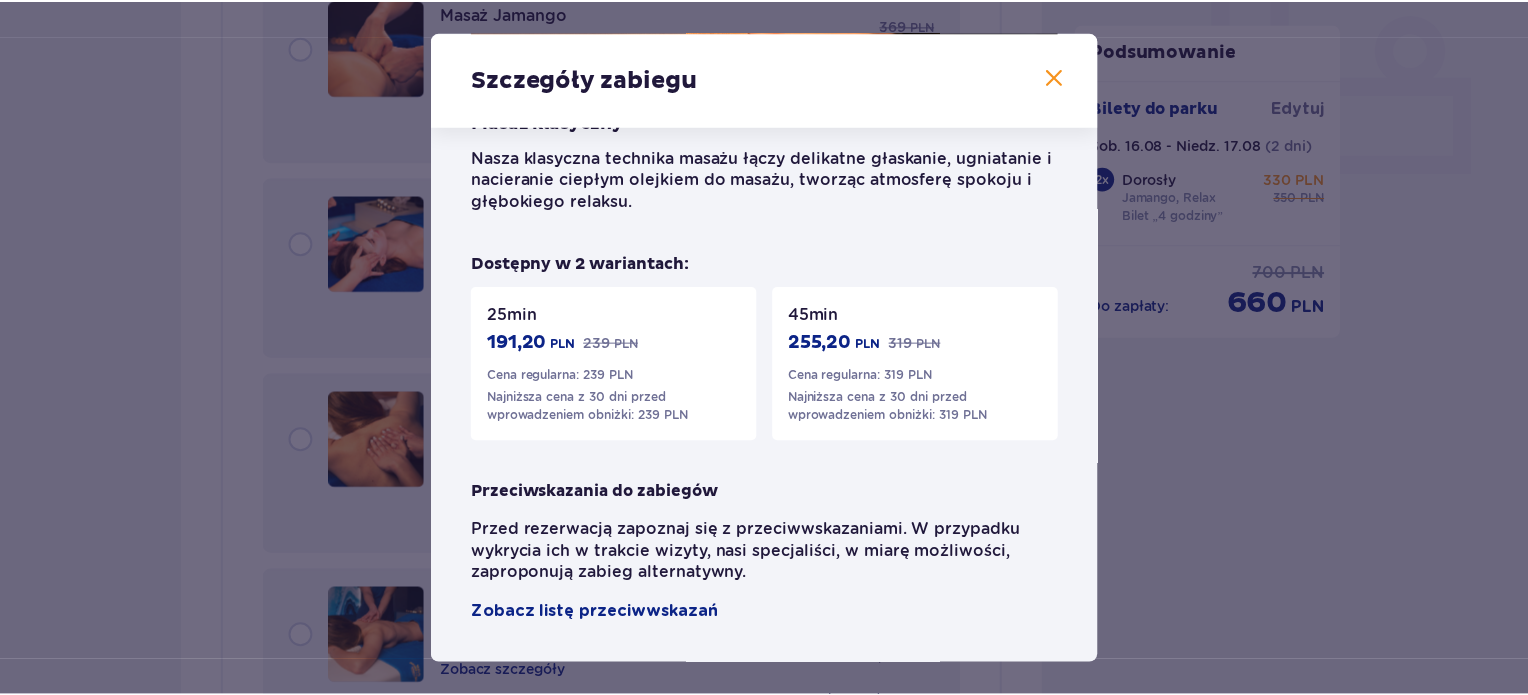 scroll, scrollTop: 0, scrollLeft: 0, axis: both 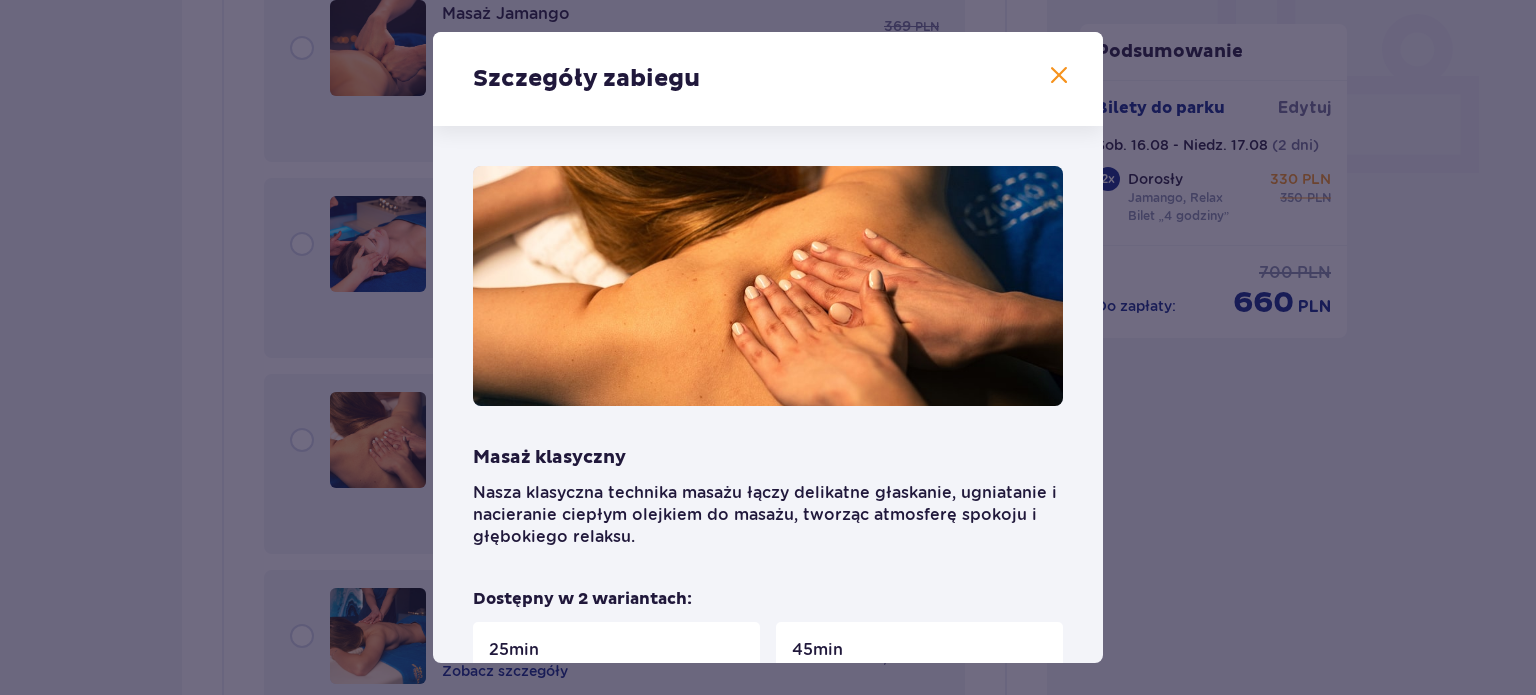 click at bounding box center [1059, 76] 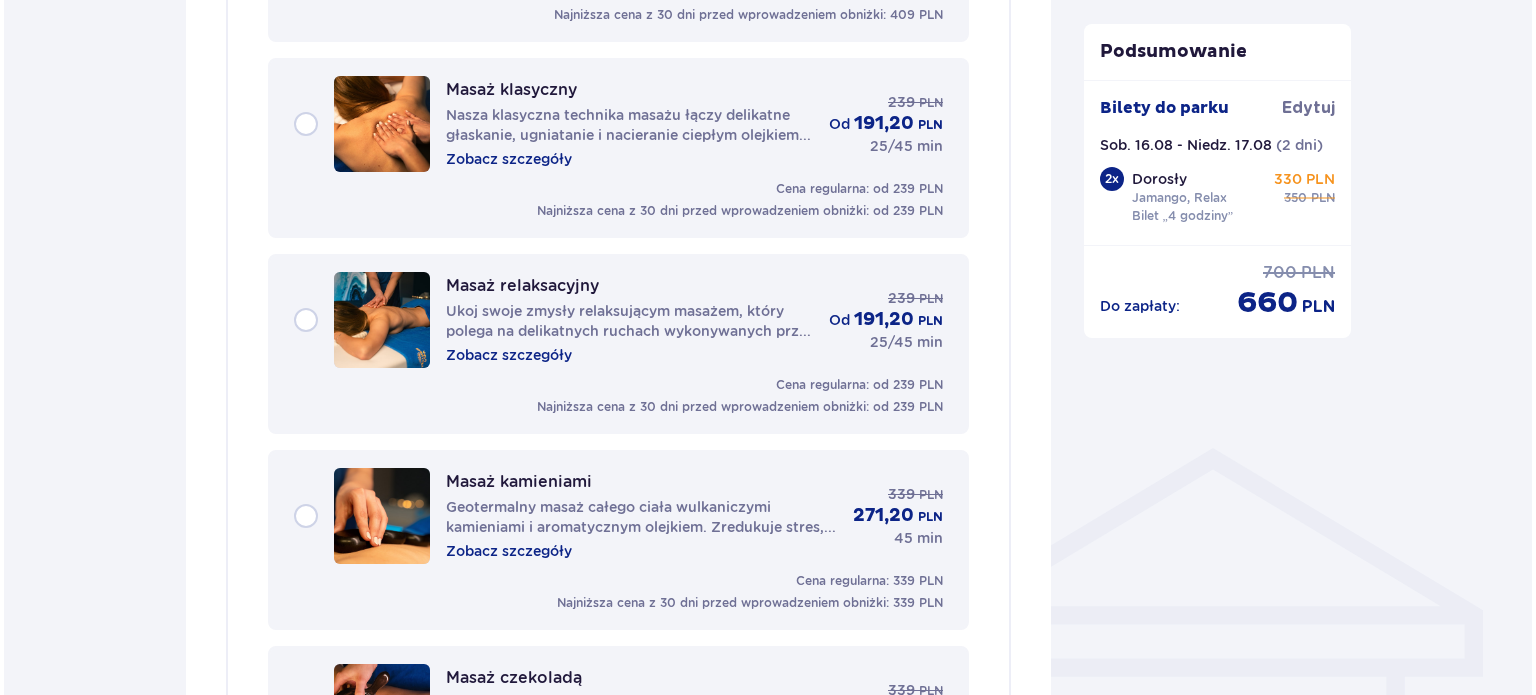 scroll, scrollTop: 1195, scrollLeft: 0, axis: vertical 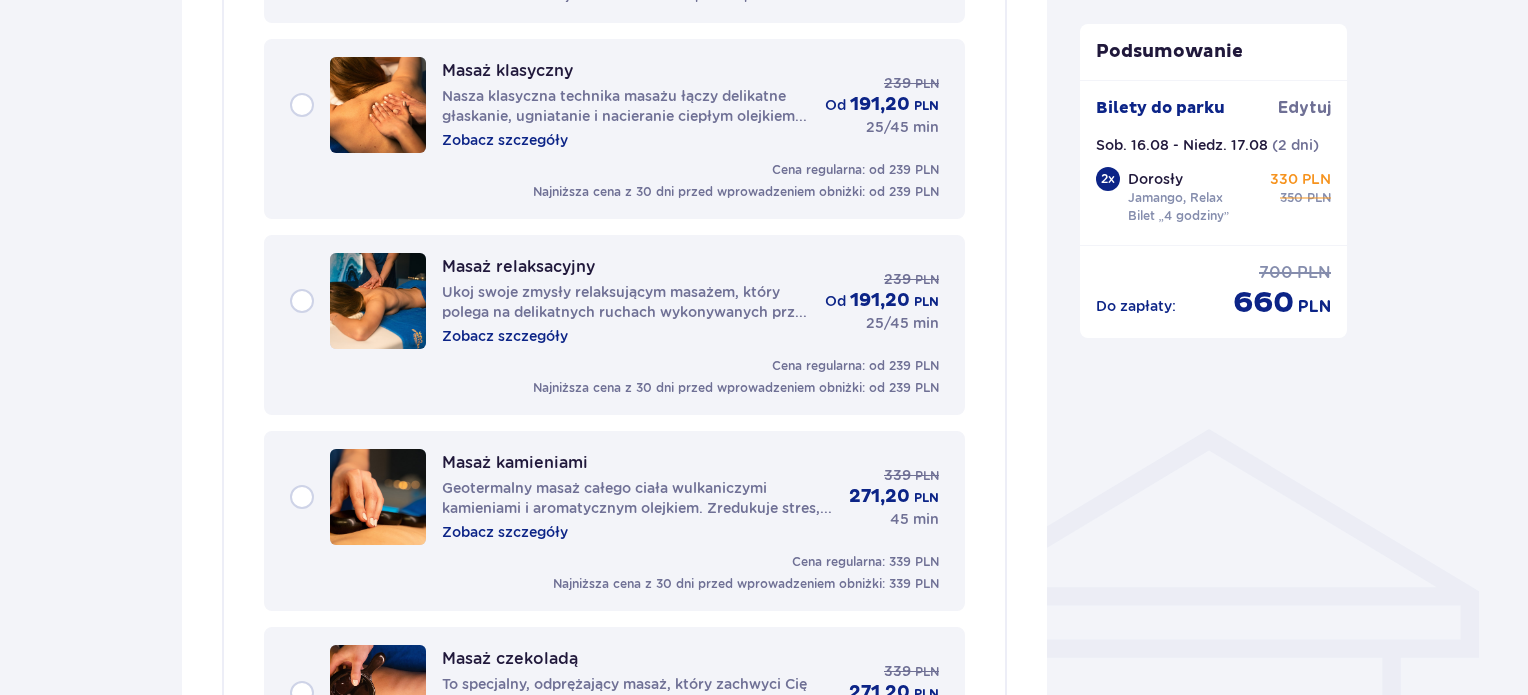 click on "Zobacz szczegóły" at bounding box center (505, 336) 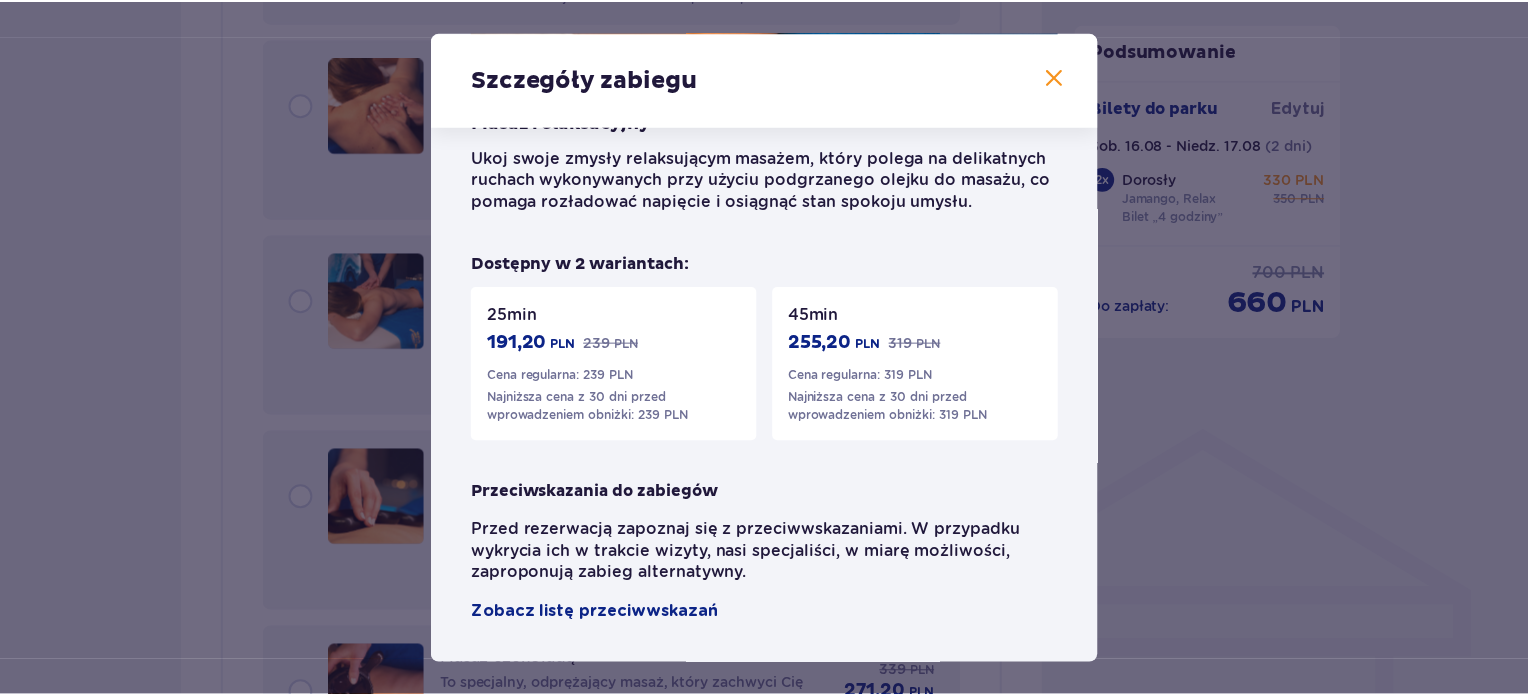 scroll, scrollTop: 336, scrollLeft: 0, axis: vertical 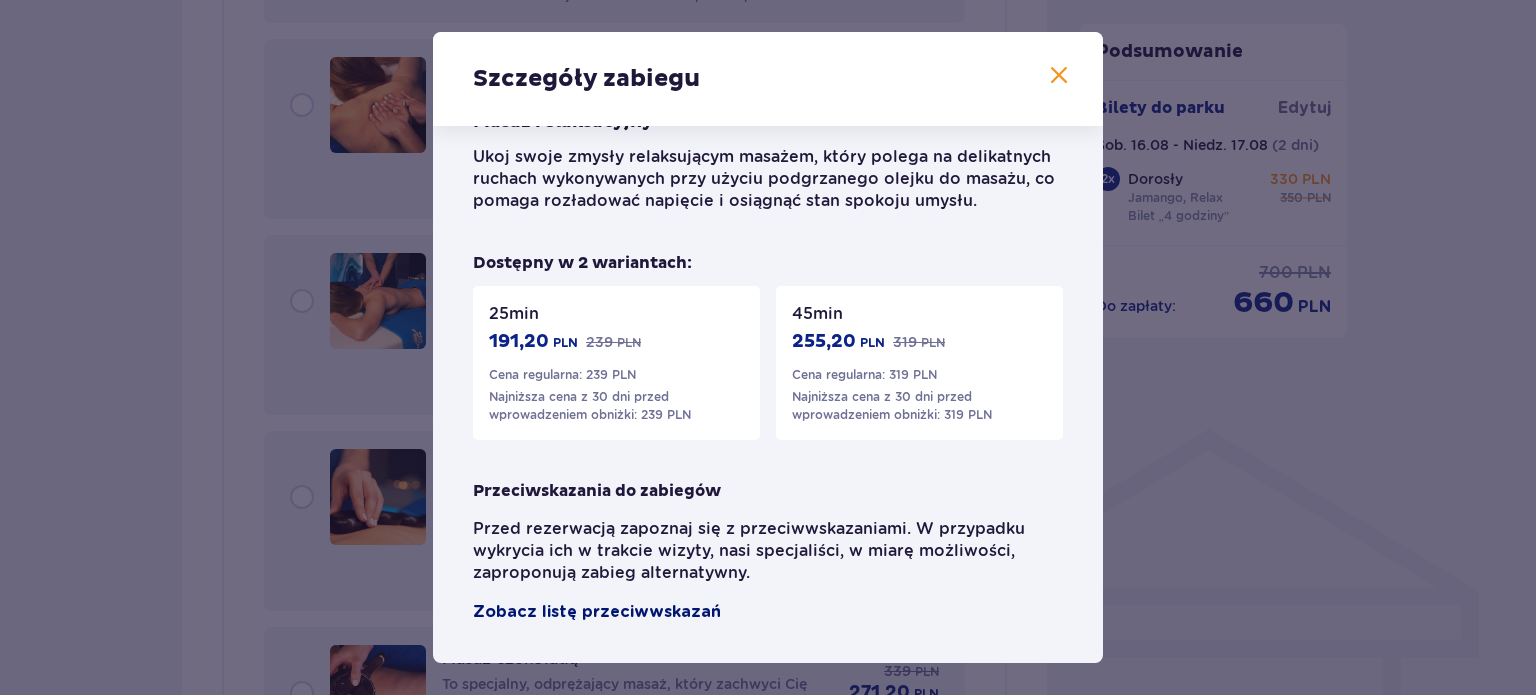 click on "Zobacz listę przeciwwskazań" at bounding box center (597, 612) 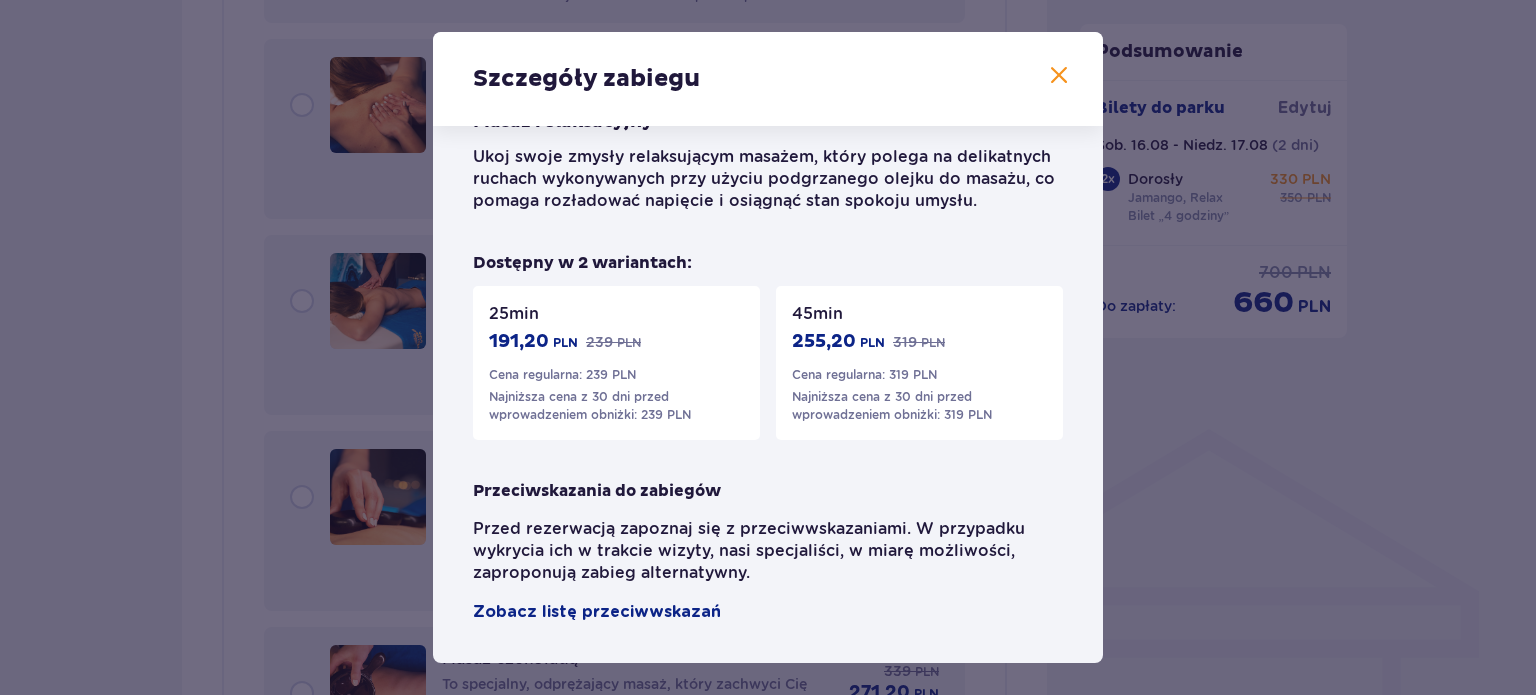 click at bounding box center (1059, 76) 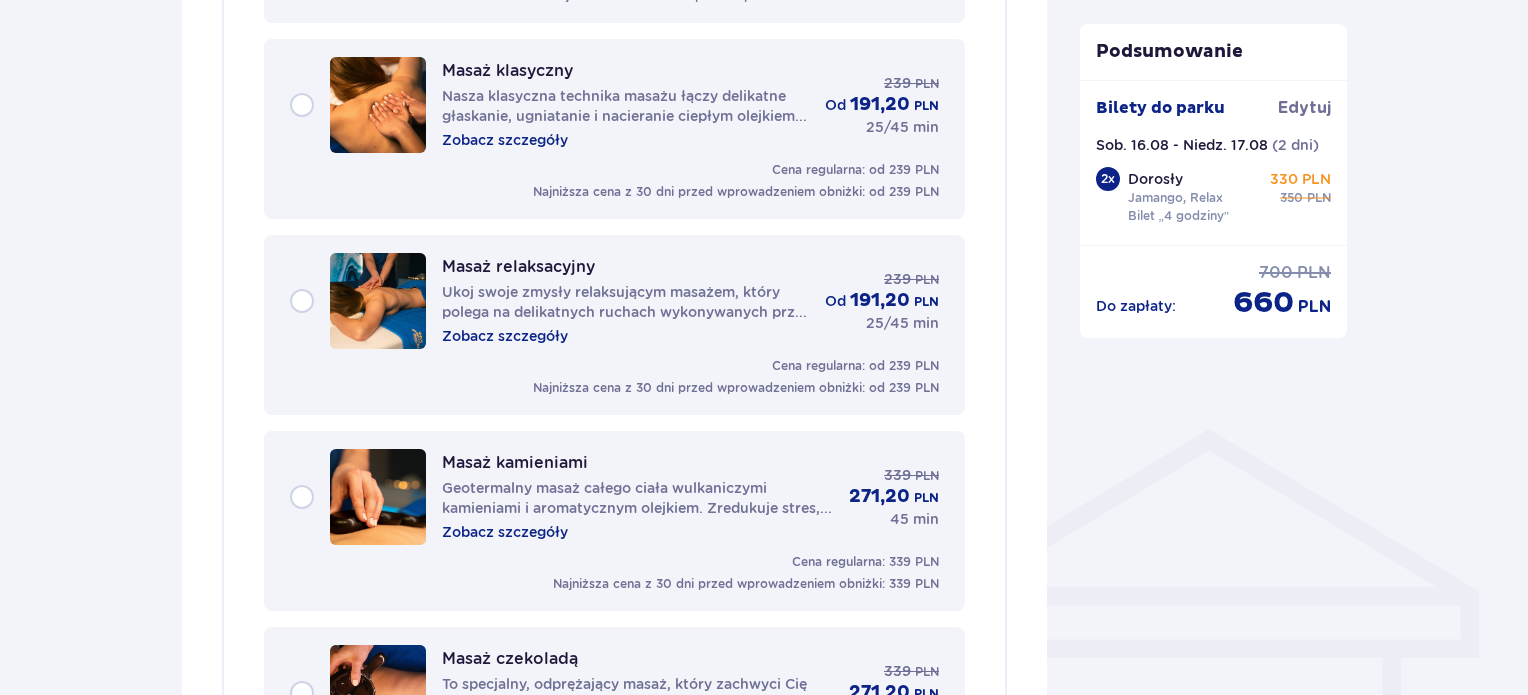 click on "Masaż relaksacyjny Ukoj swoje zmysły relaksującym masażem, który polega na delikatnych ruchach wykonywanych przy użyciu podgrzanego olejku do masażu, co pomaga rozładować napięcie i osiągnąć stan spokoju umysłu. Zobacz szczegóły 239 PLN od 191,20 PLN 25/45 min" at bounding box center (614, 301) 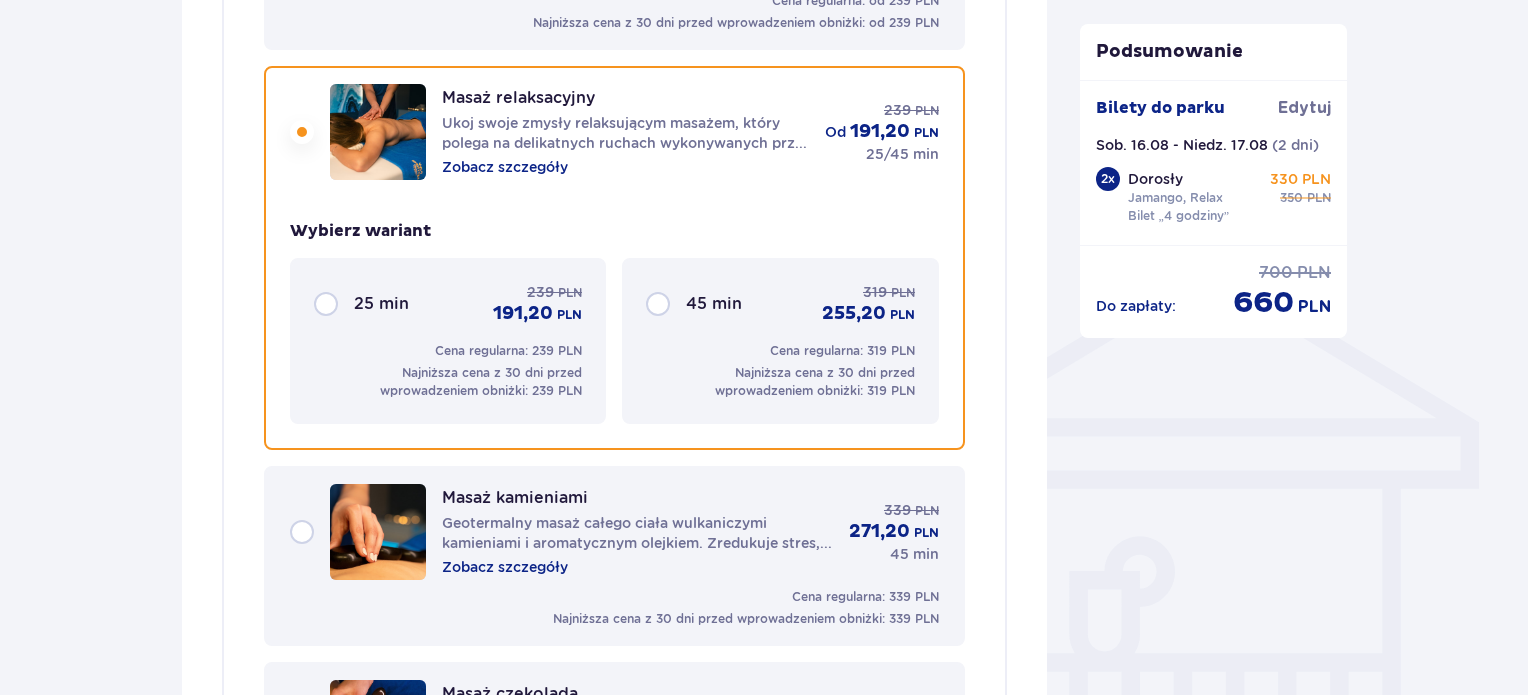 scroll, scrollTop: 1402, scrollLeft: 0, axis: vertical 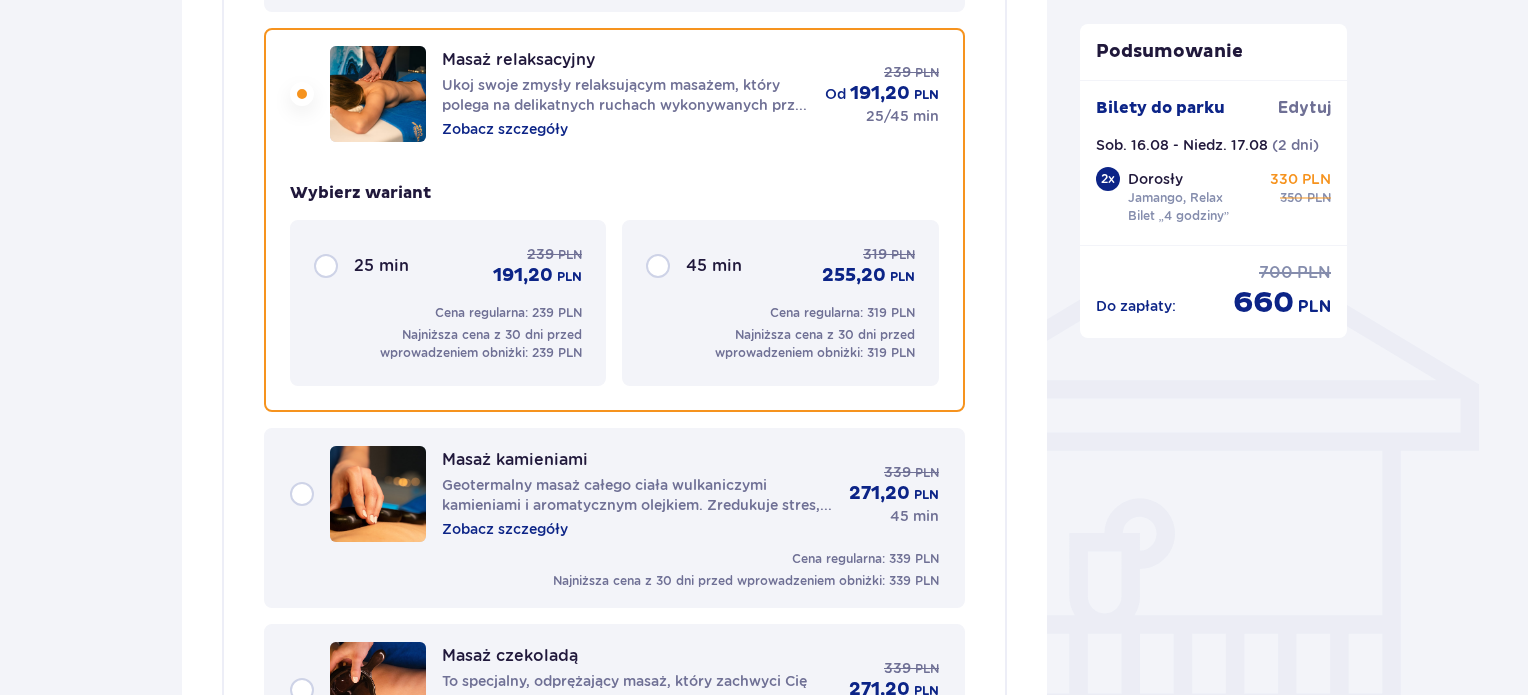 click on "45 min 319 PLN 255,20 PLN" at bounding box center [780, 266] 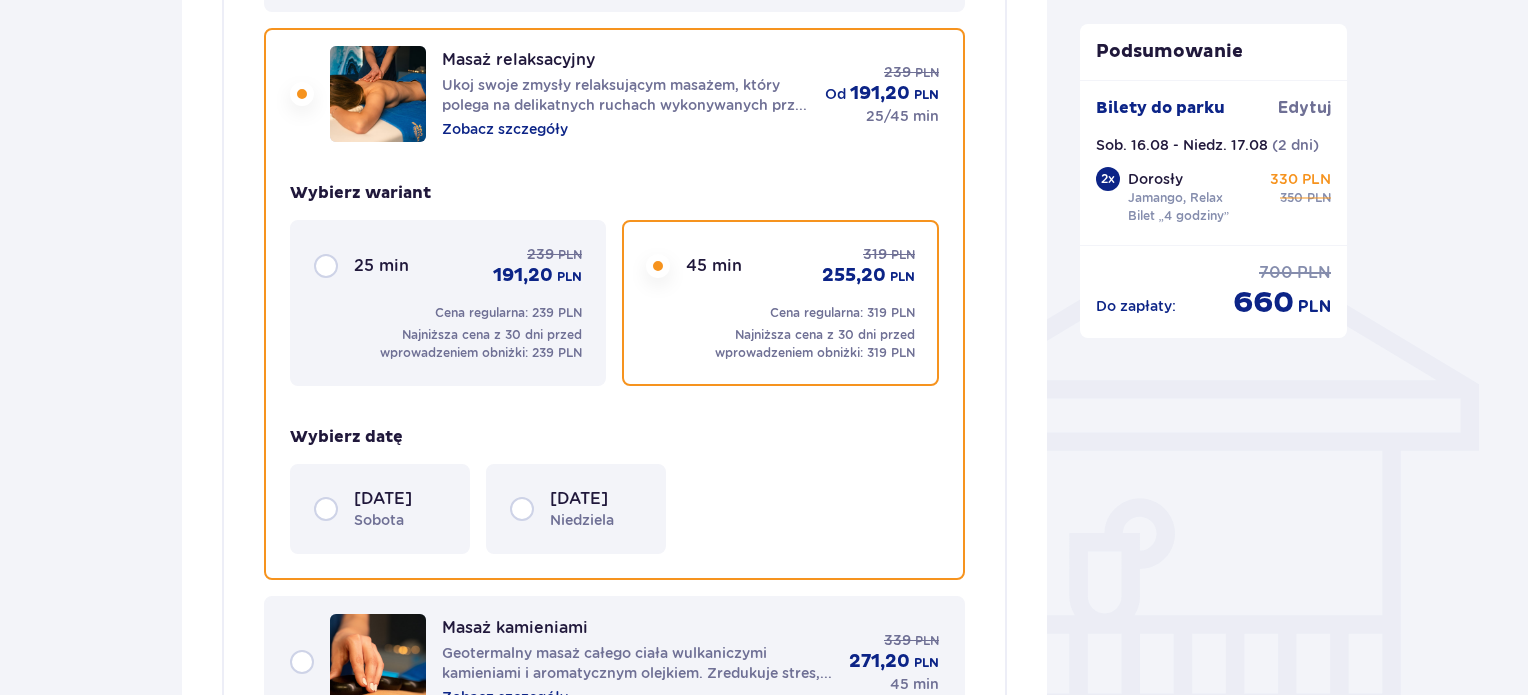 click on "17.08 niedziela" at bounding box center (576, 509) 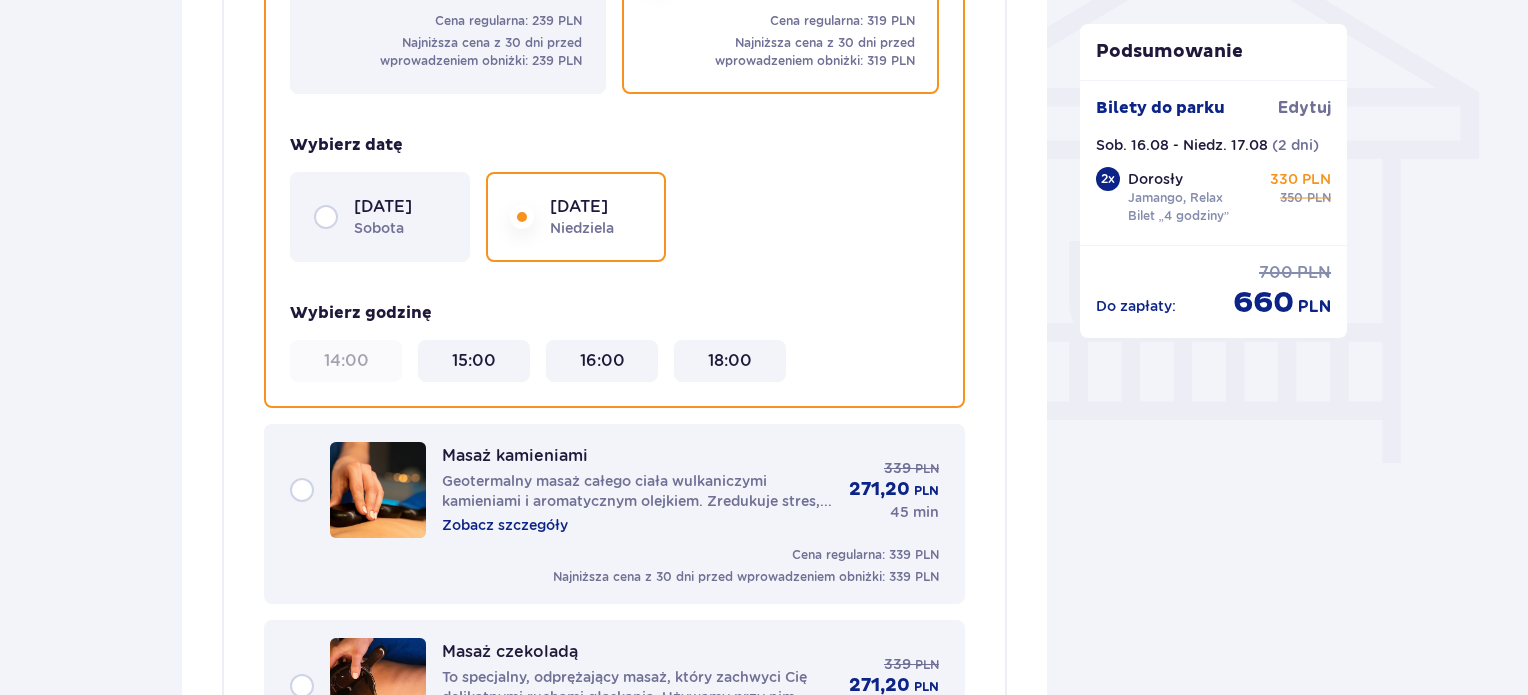 scroll, scrollTop: 1695, scrollLeft: 0, axis: vertical 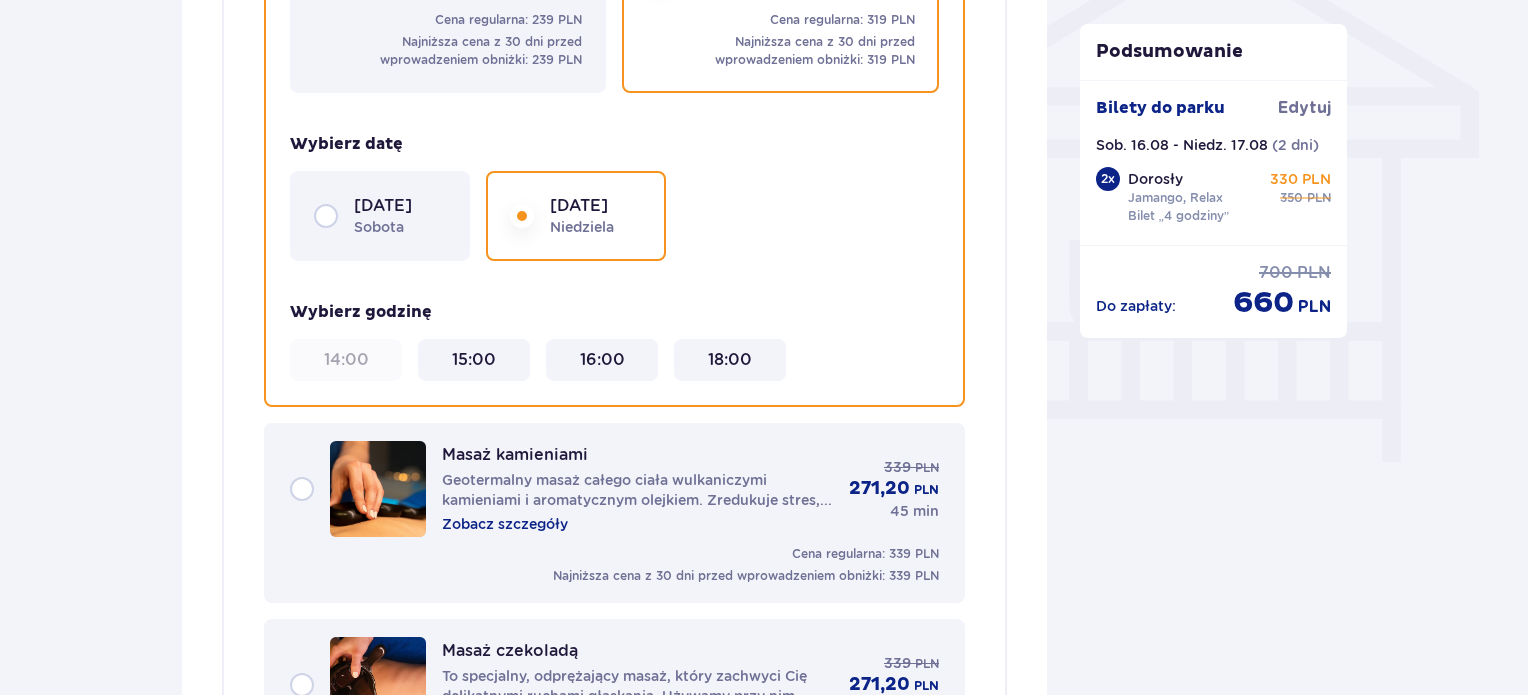 click on "16.08 sobota" at bounding box center [380, 216] 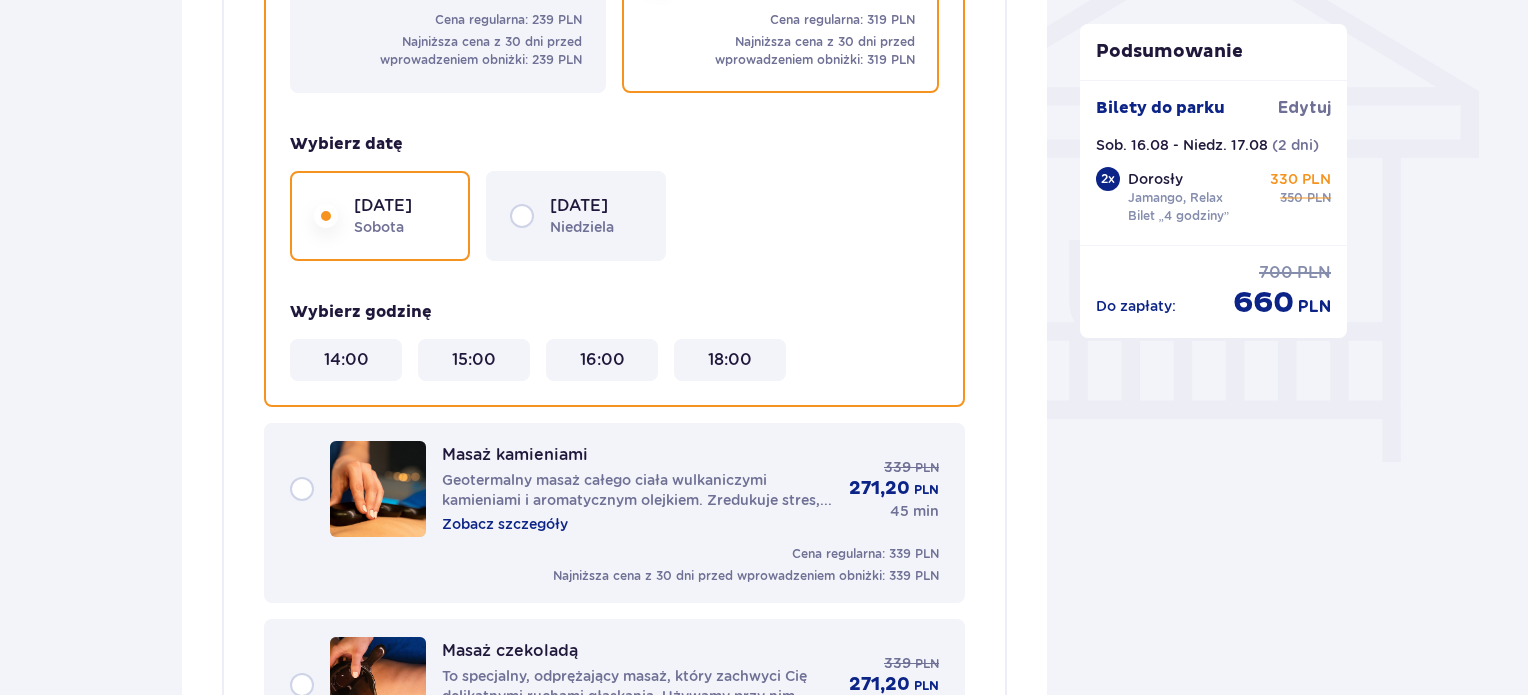 click on "18:00" at bounding box center (730, 360) 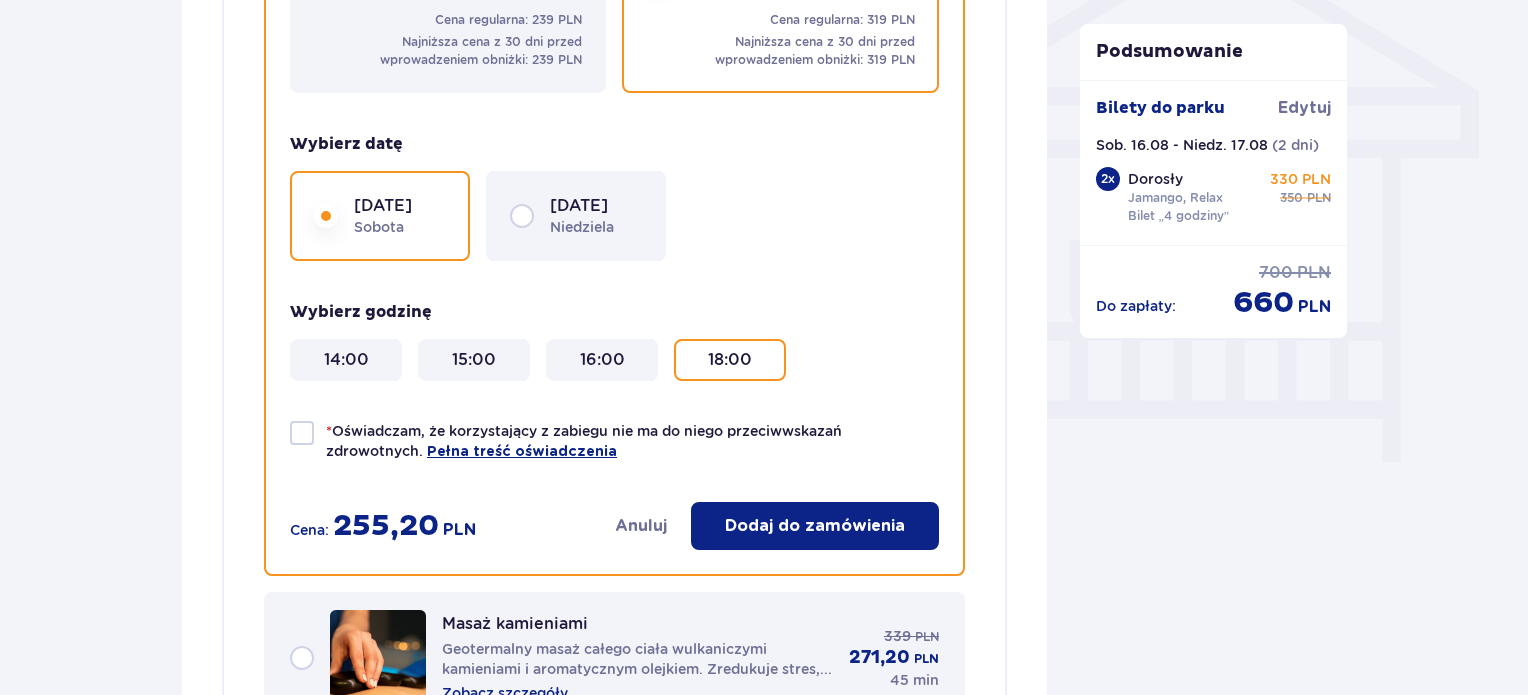 click at bounding box center [302, 433] 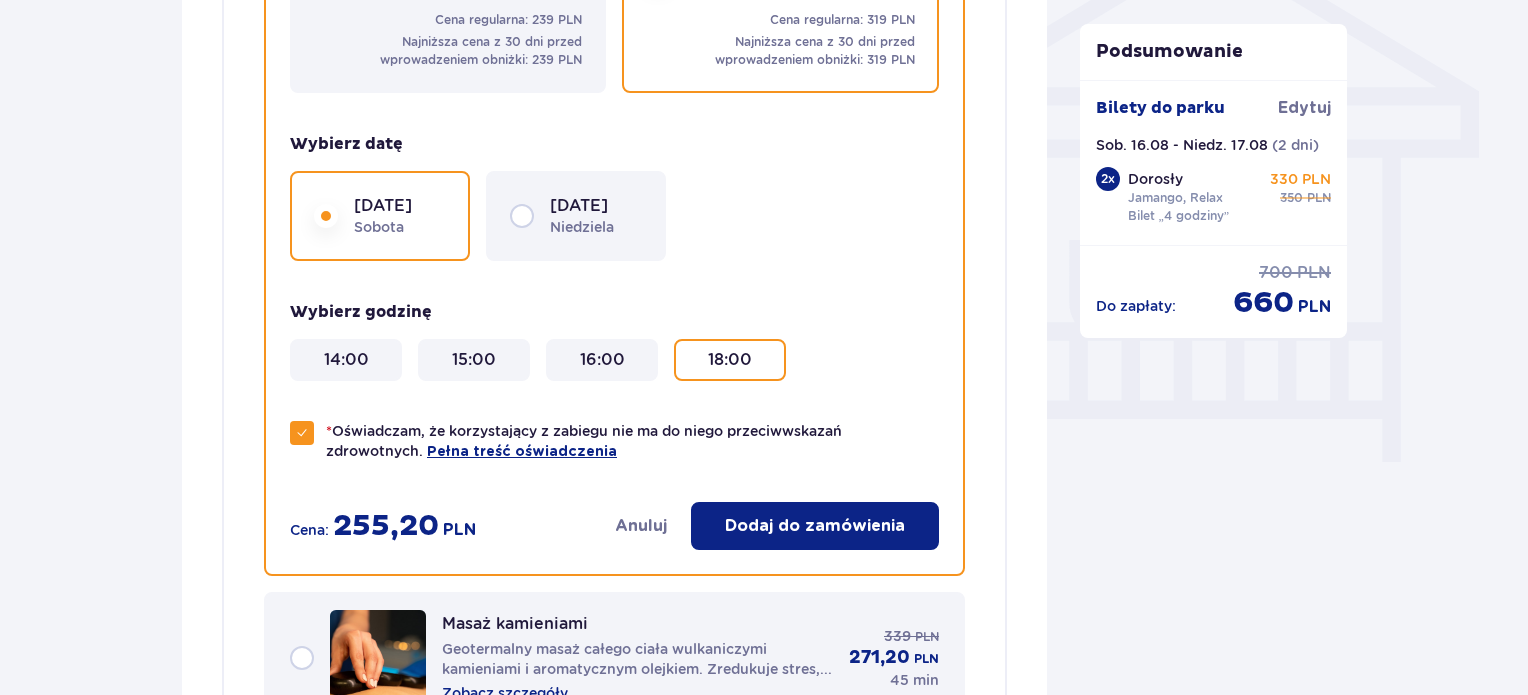 click on "Dodaj do zamówienia" at bounding box center [815, 526] 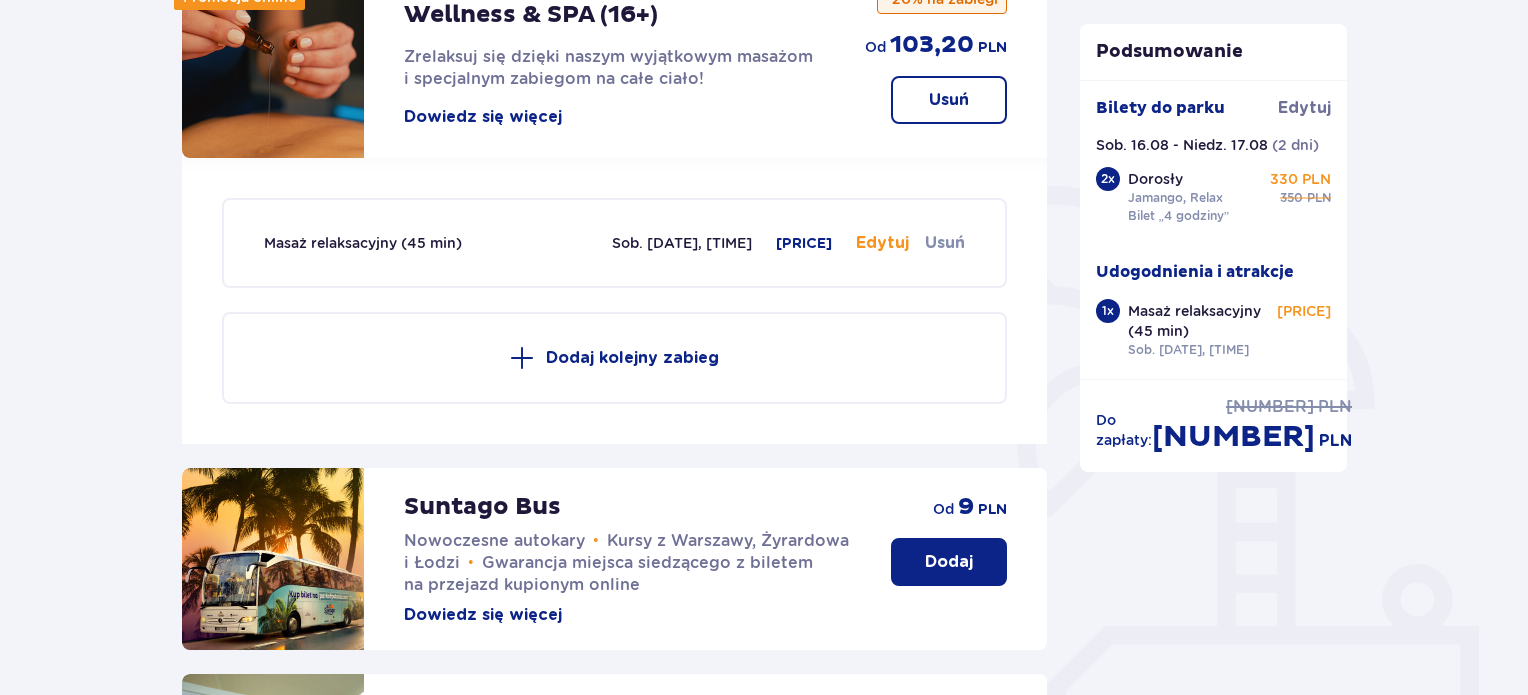 scroll, scrollTop: 316, scrollLeft: 0, axis: vertical 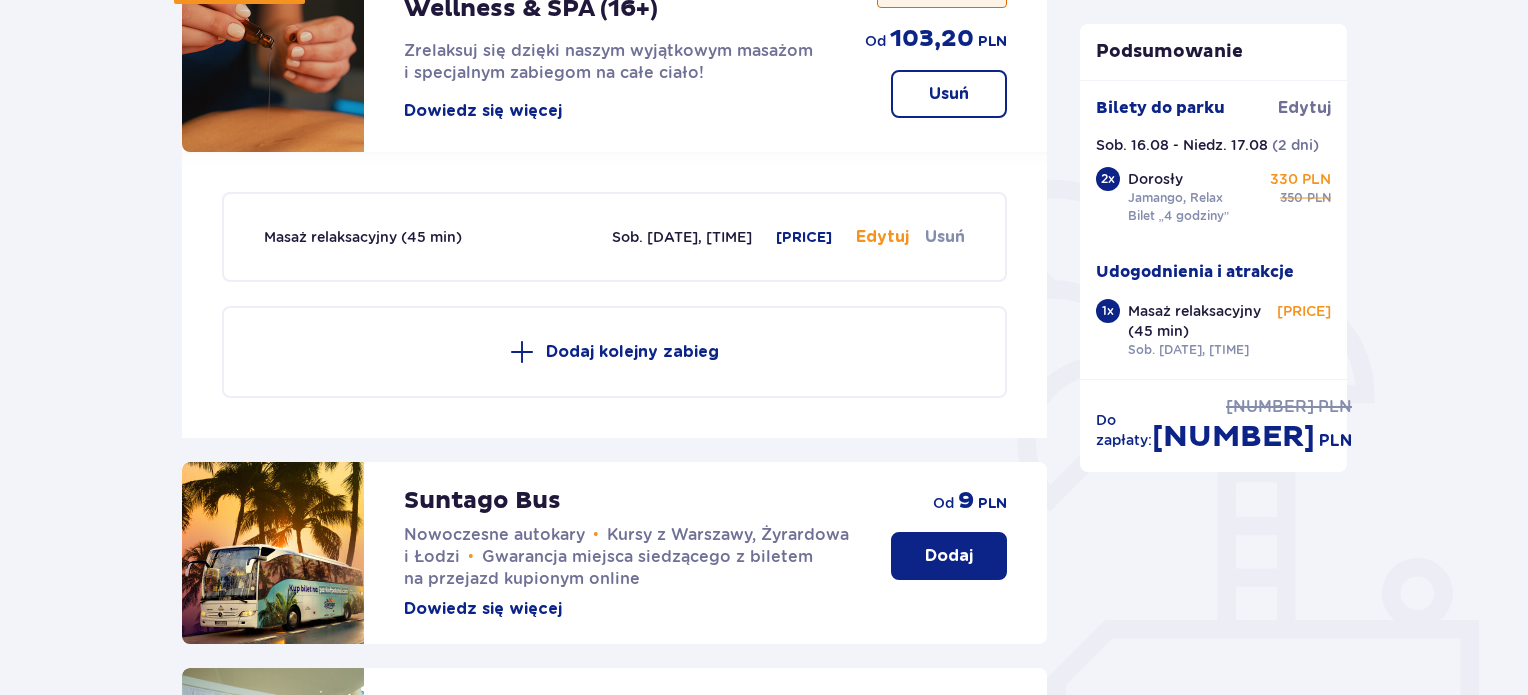 click on "Dodaj kolejny zabieg" at bounding box center (614, 352) 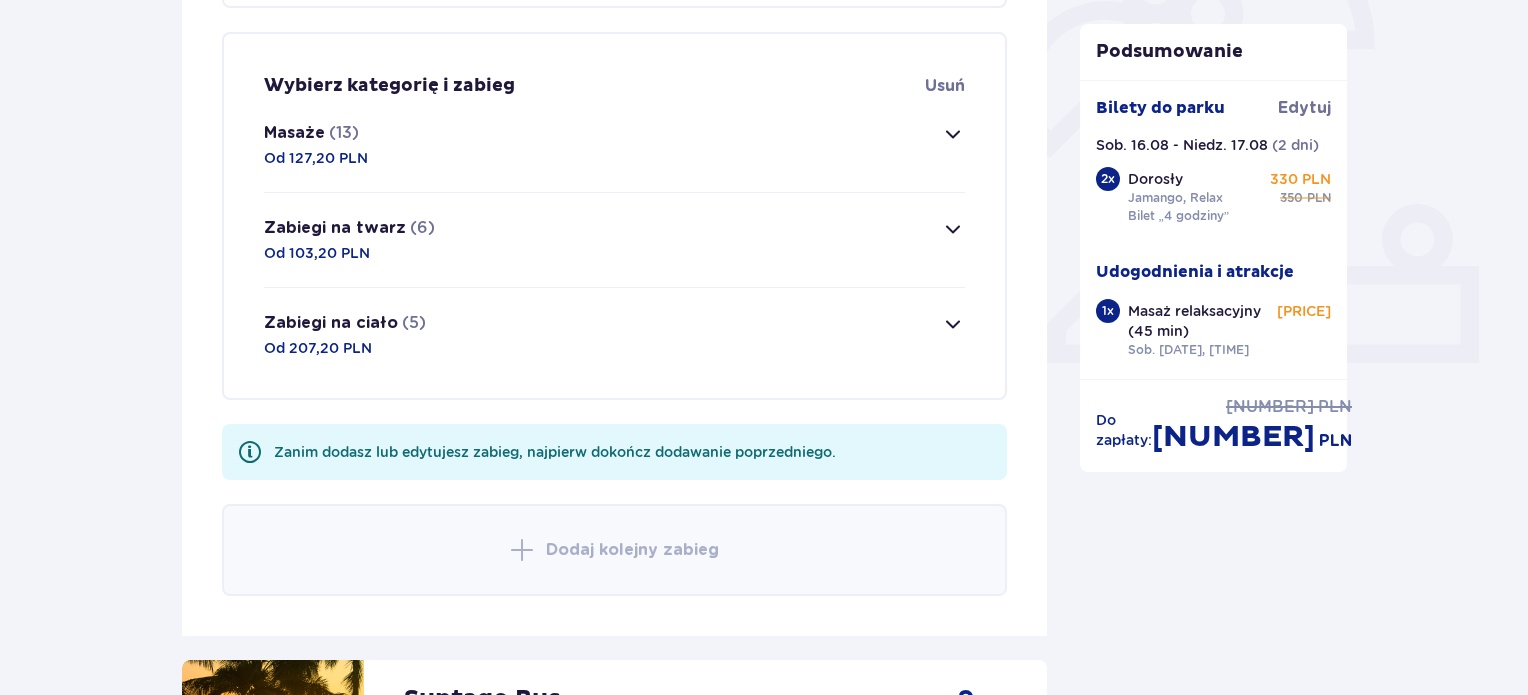 scroll, scrollTop: 677, scrollLeft: 0, axis: vertical 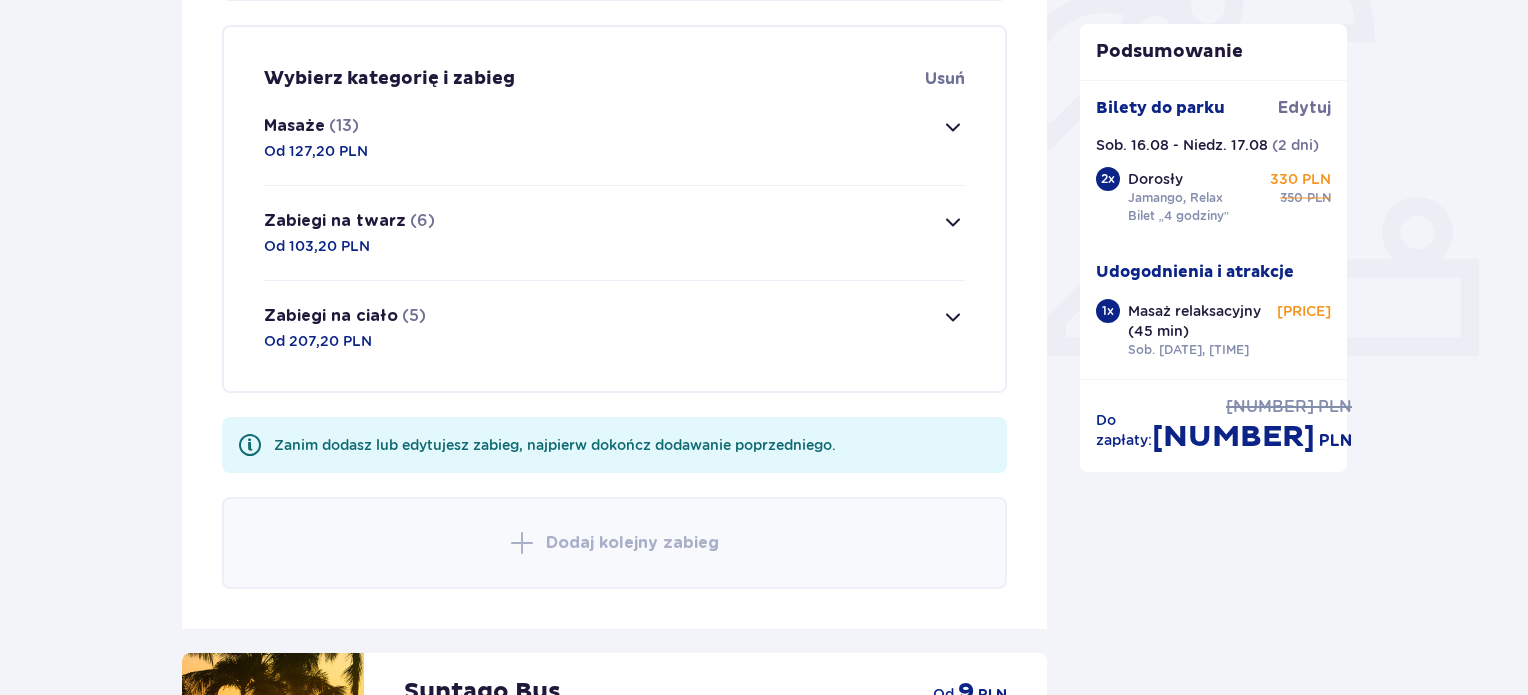 click on "Masaże (13) Od 127,20 PLN" at bounding box center [614, 138] 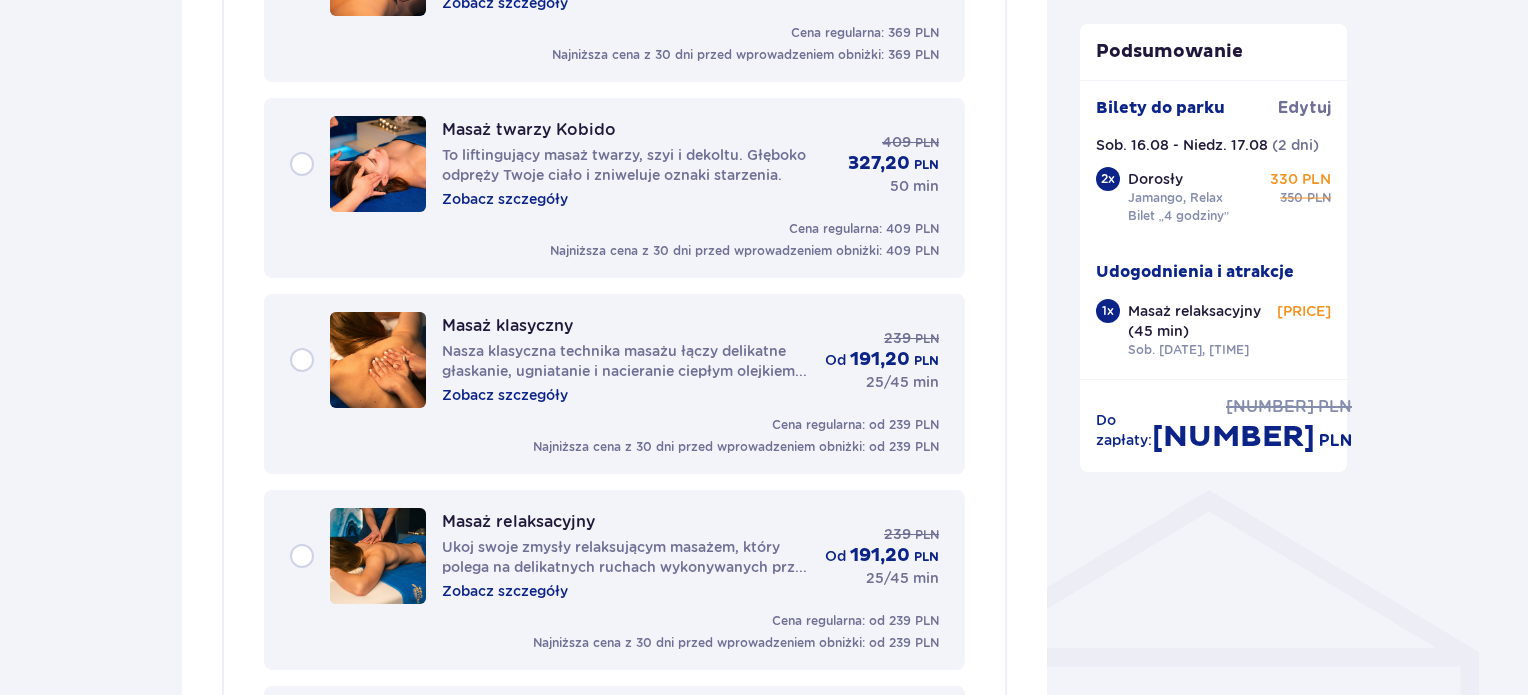 scroll, scrollTop: 1135, scrollLeft: 0, axis: vertical 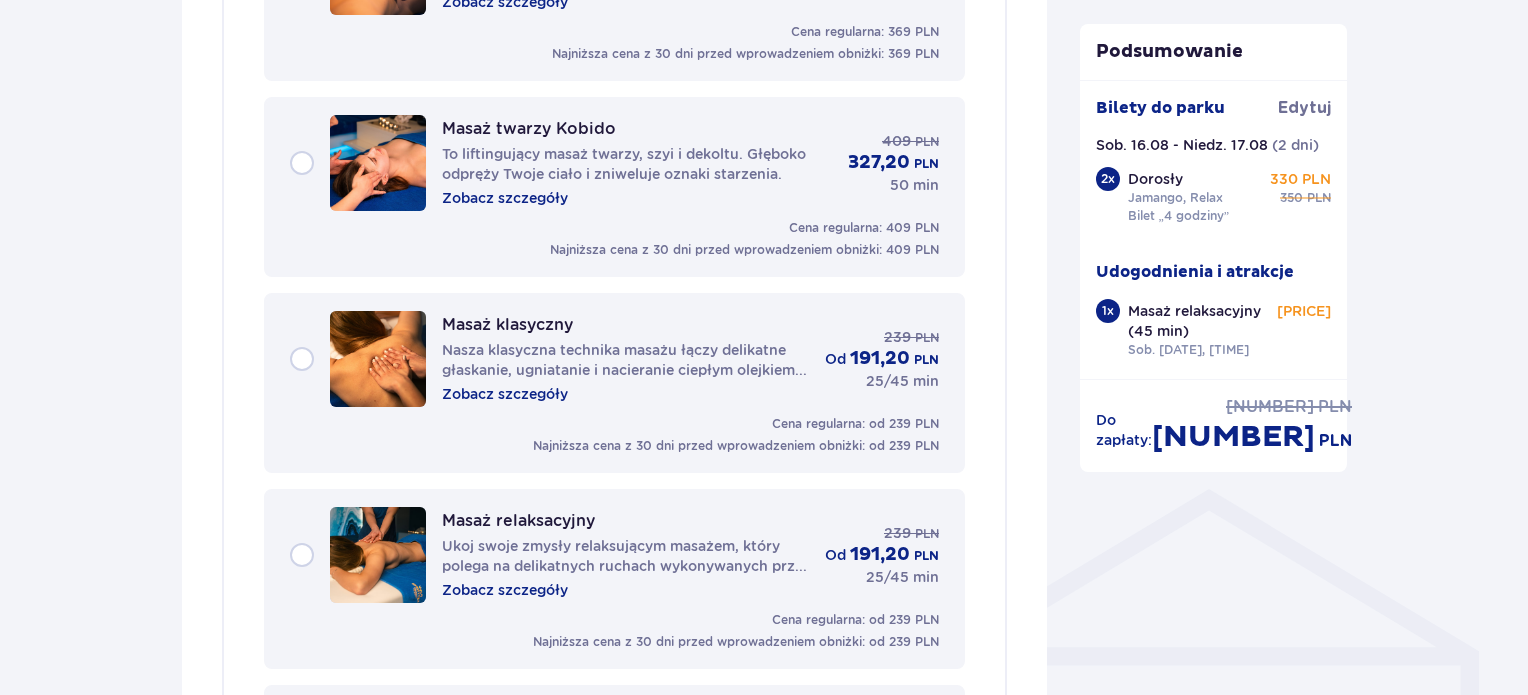 click on "Masaż relaksacyjny Ukoj swoje zmysły relaksującym masażem, który polega na delikatnych ruchach wykonywanych przy użyciu podgrzanego olejku do masażu, co pomaga rozładować napięcie i osiągnąć stan spokoju umysłu. Zobacz szczegóły 239 PLN od 191,20 PLN 25/45 min" at bounding box center (614, 555) 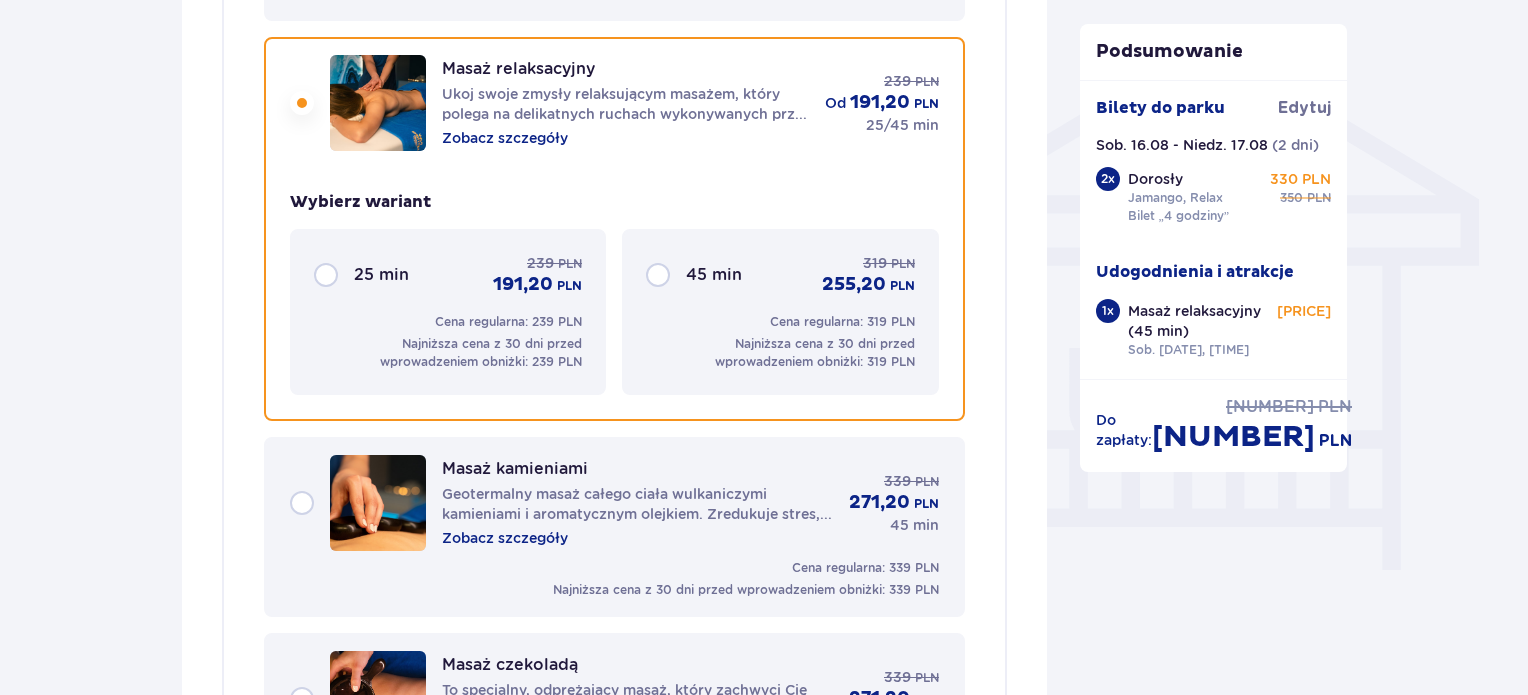 scroll, scrollTop: 1596, scrollLeft: 0, axis: vertical 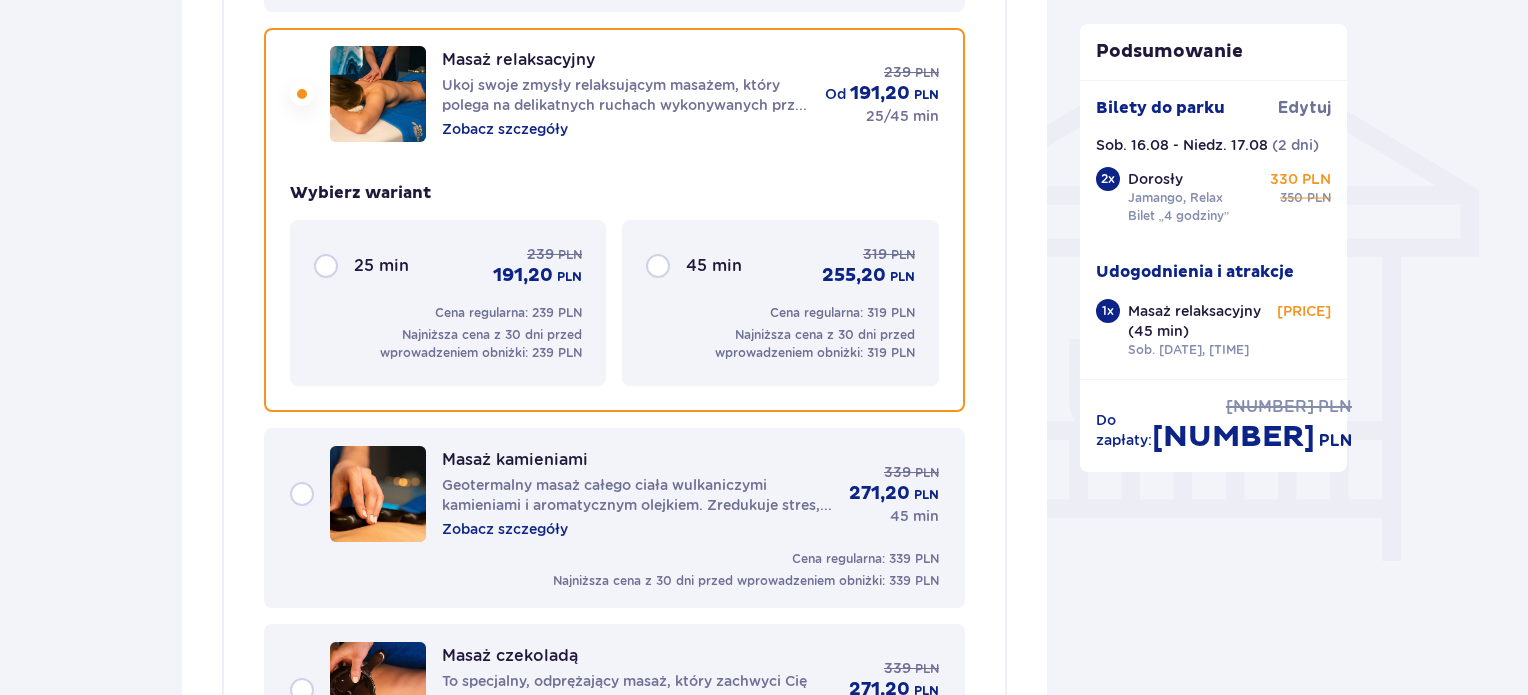 click on "45 min 319 PLN 255,20 PLN" at bounding box center [780, 266] 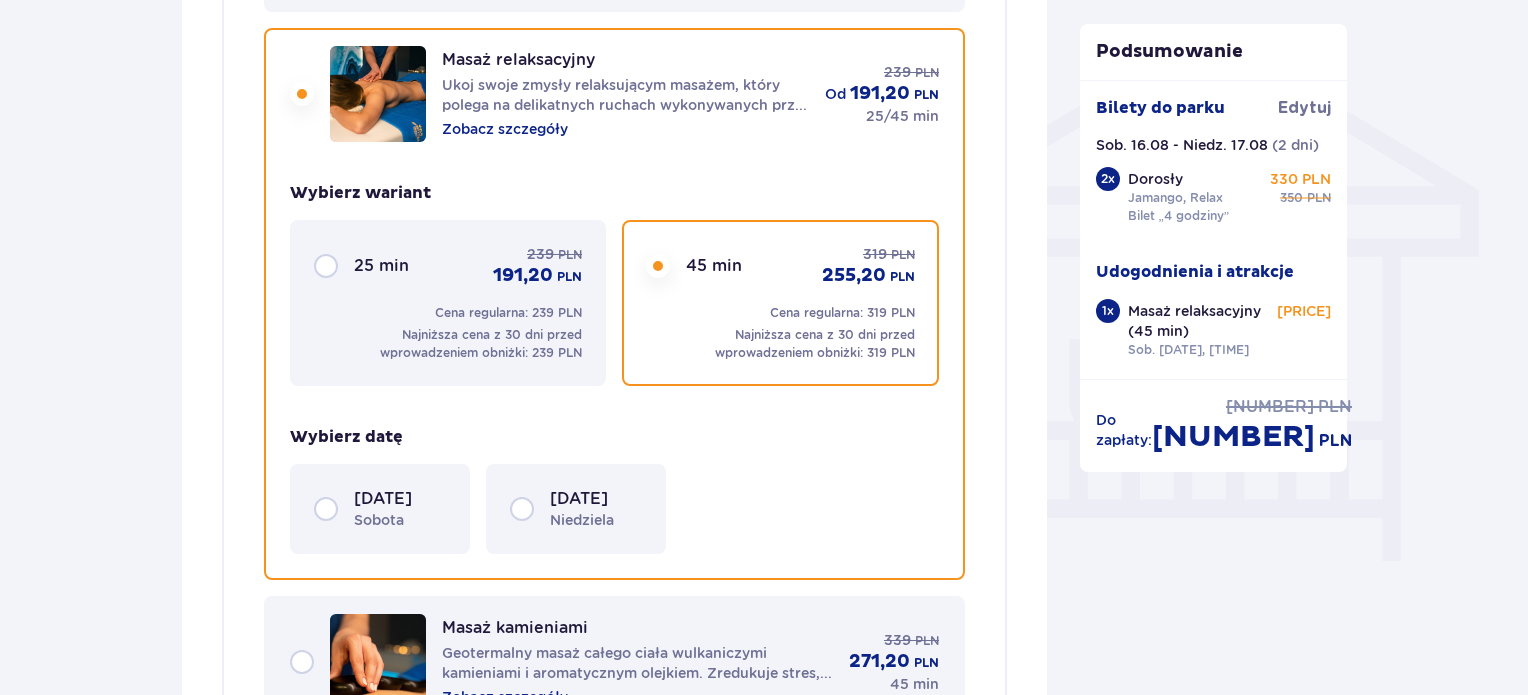 click on "sobota" at bounding box center [379, 520] 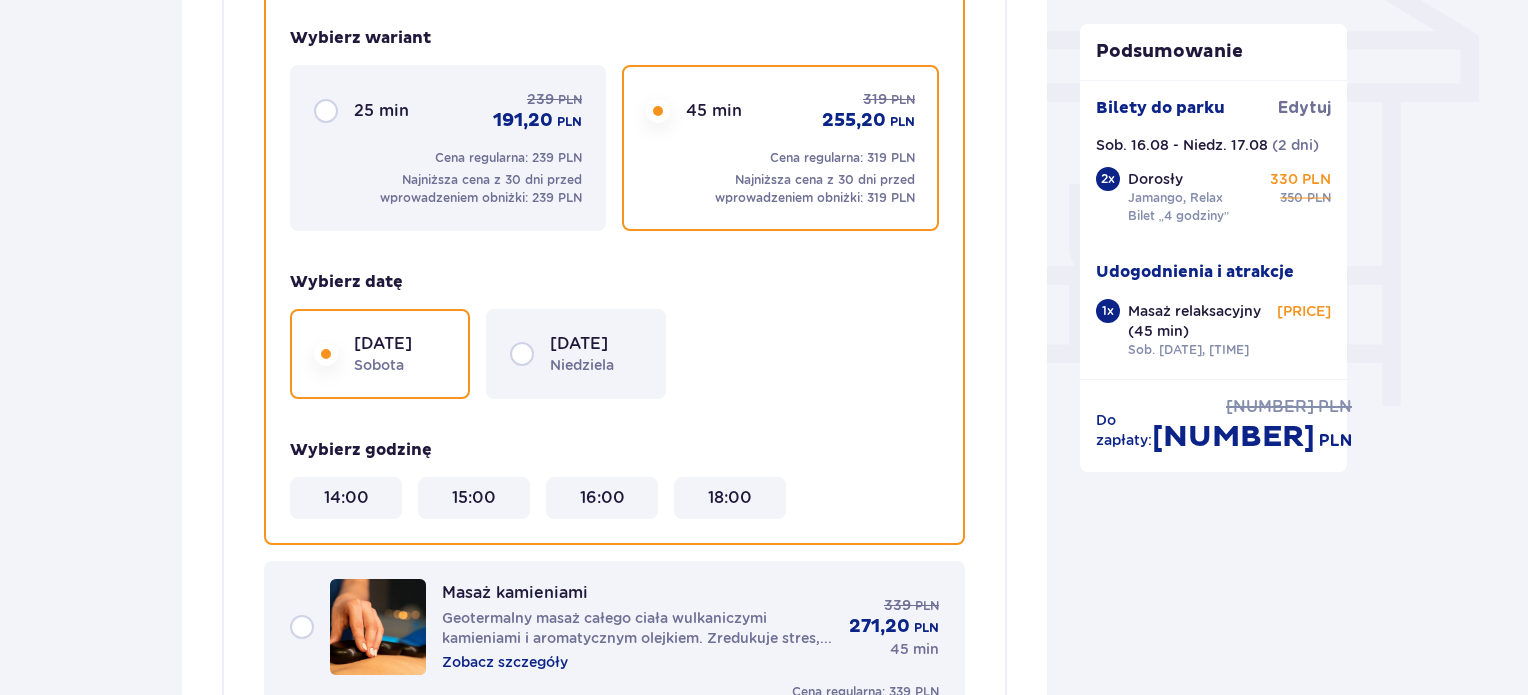 scroll, scrollTop: 1756, scrollLeft: 0, axis: vertical 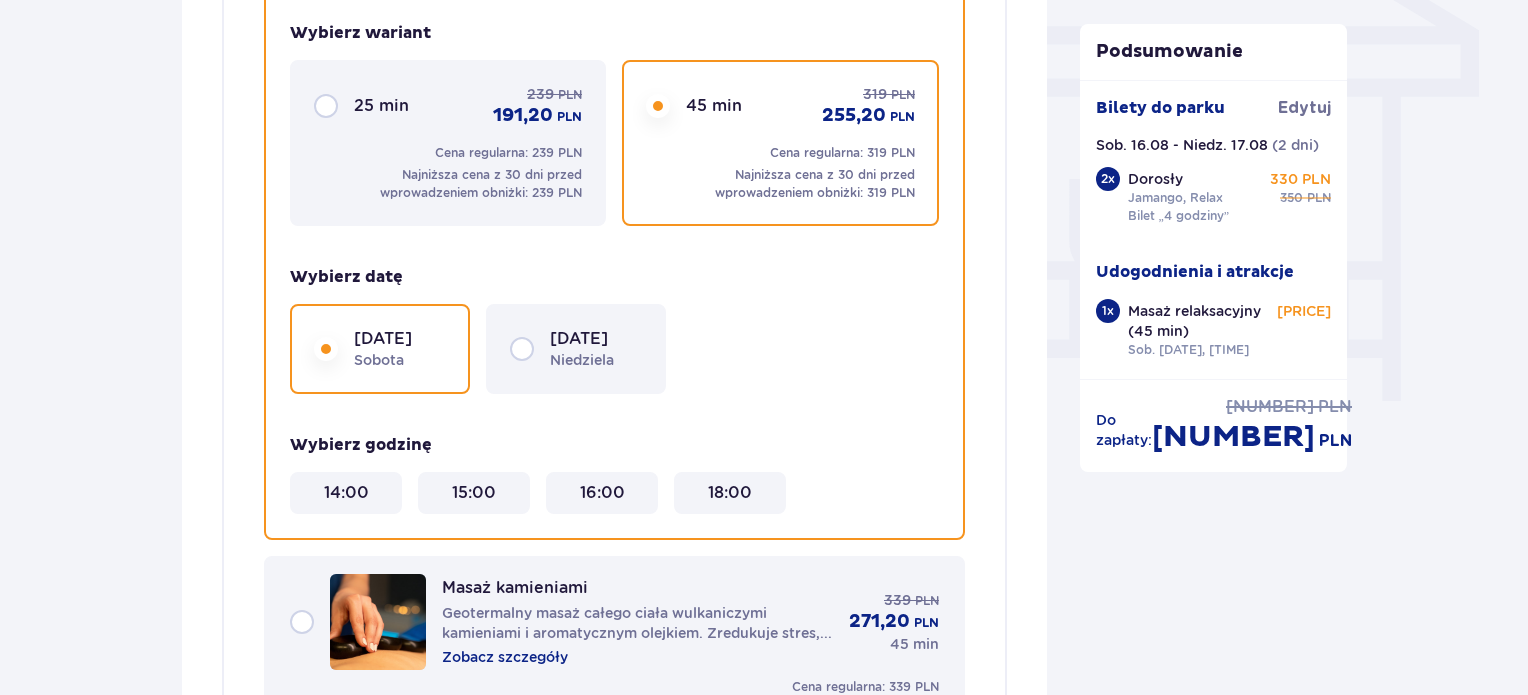 click on "18:00" at bounding box center (730, 493) 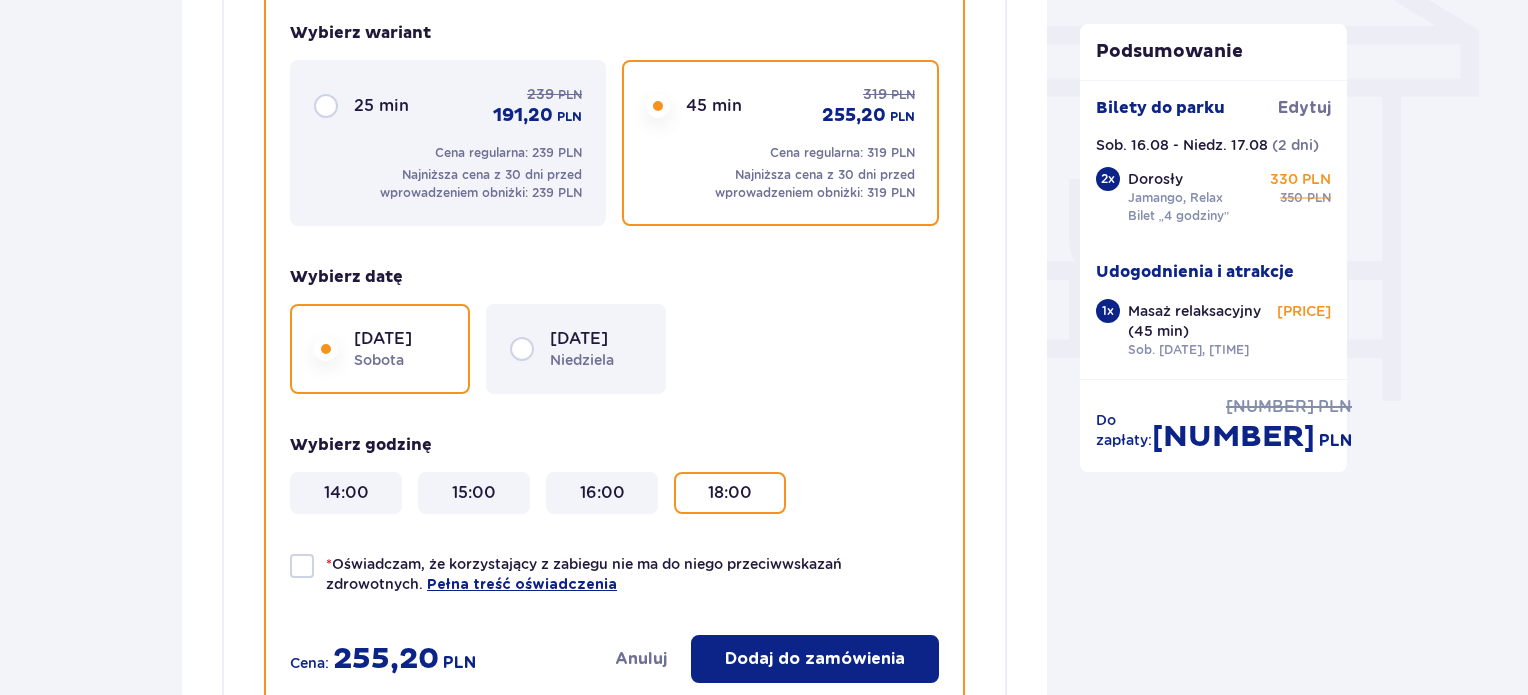 click on "Dodaj do zamówienia" at bounding box center [815, 659] 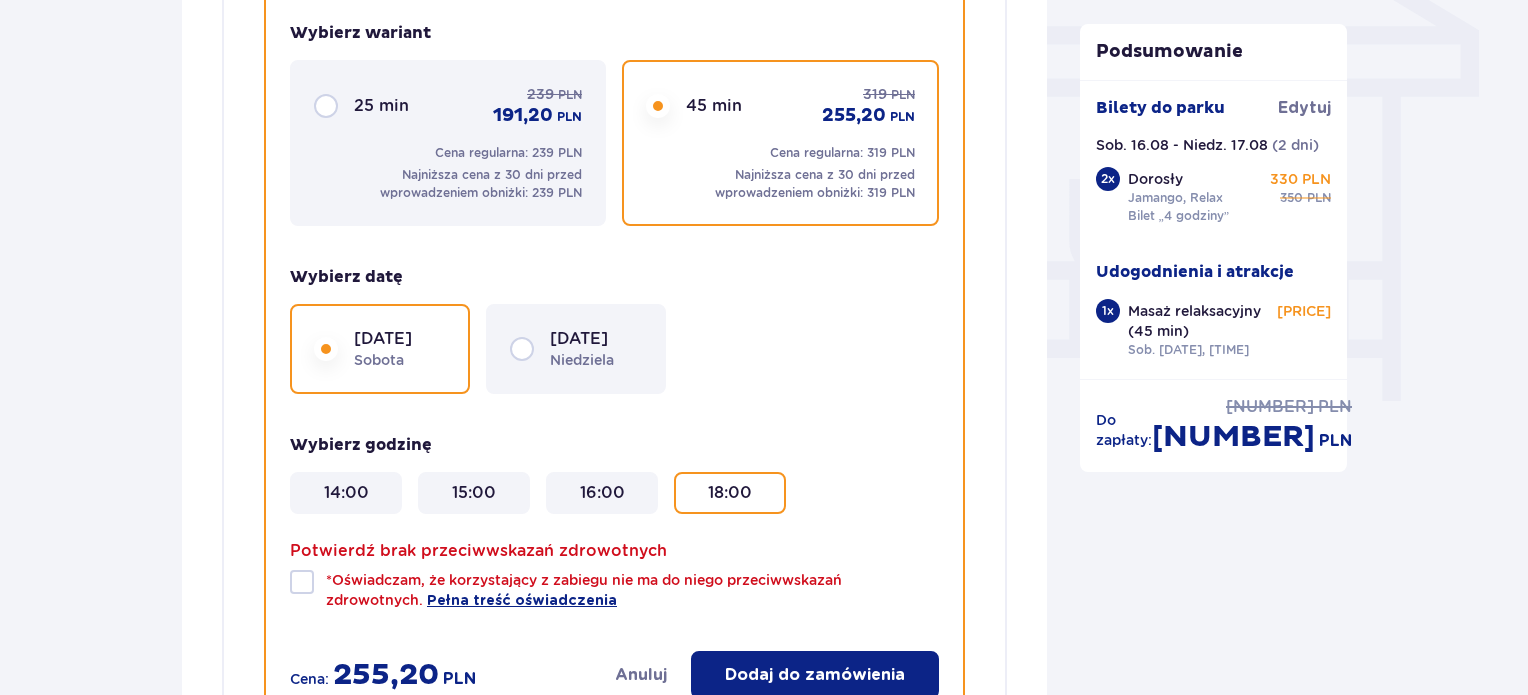 click on "Dodaj do zamówienia" at bounding box center [815, 675] 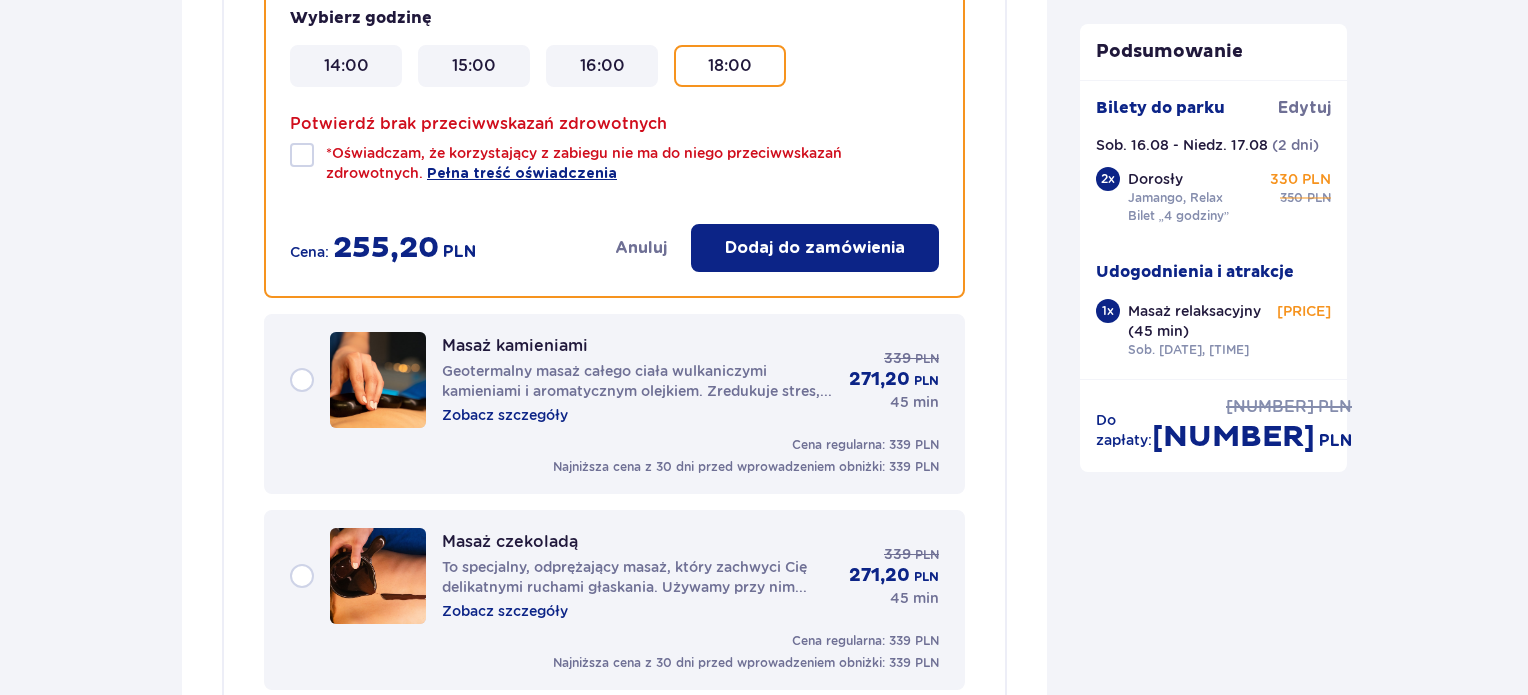 scroll, scrollTop: 2185, scrollLeft: 0, axis: vertical 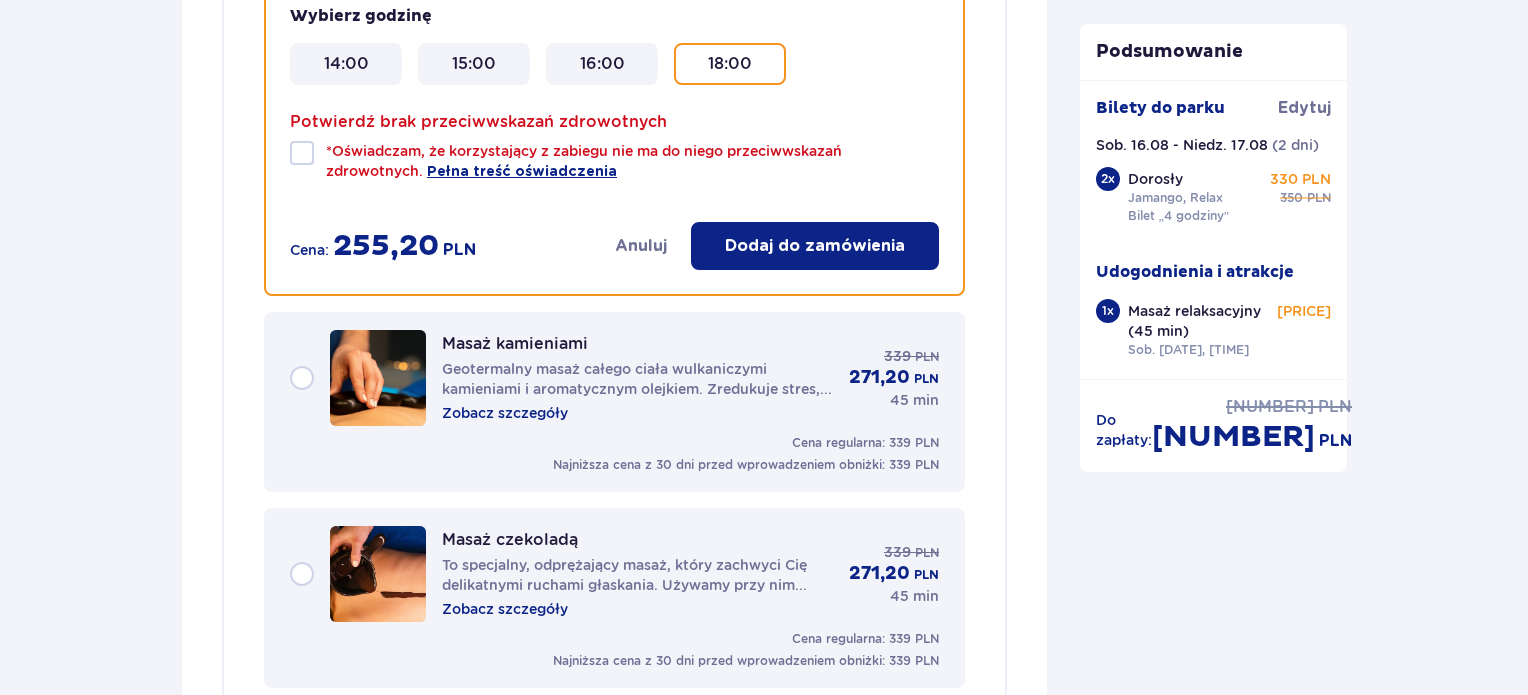 click at bounding box center (302, 153) 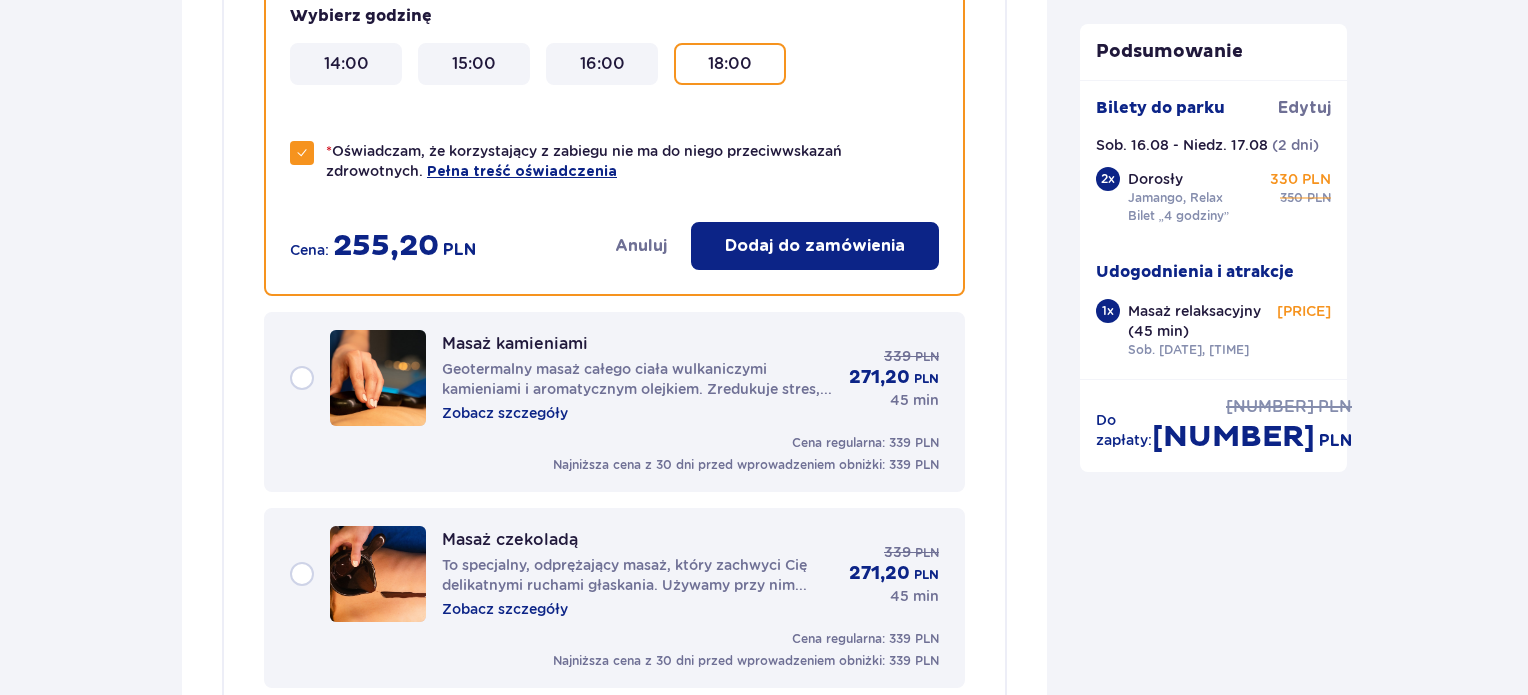 click on "Dodaj do zamówienia" at bounding box center [815, 246] 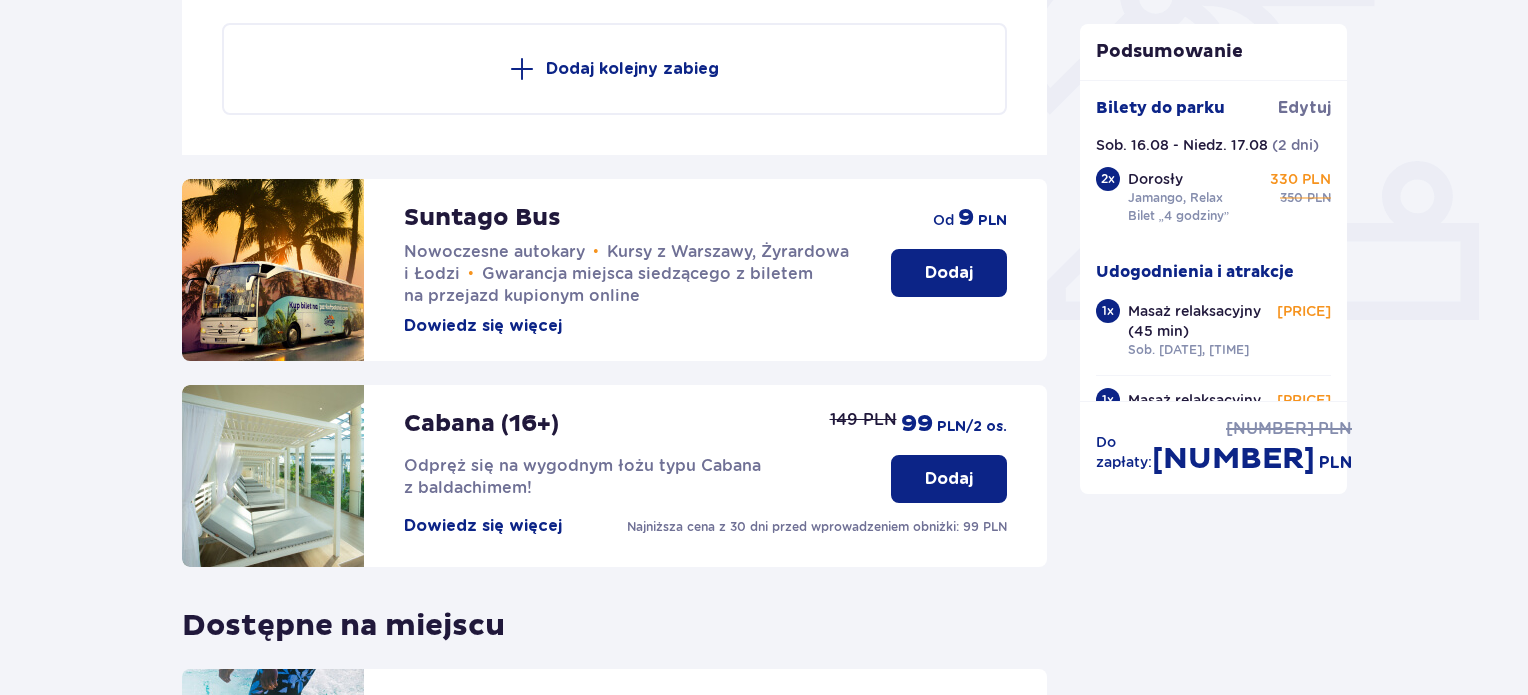 scroll, scrollTop: 714, scrollLeft: 0, axis: vertical 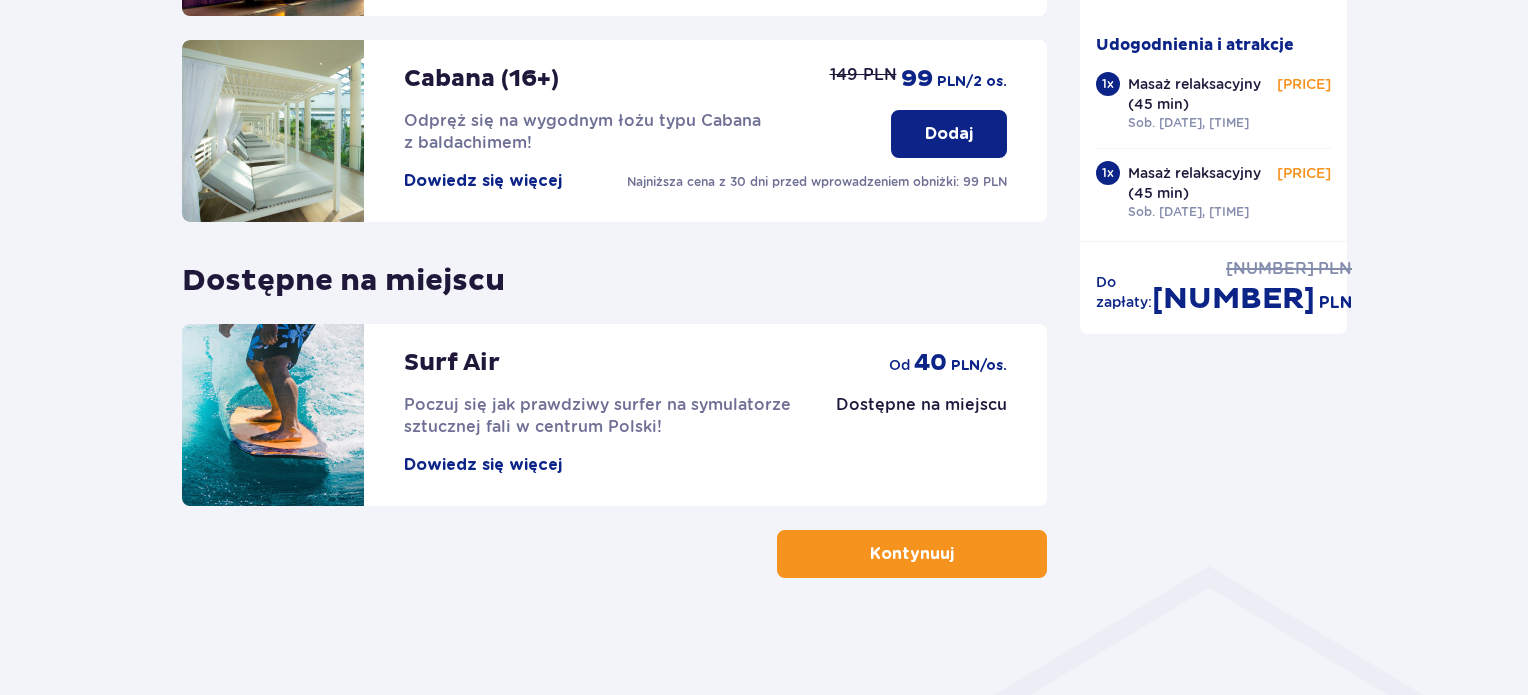 click on "Kontynuuj" at bounding box center (912, 554) 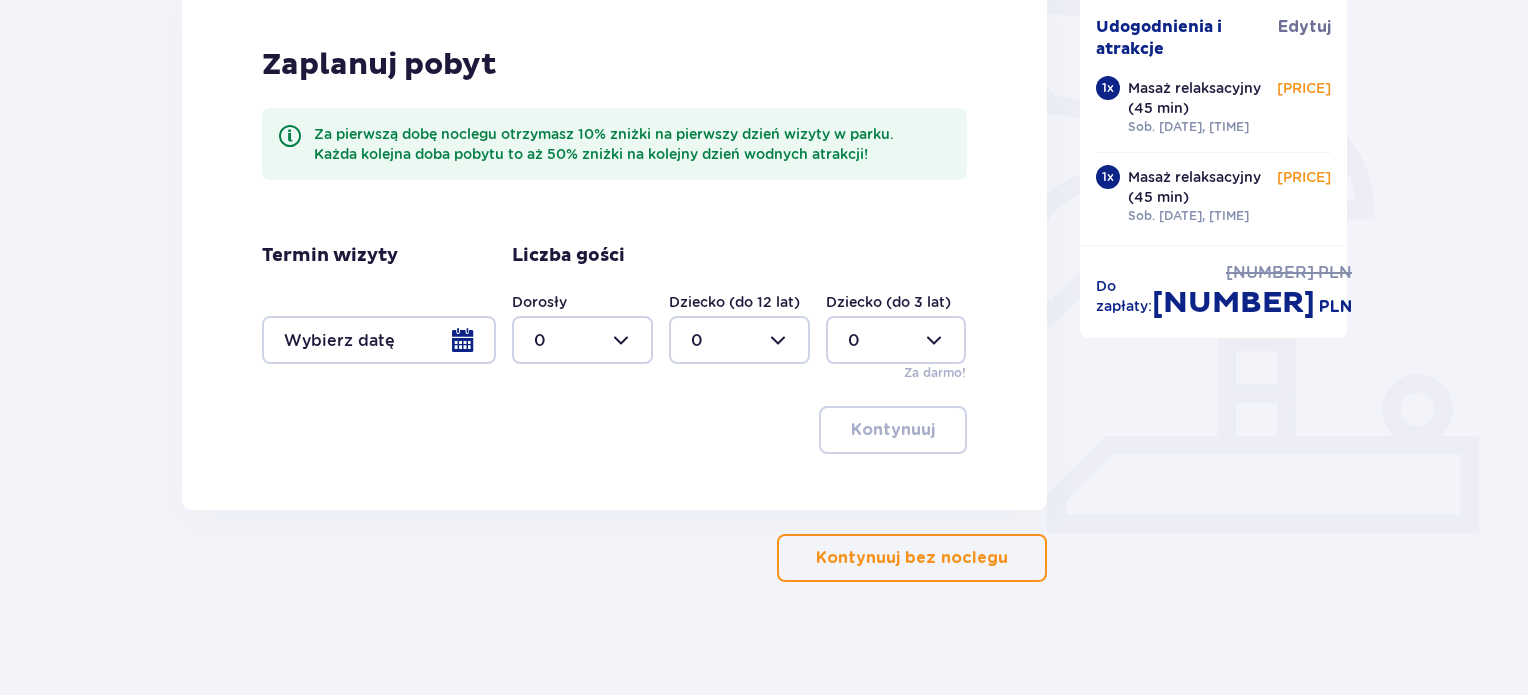 scroll, scrollTop: 507, scrollLeft: 0, axis: vertical 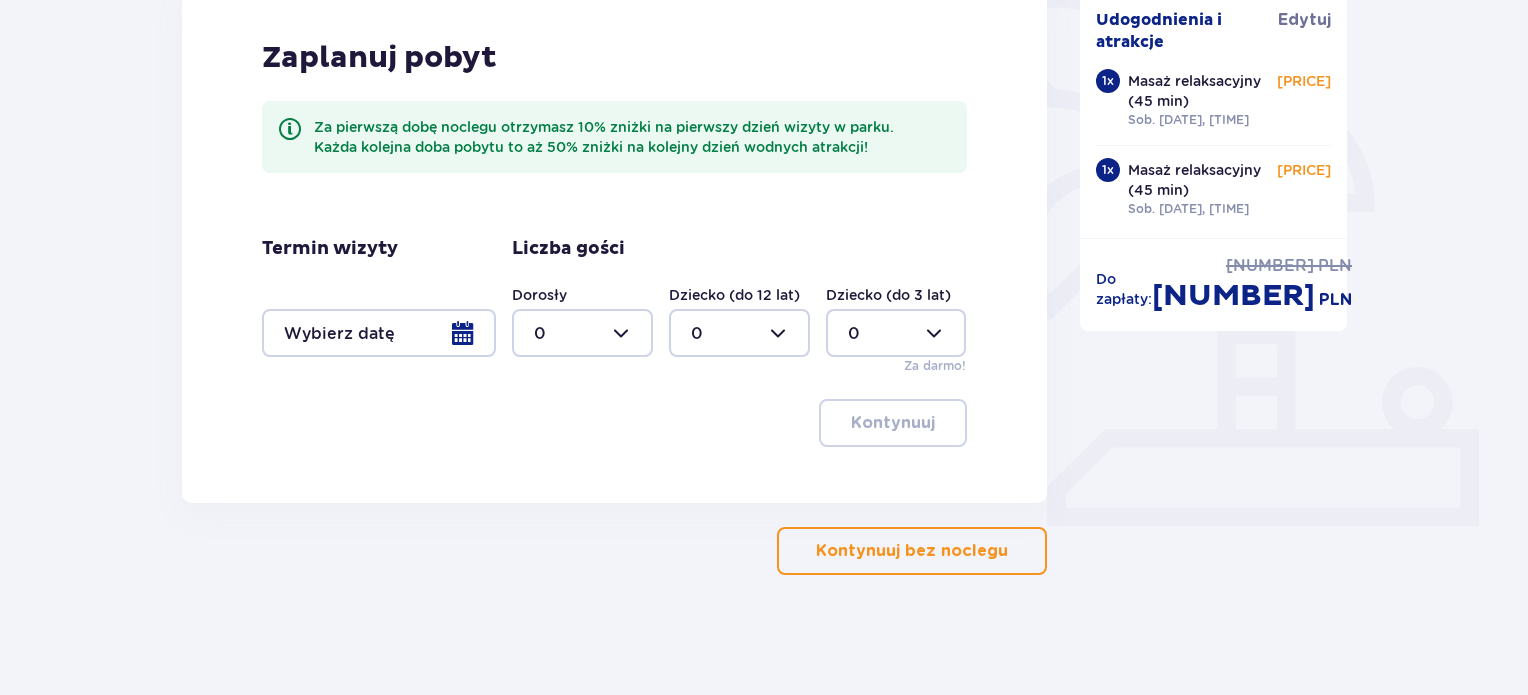 click at bounding box center (379, 333) 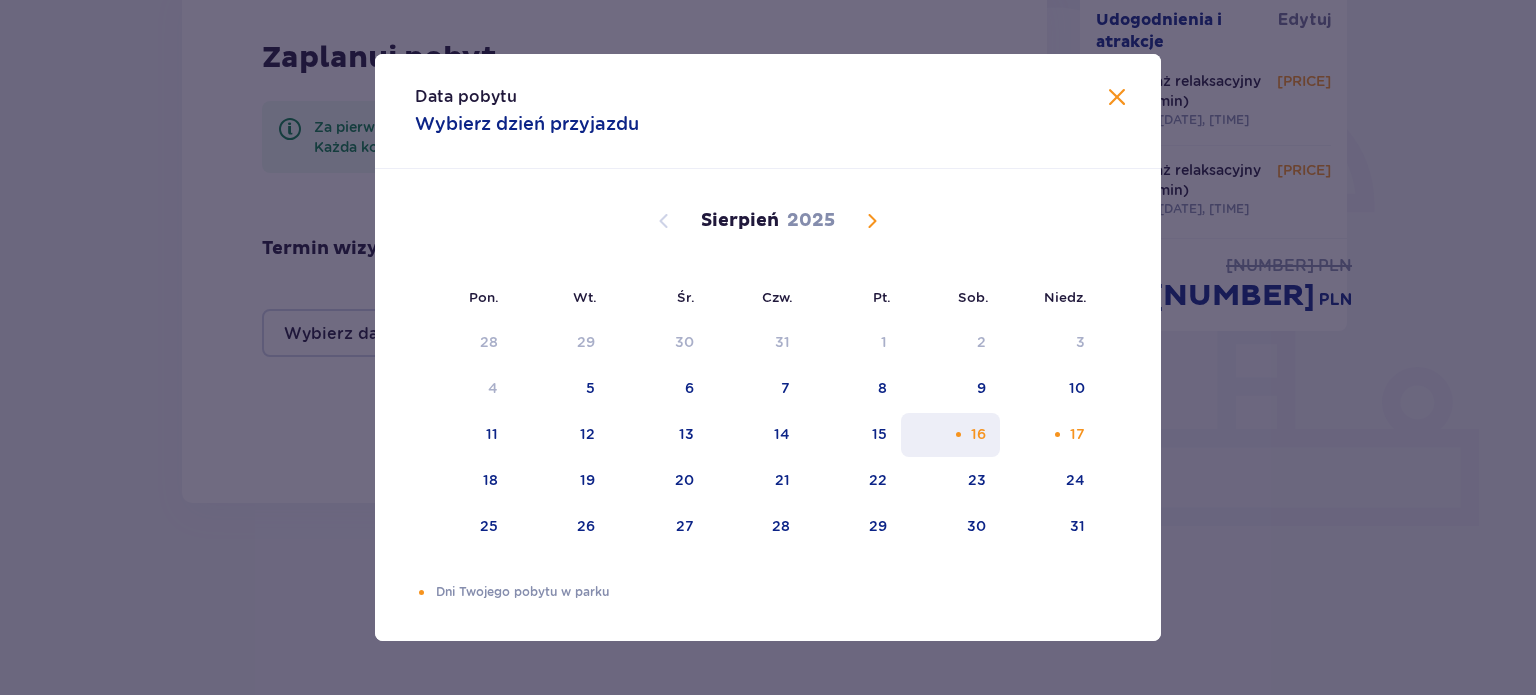 click at bounding box center [958, 434] 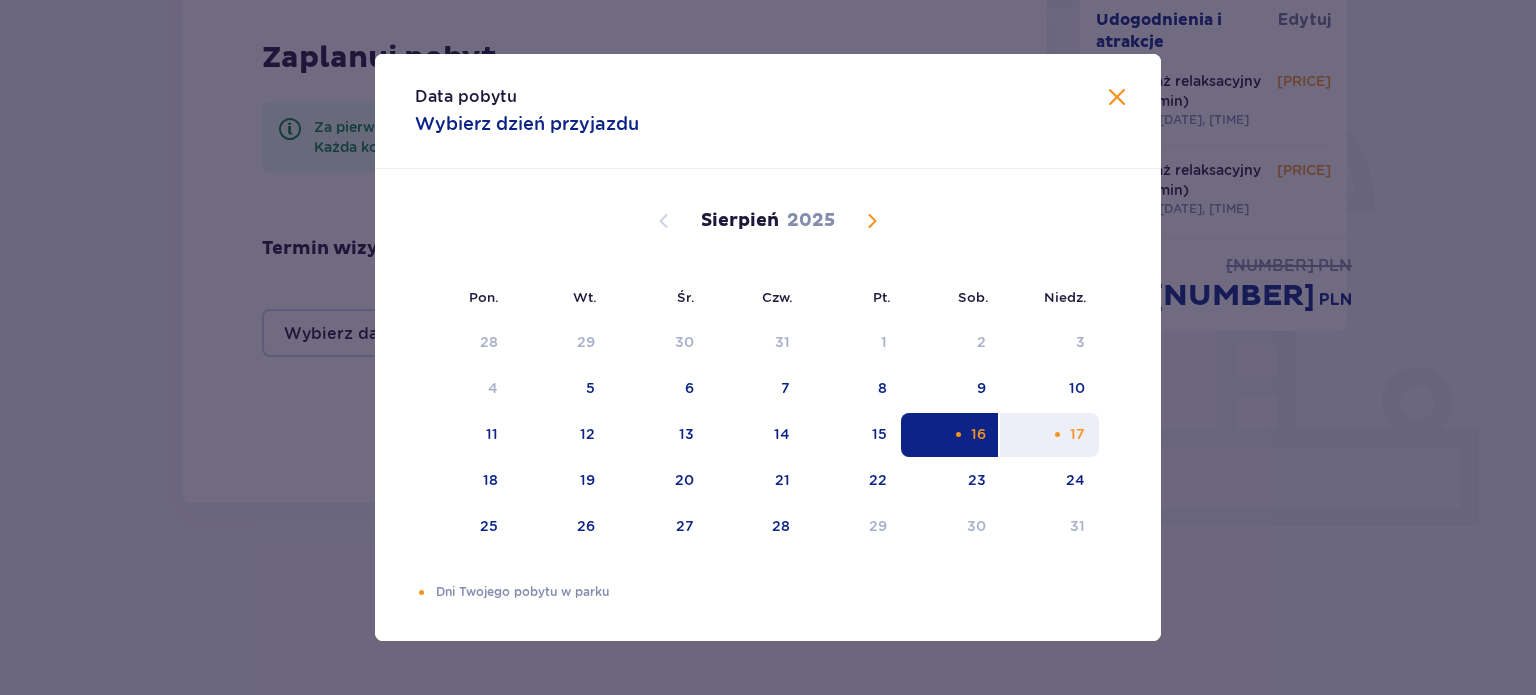 click on "17" at bounding box center (1049, 435) 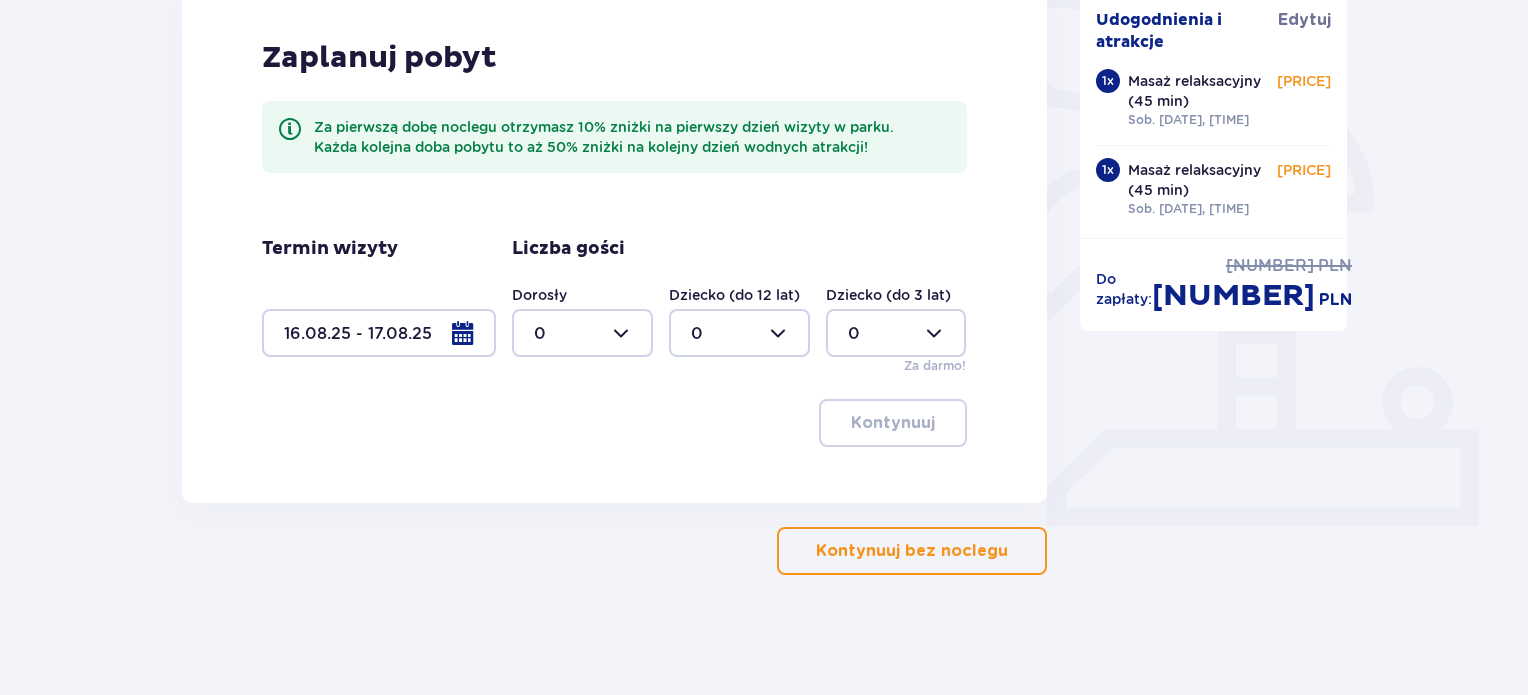 click at bounding box center (582, 333) 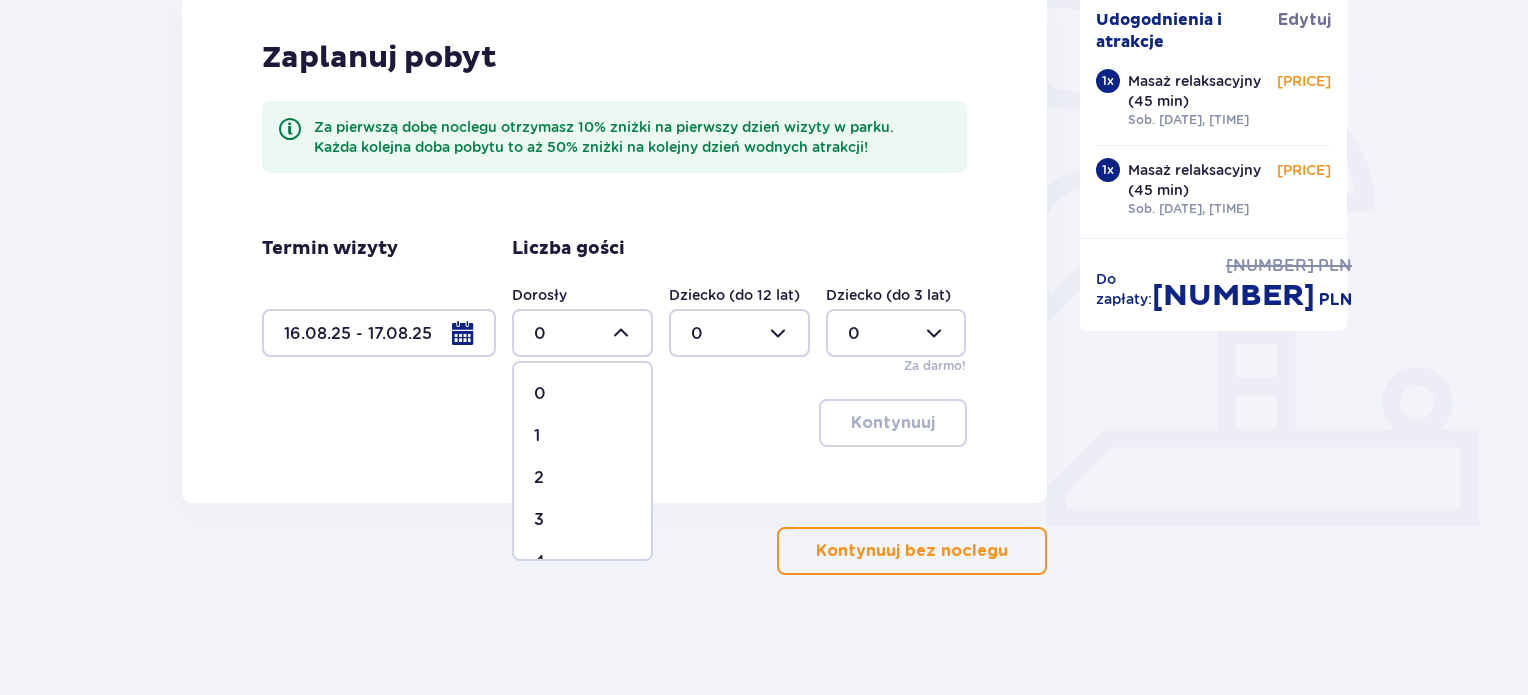 click on "2" at bounding box center (539, 478) 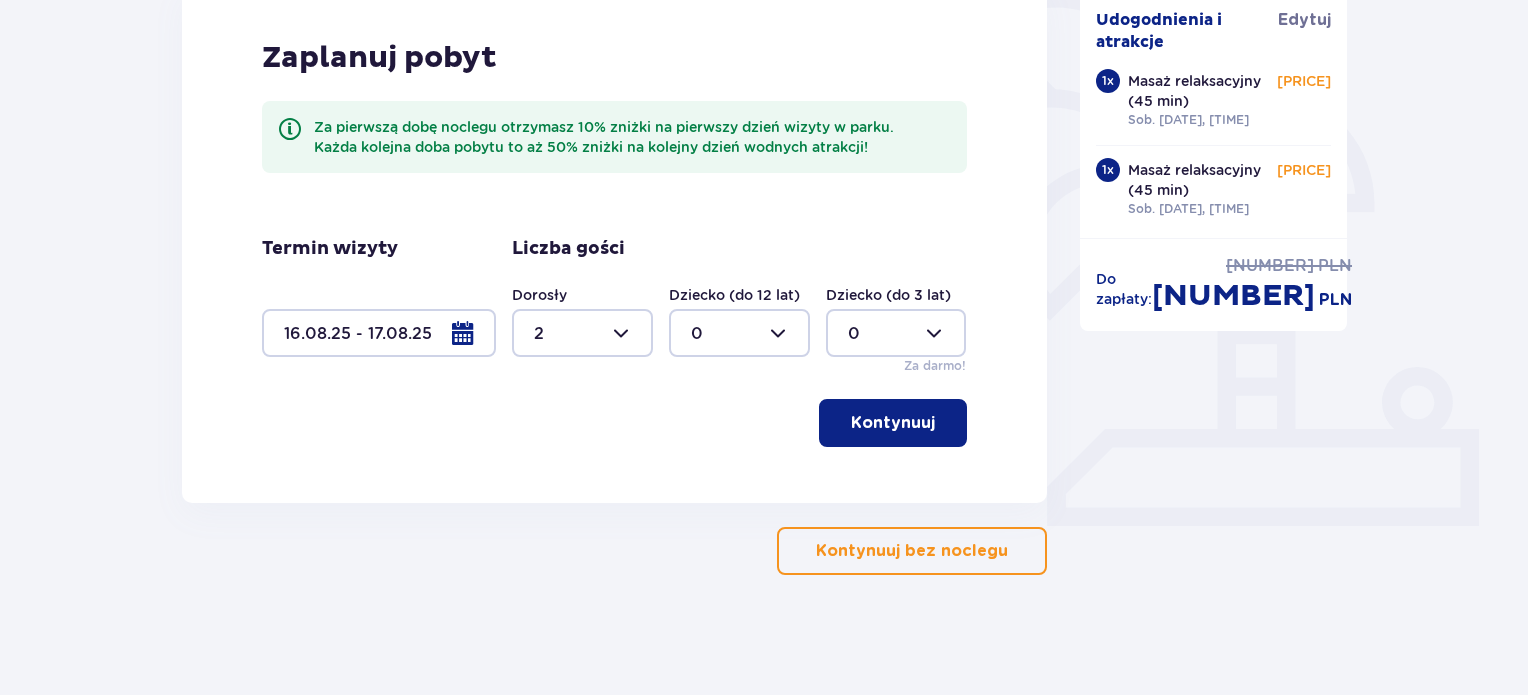 click on "Kontynuuj" at bounding box center [893, 423] 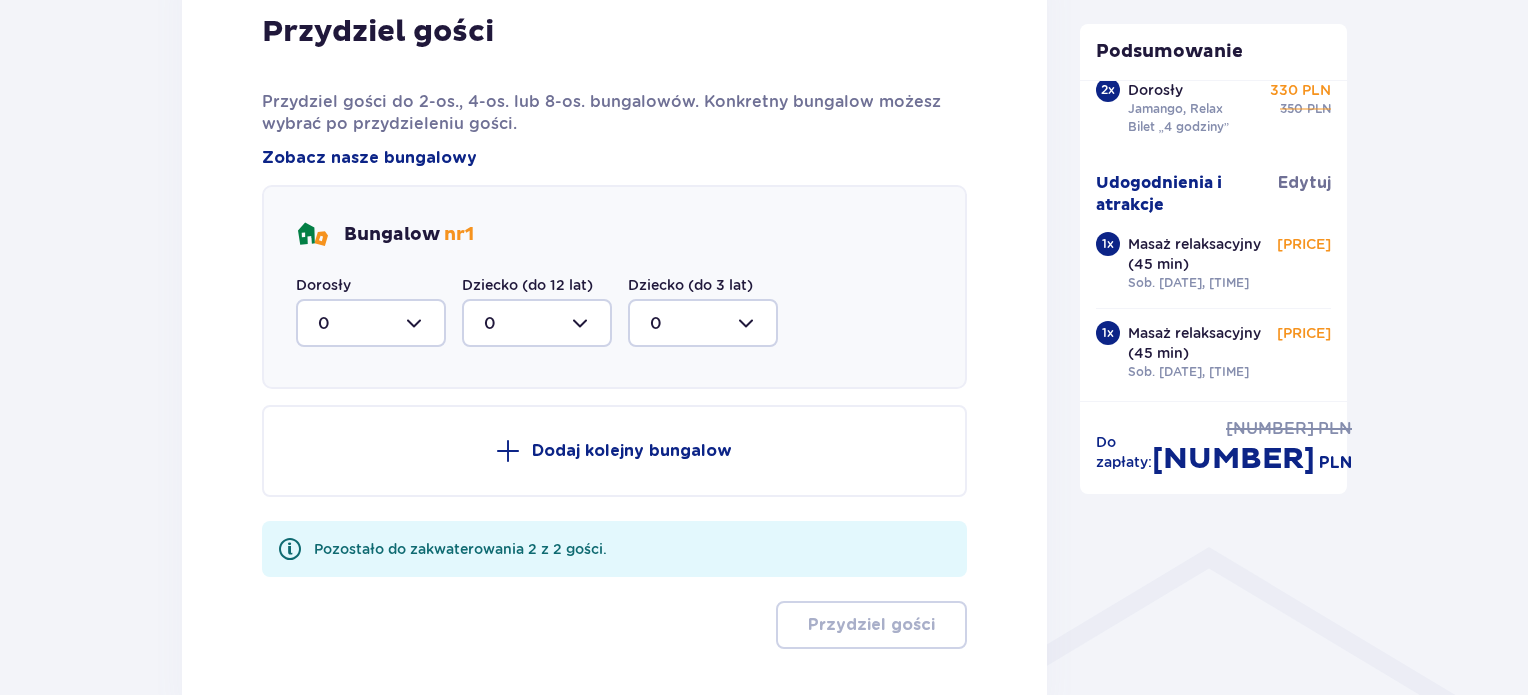 scroll, scrollTop: 1078, scrollLeft: 0, axis: vertical 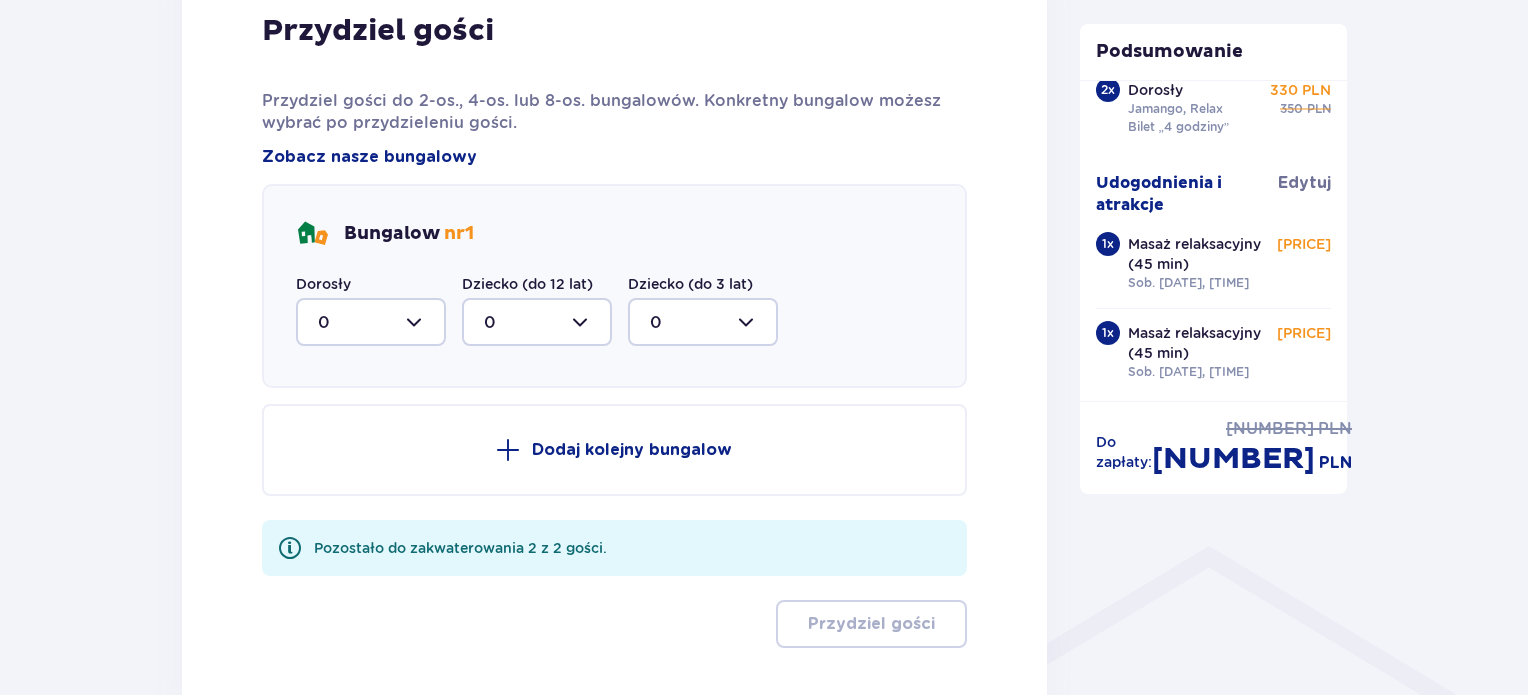 click at bounding box center [371, 322] 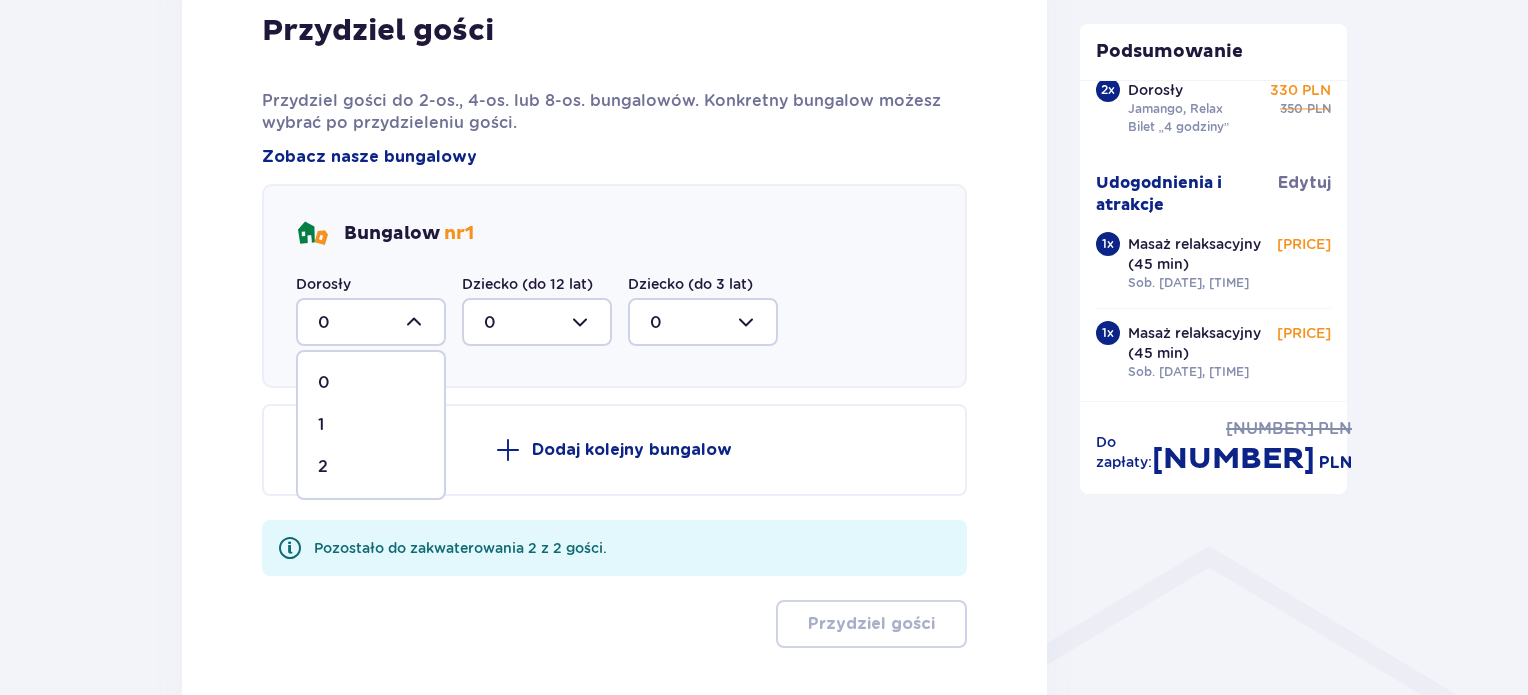 click on "2" at bounding box center [323, 467] 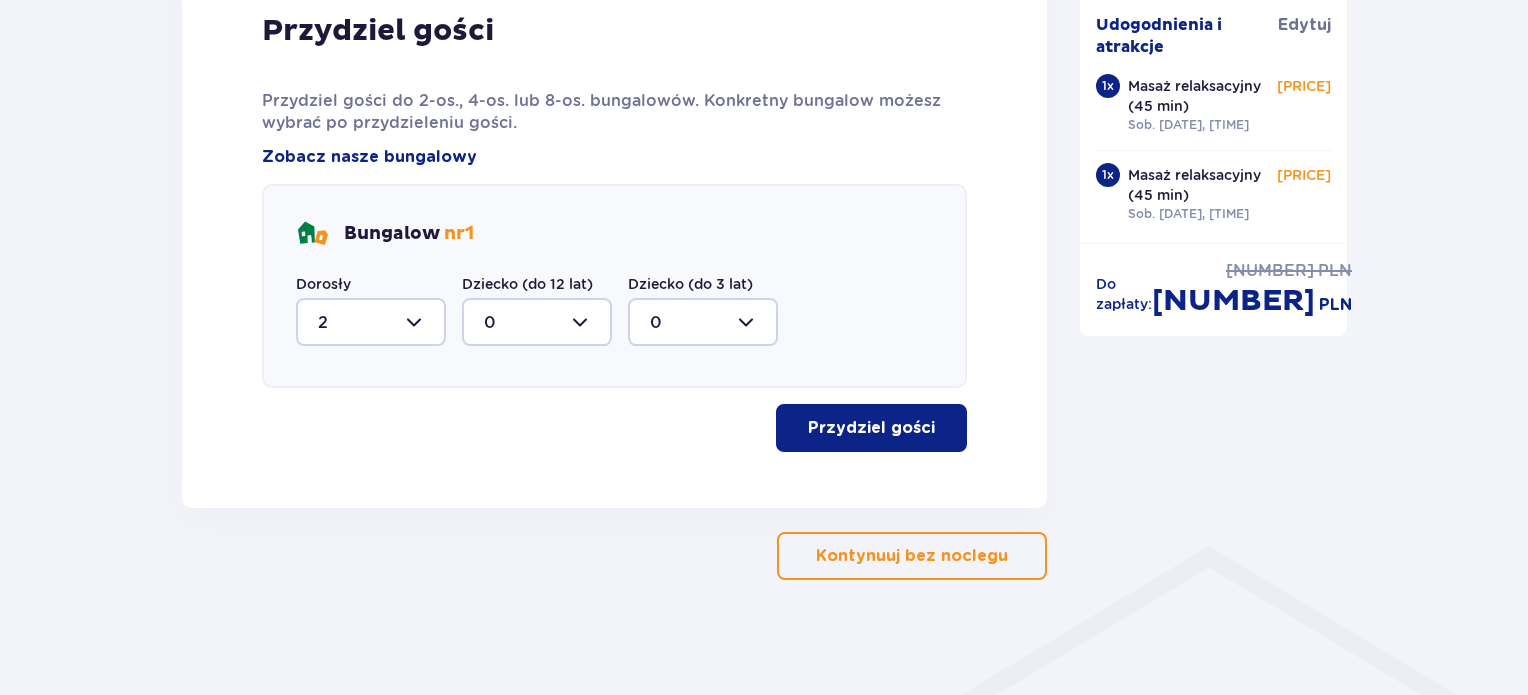 click on "Przydziel gości" at bounding box center [871, 428] 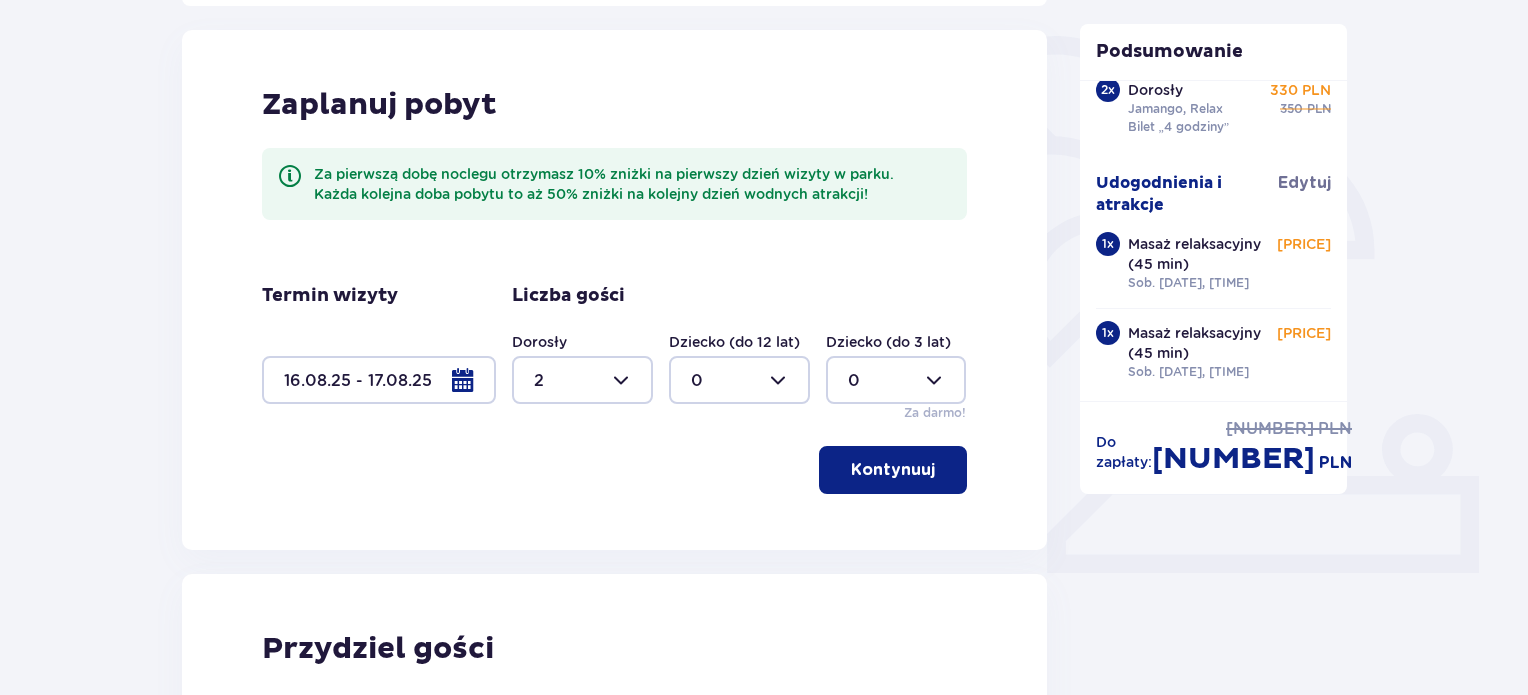 scroll, scrollTop: 460, scrollLeft: 0, axis: vertical 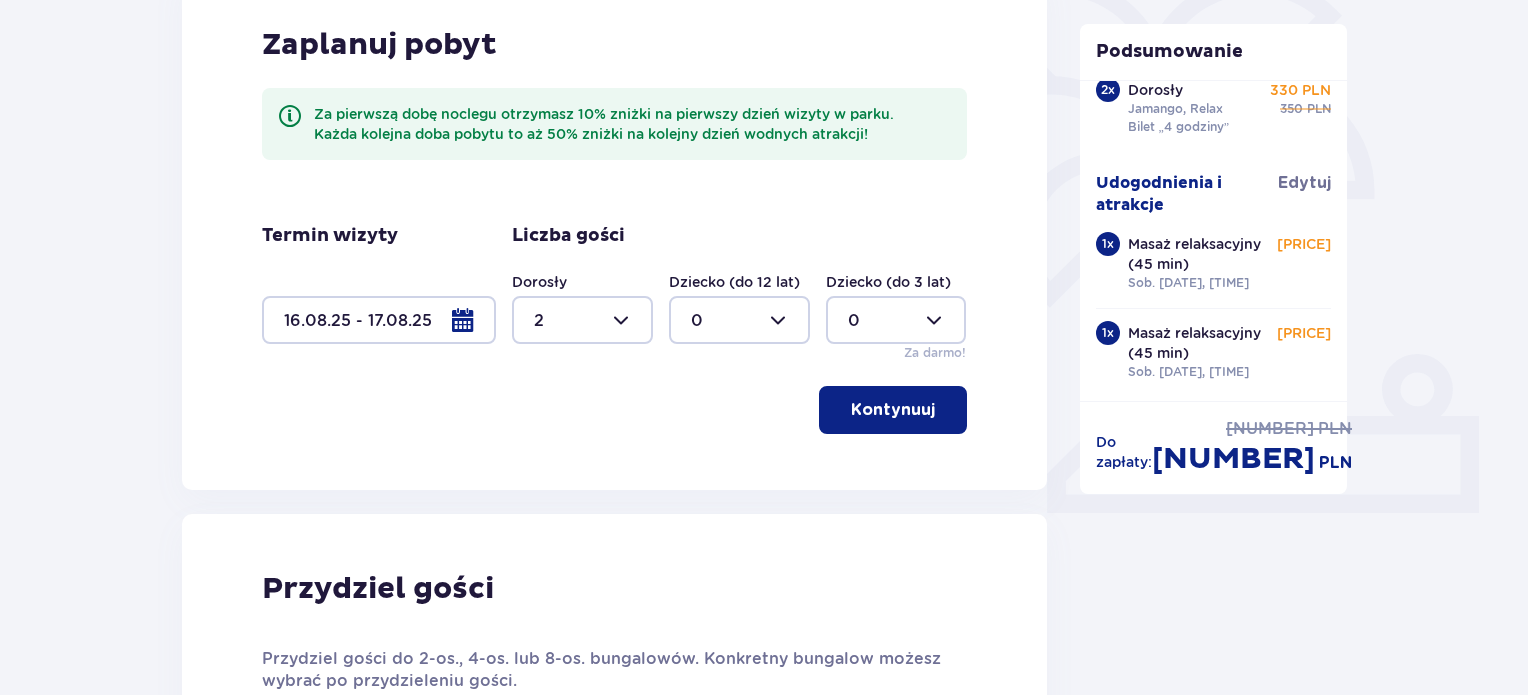 click on "Kontynuuj" at bounding box center [893, 410] 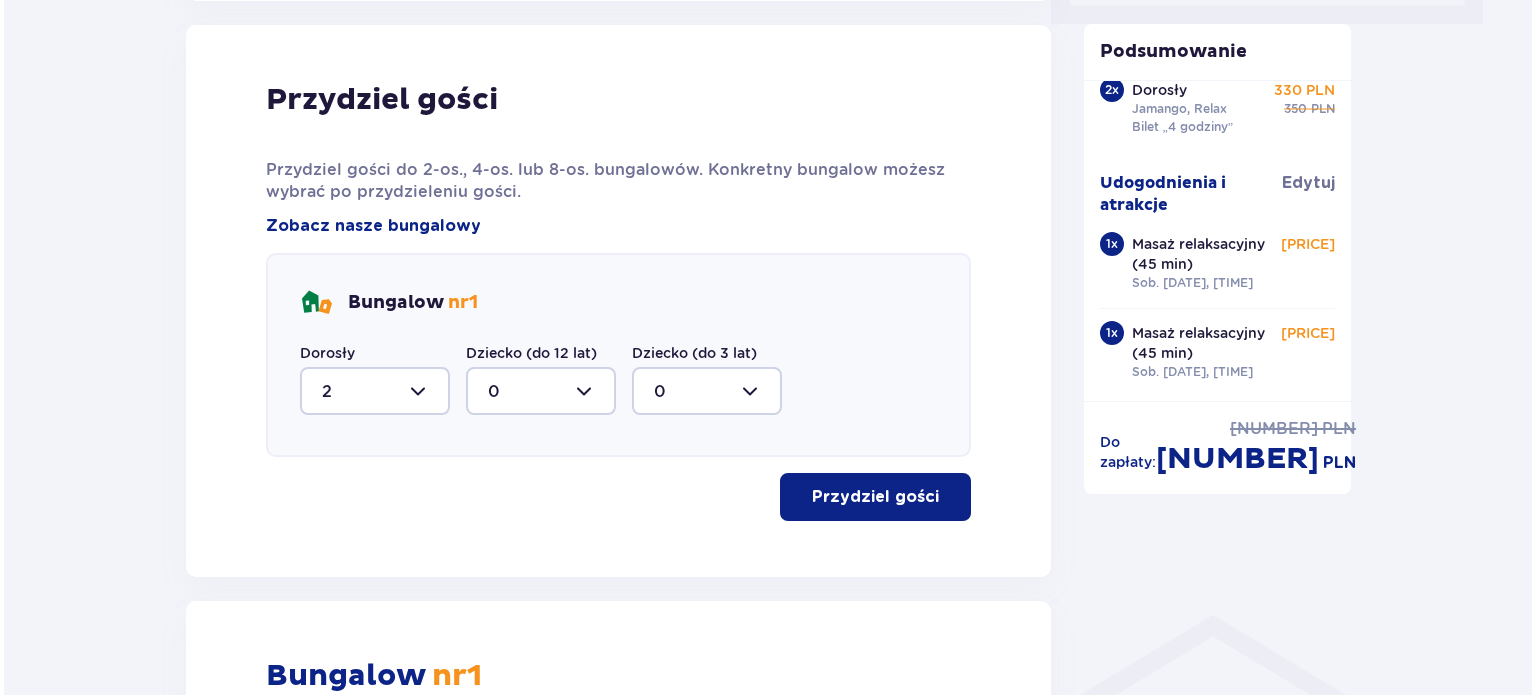 scroll, scrollTop: 1010, scrollLeft: 0, axis: vertical 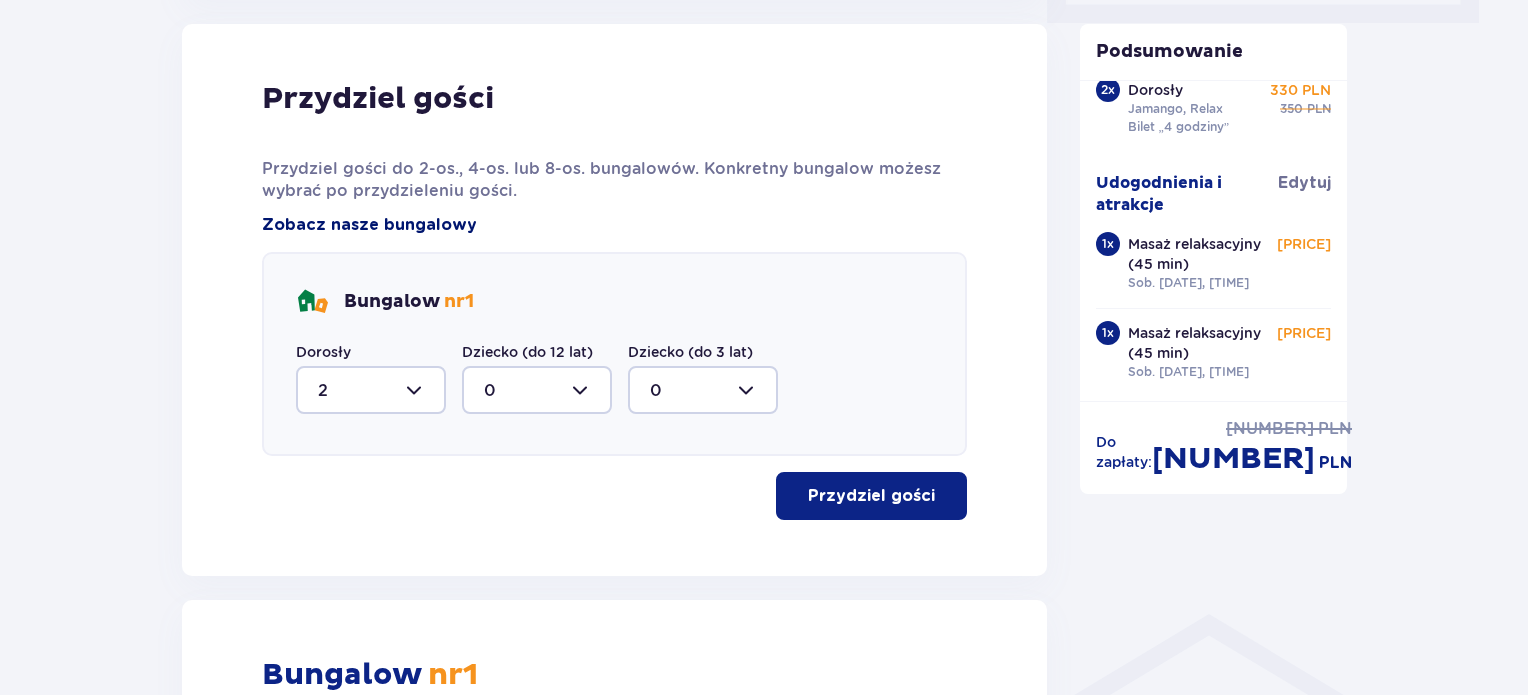 click on "Zobacz nasze bungalowy" at bounding box center [369, 225] 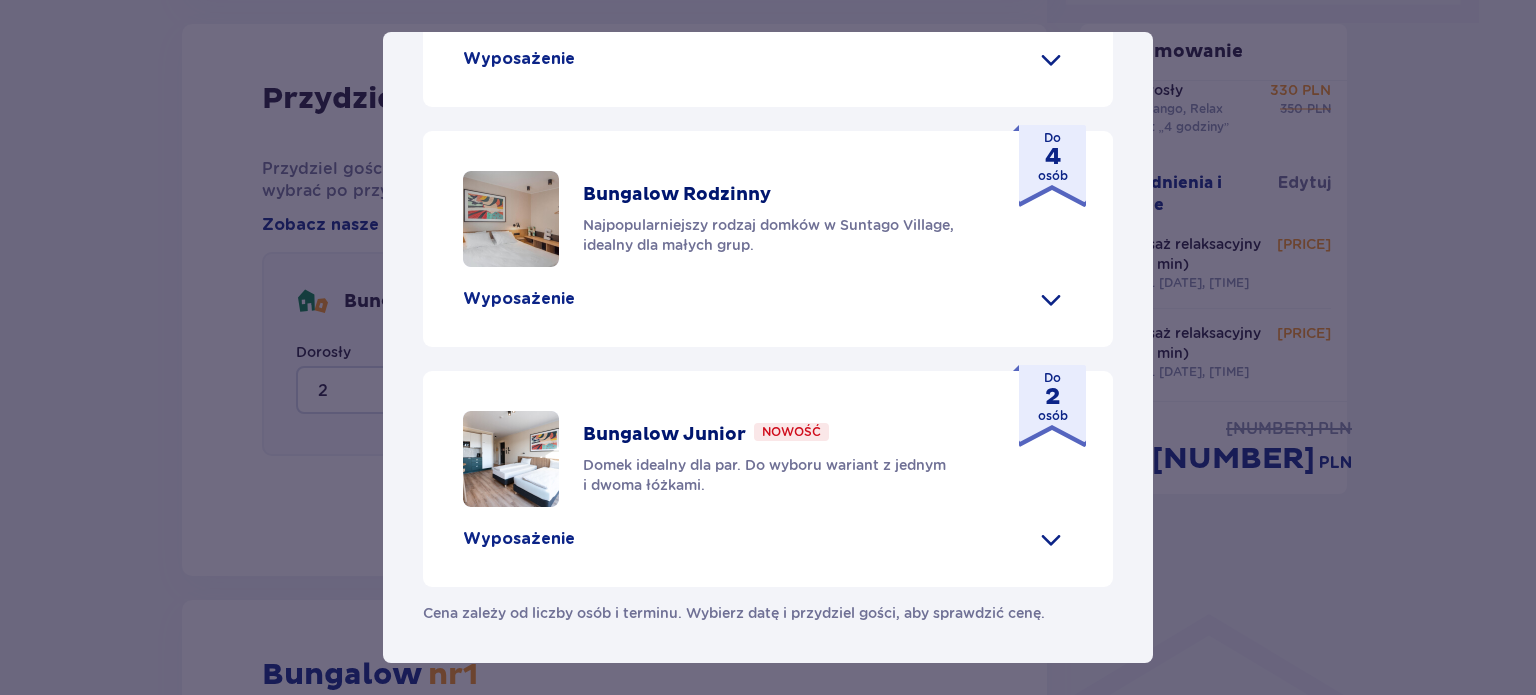 scroll, scrollTop: 1047, scrollLeft: 0, axis: vertical 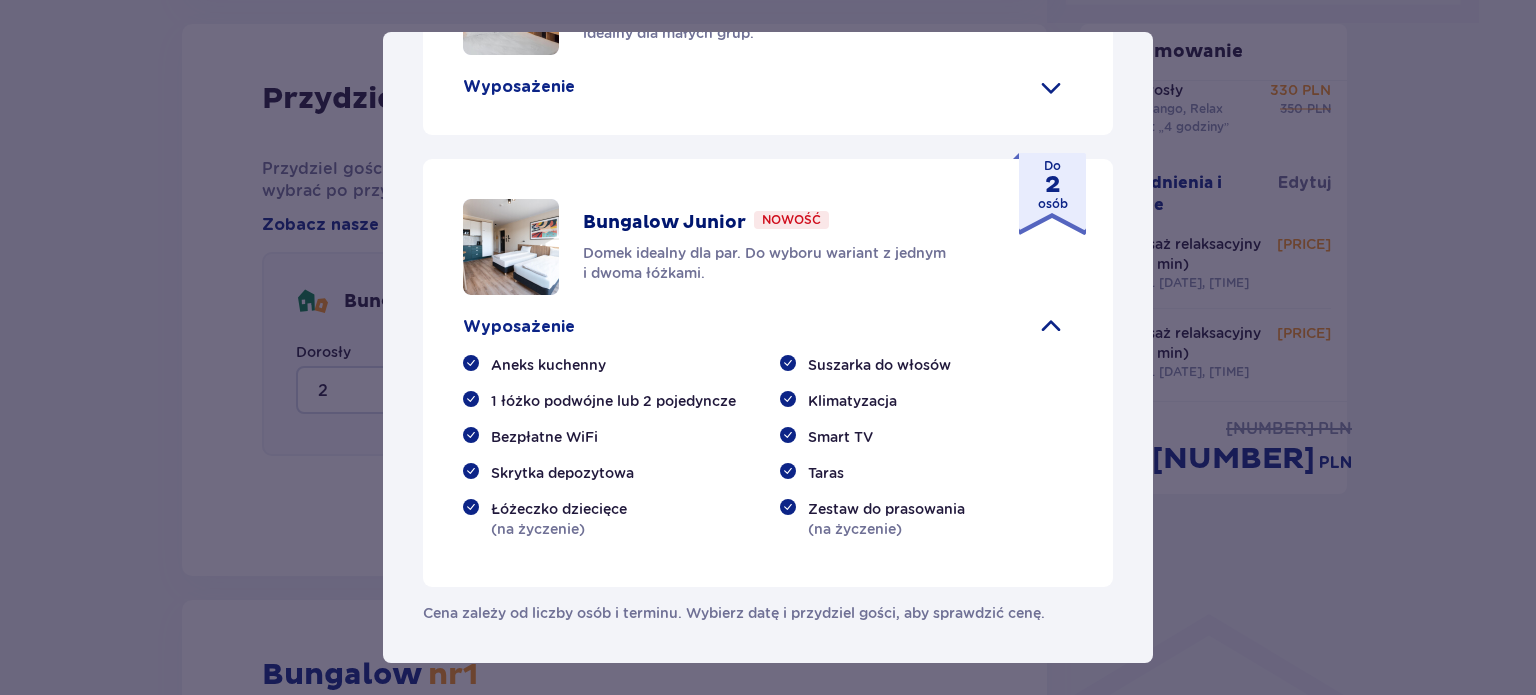 click on "Suntago Village Suntago Village to idealne miejsce dla fanów dobrej zabawy i tropikalnego klimatu, którzy chcą dłużej cieszyć się pobytem w Suntago i wakacyjną atmosferą. Udogodnienia Sklep ze świeżymi produktami i gotowymi posiłkami   Atrakcje parku wodnego   (dodatkowo płatne) Ekologiczny bus do i z parku Suntago   Płatny wynajem rowerów   Wspólna strefa na ognisko i grilla   Obiekt przyjazny zwierzętom   Plac zabaw   Dzieci do 3 lat za darmo   (na życzenie dodatkowe łóżeczko) Nasze bungalowy Grand Villa Nowość Szukasz standardu premium? W Grand Villi znajdziesz kominek, taras i wannę z hydromasażem. Do  8  osób Wyposażenie Aneks kuchenny   2 sypialnie z podwójnym łóżkiem   1 sypialnia z 2 pojedynczymi łóżkami   Rozkładana sofa   Skrytka depozytowa   Bezpłatne WiFi   Łóżeczko dziecięce   (na życzenie) Suszarka do włosów   Klimatyzacja   2x Smart TV   Kapcie hotelowe   Zestaw do prasowania   (na życzenie) Szlafrok   (na życzenie) Wanna z hydromasażem   Kominek" at bounding box center [768, 347] 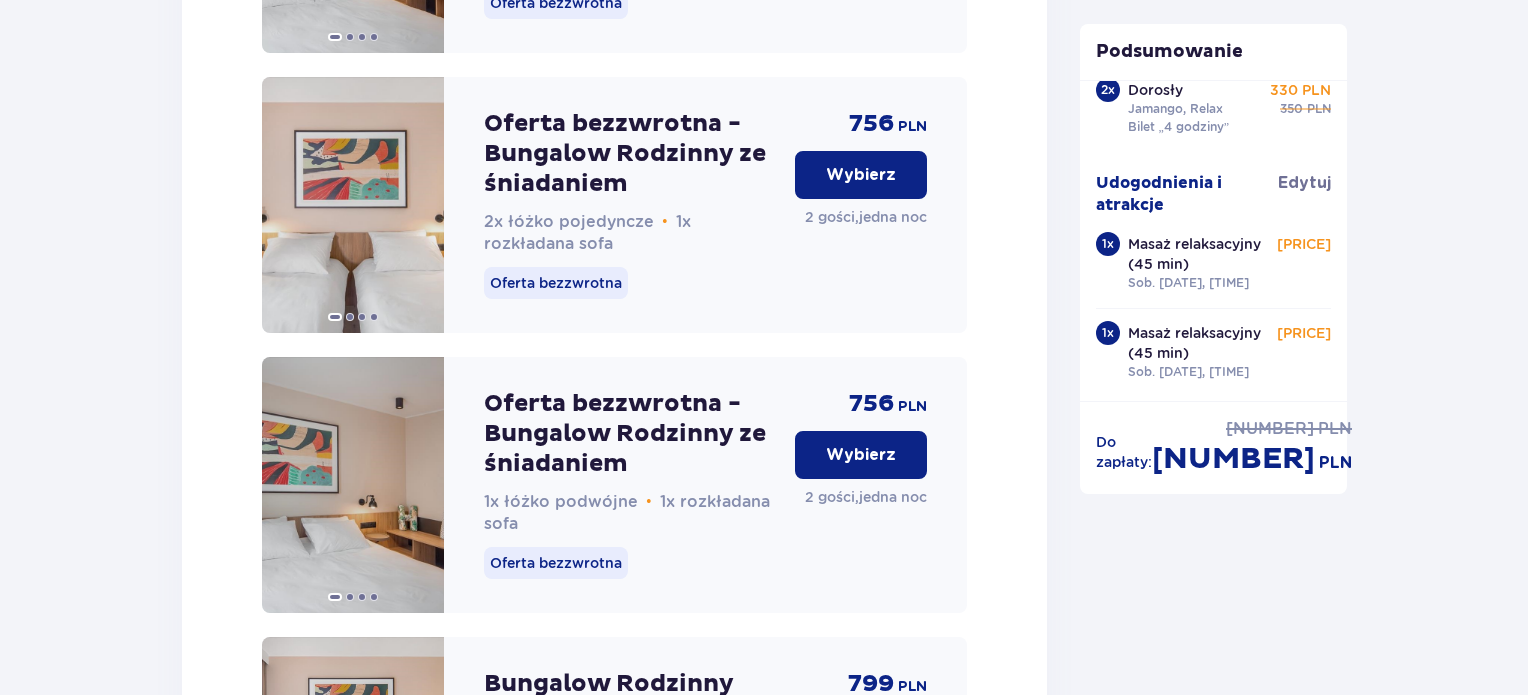 scroll, scrollTop: 2307, scrollLeft: 0, axis: vertical 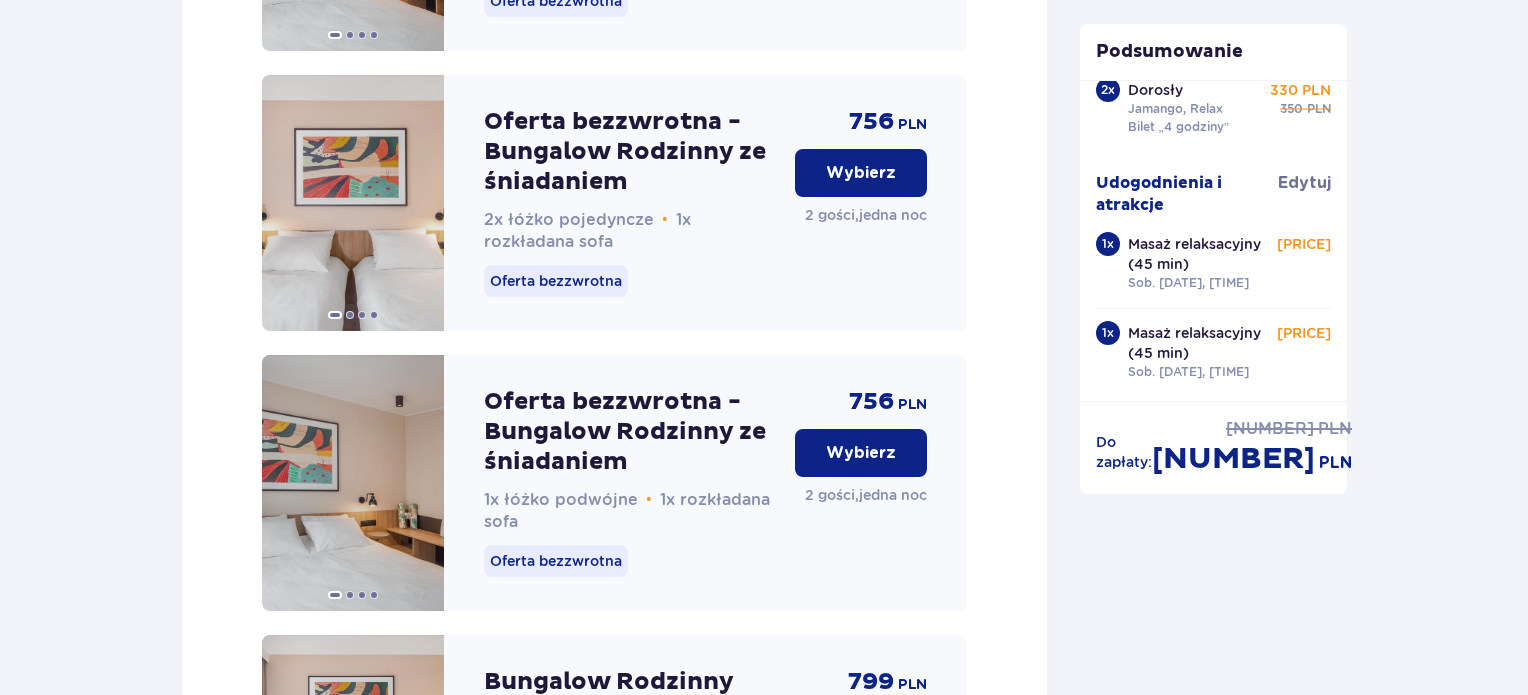 click on "Wybierz" at bounding box center [861, 453] 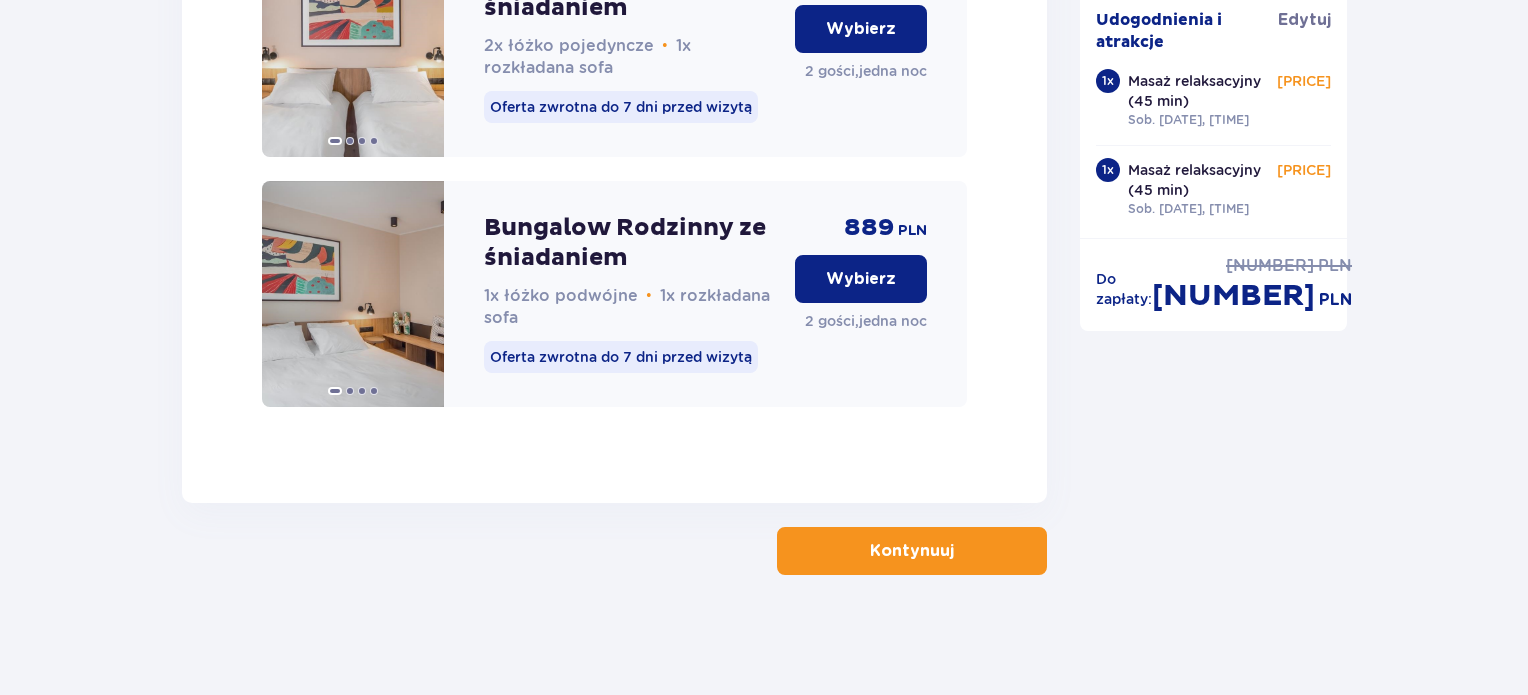 scroll, scrollTop: 3476, scrollLeft: 0, axis: vertical 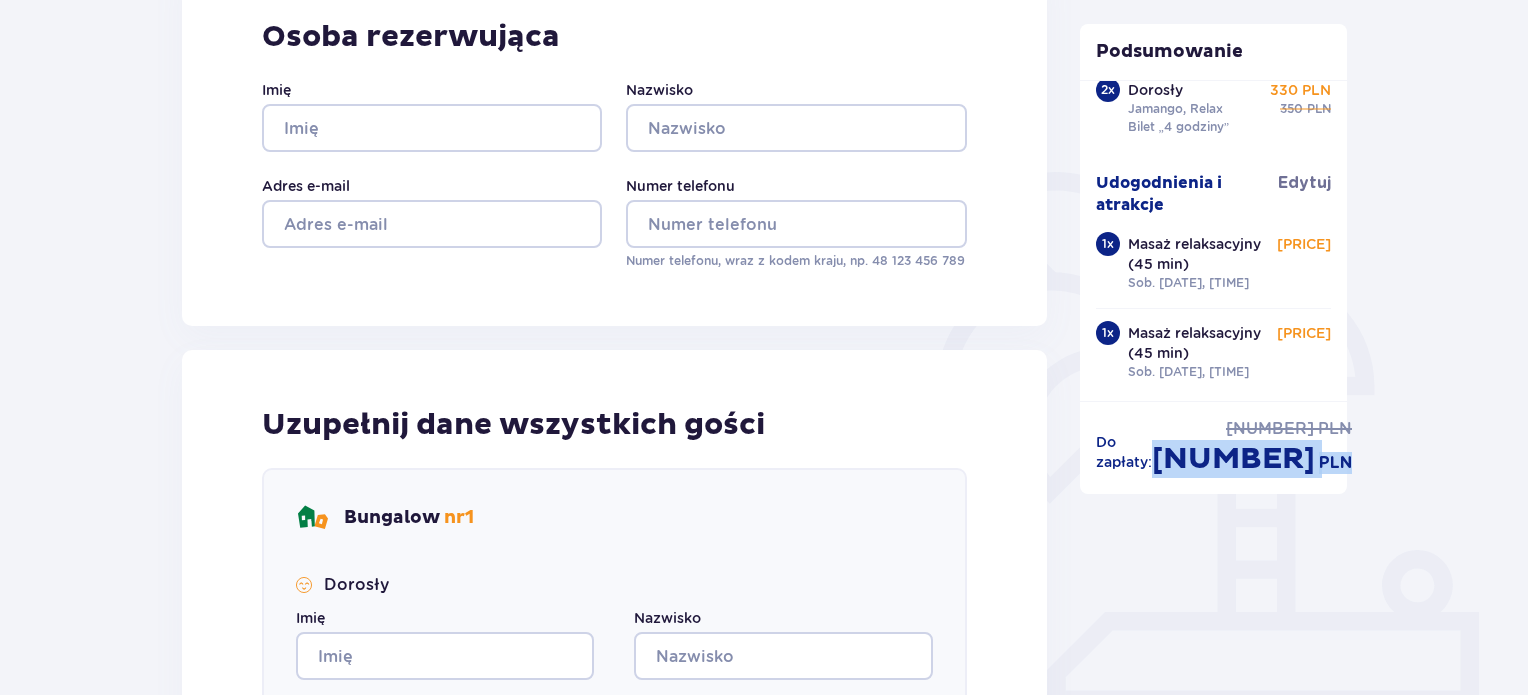 drag, startPoint x: 1347, startPoint y: 339, endPoint x: 1348, endPoint y: 541, distance: 202.00247 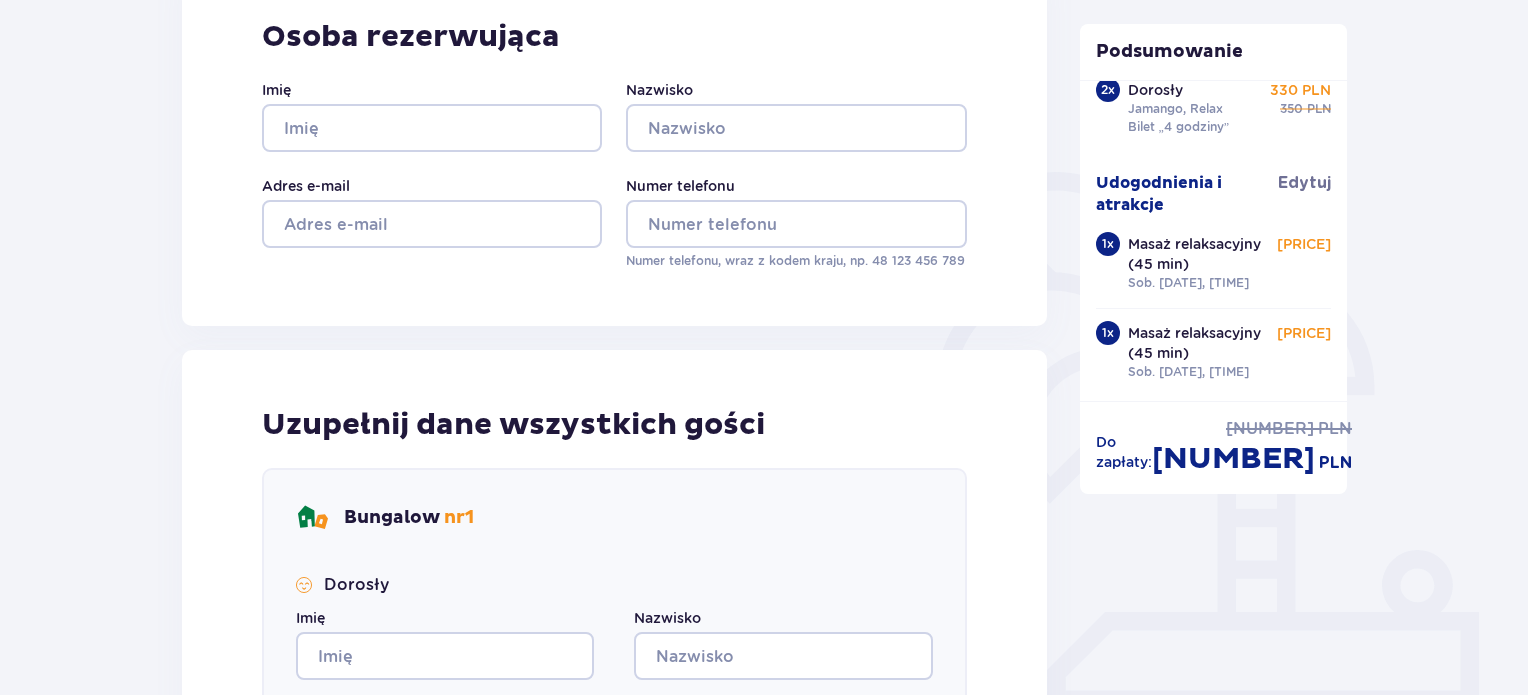 click on "Sob. 16.08.25, 18:00" at bounding box center (1188, 372) 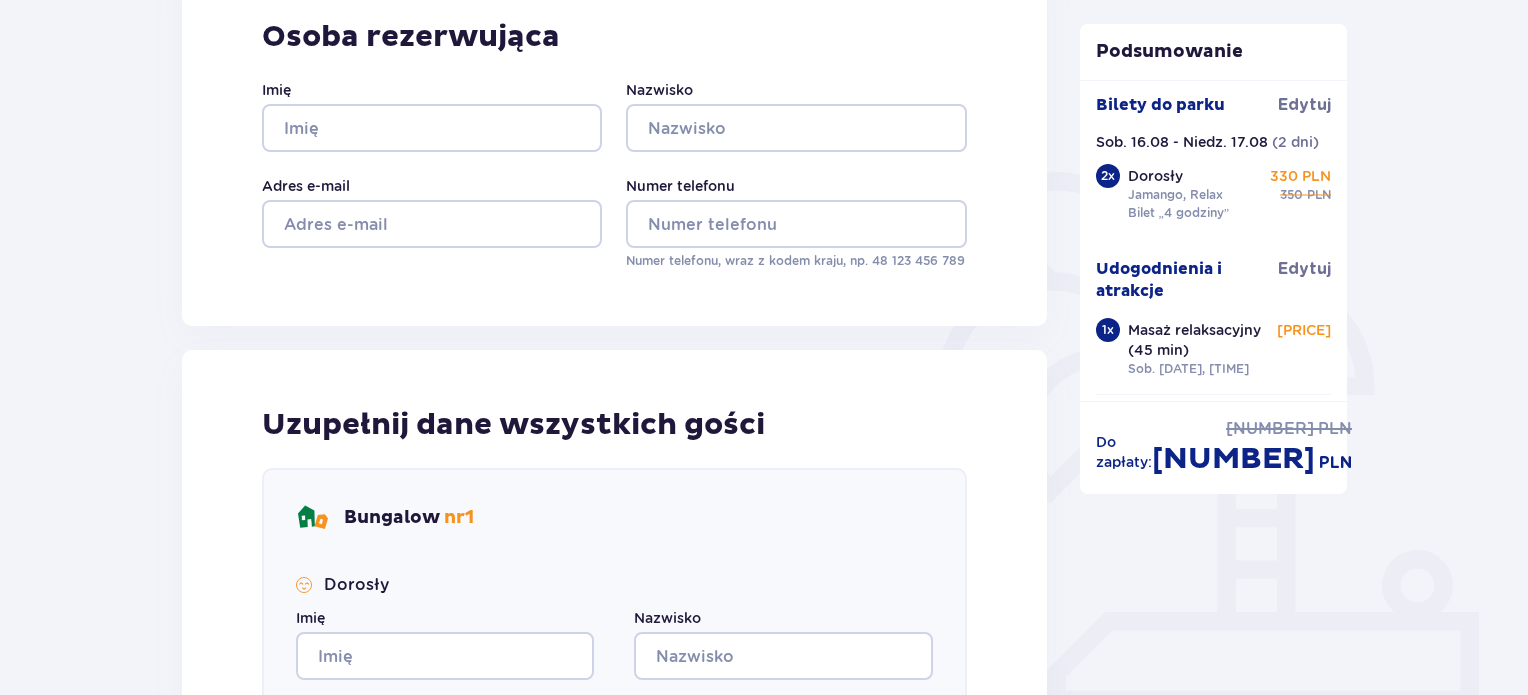 scroll, scrollTop: 0, scrollLeft: 0, axis: both 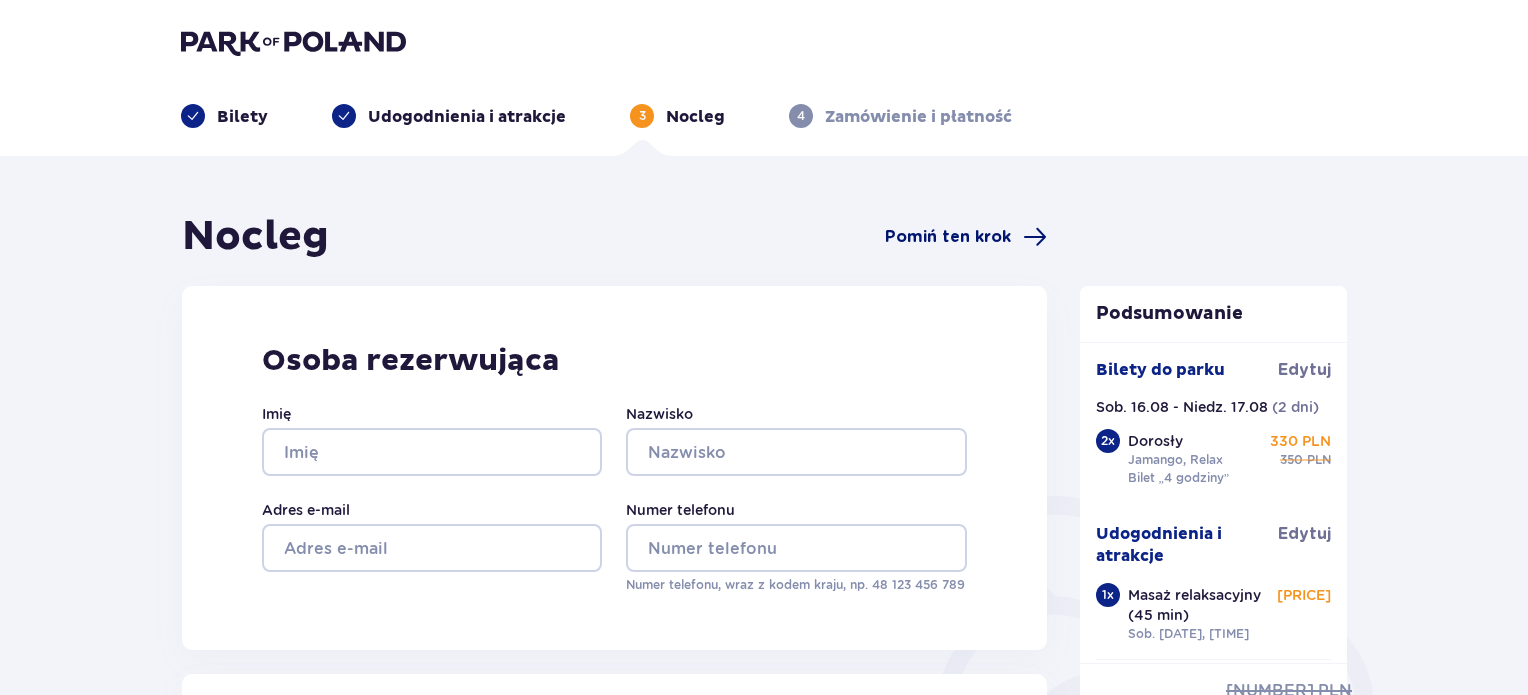 click on "Pomiń ten krok" at bounding box center [948, 237] 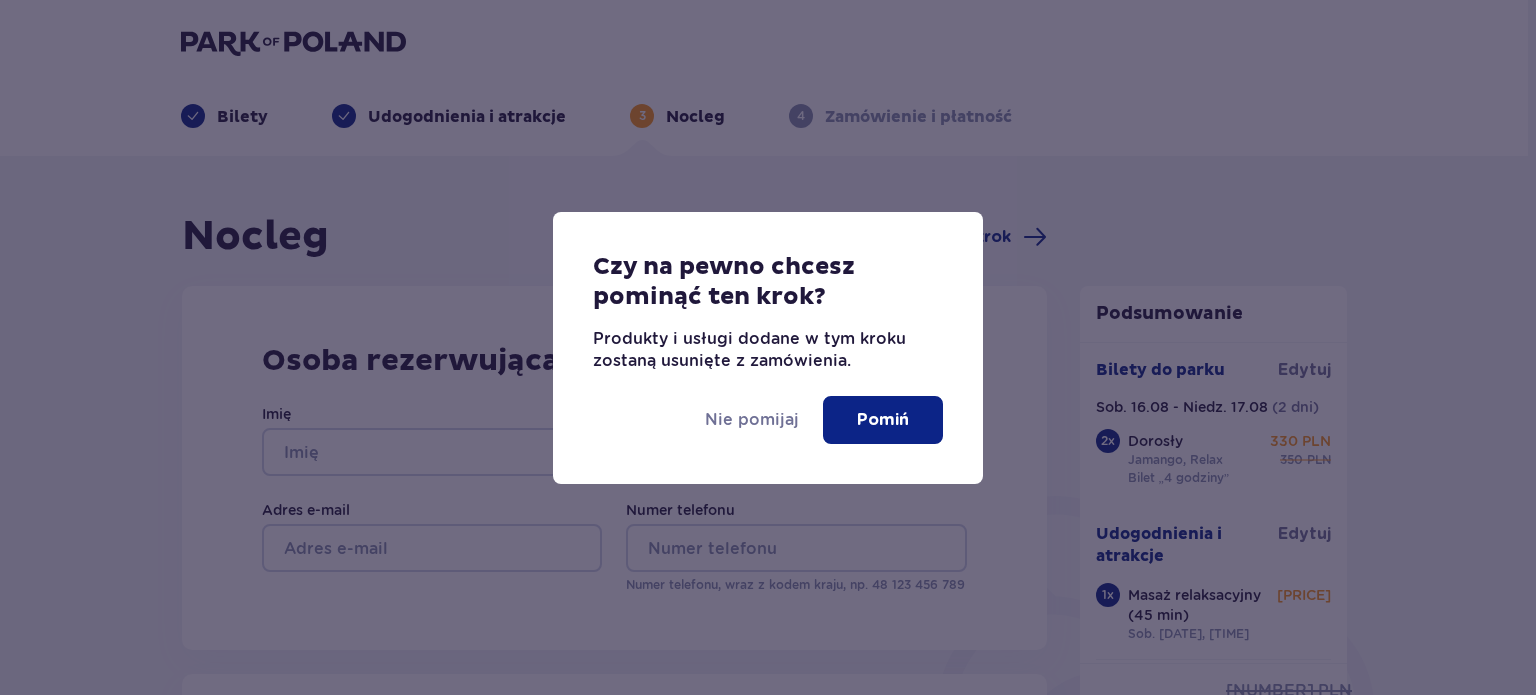 click on "Pomiń" at bounding box center [883, 420] 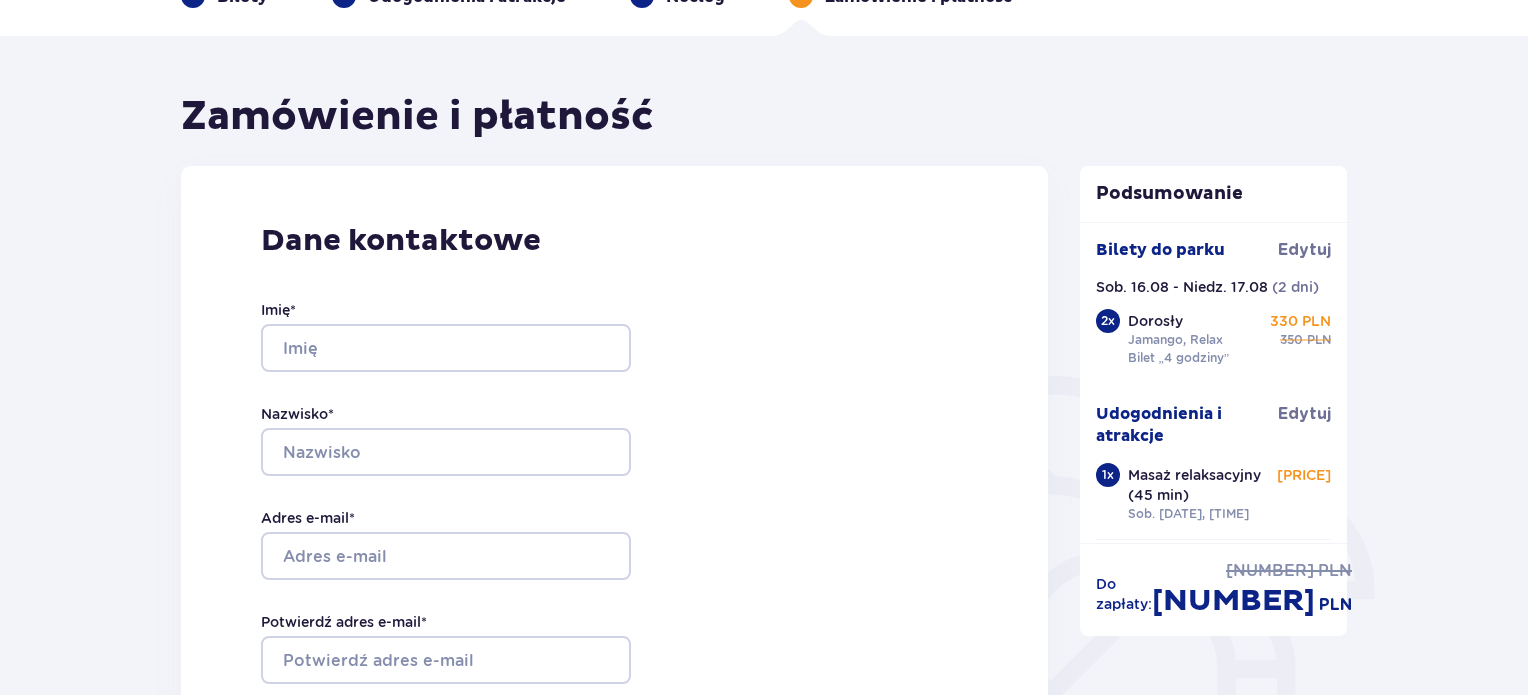 scroll, scrollTop: 0, scrollLeft: 0, axis: both 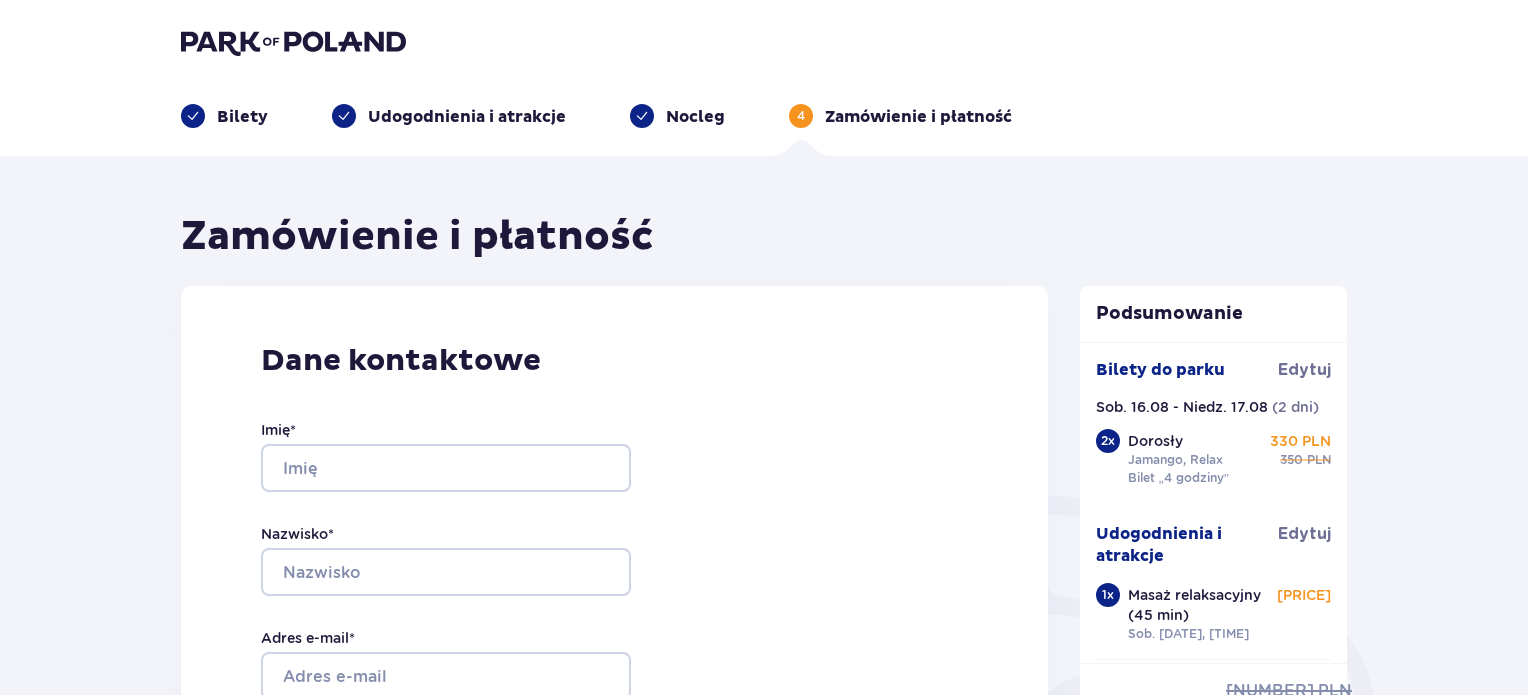 click on "Nocleg" at bounding box center [695, 117] 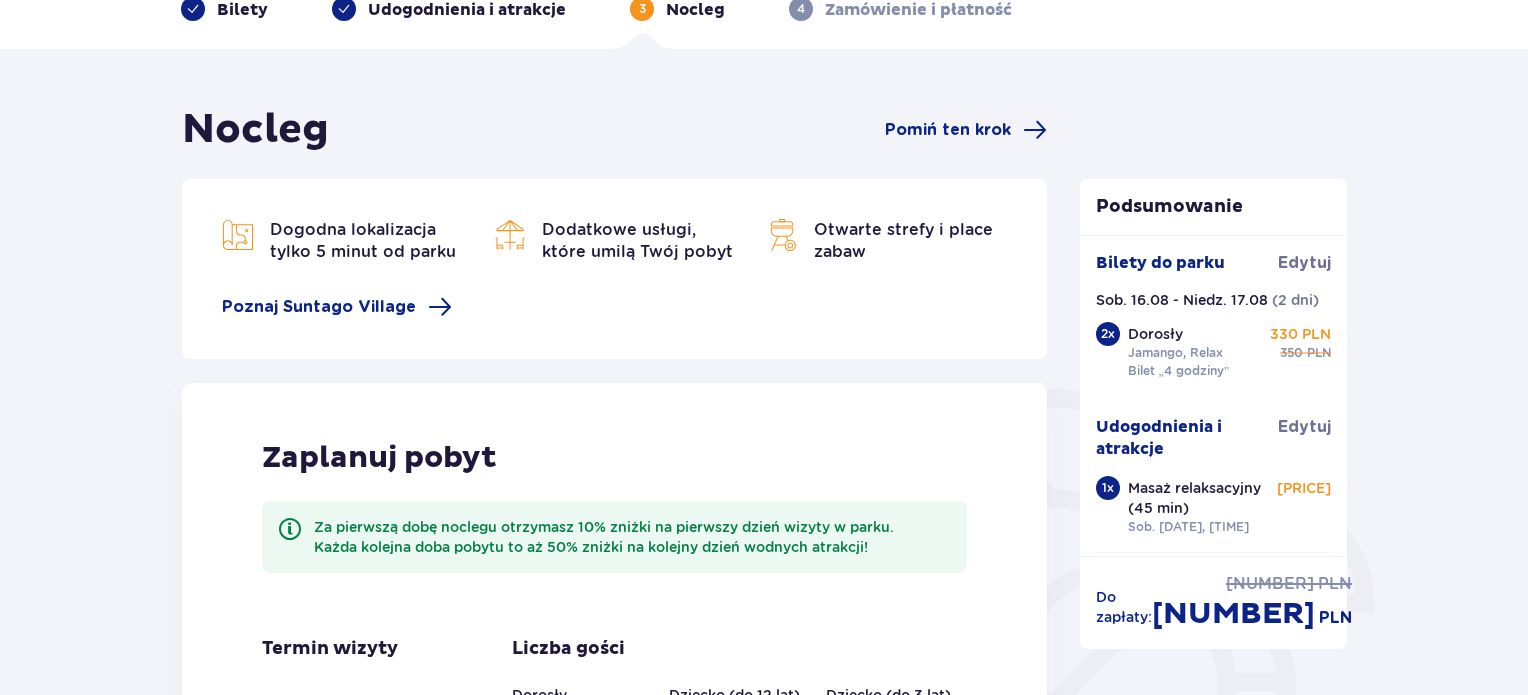scroll, scrollTop: 0, scrollLeft: 0, axis: both 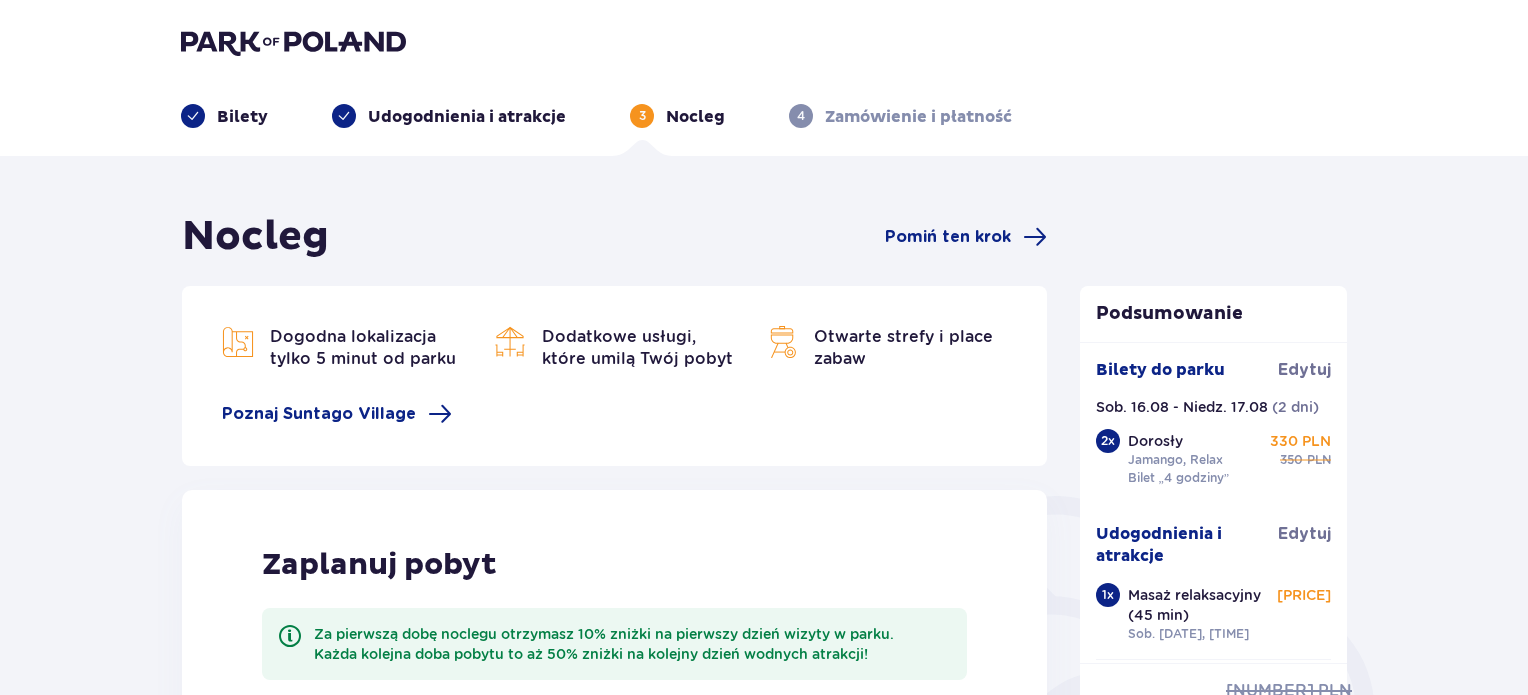 click at bounding box center [293, 42] 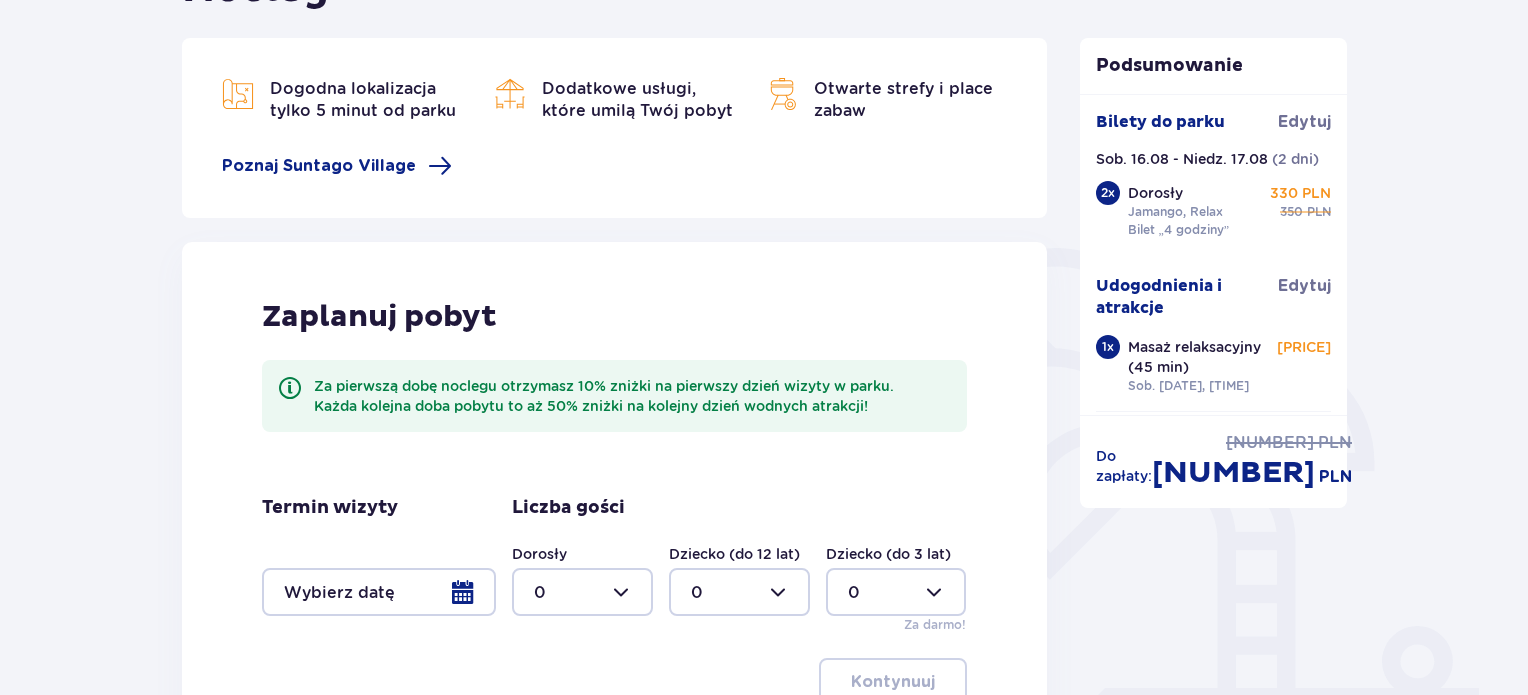 scroll, scrollTop: 396, scrollLeft: 0, axis: vertical 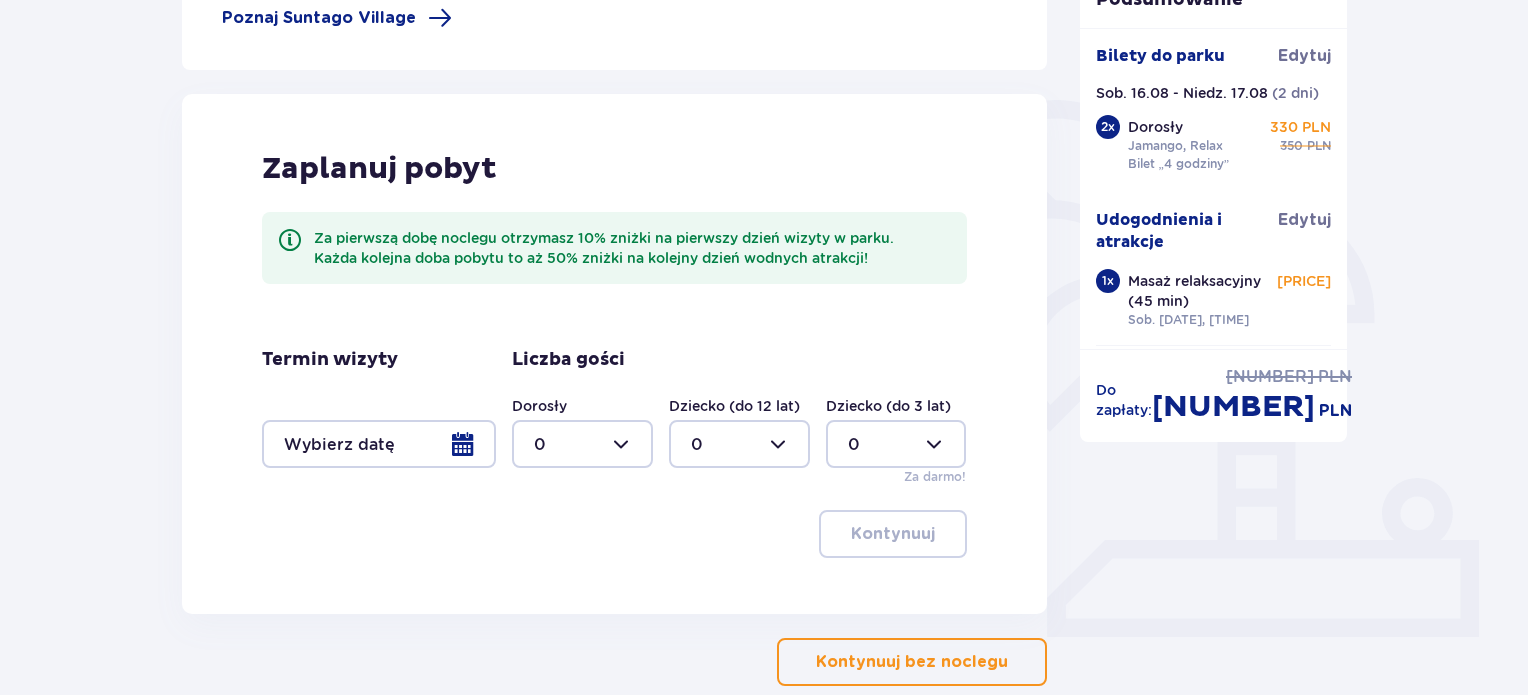 click at bounding box center [379, 444] 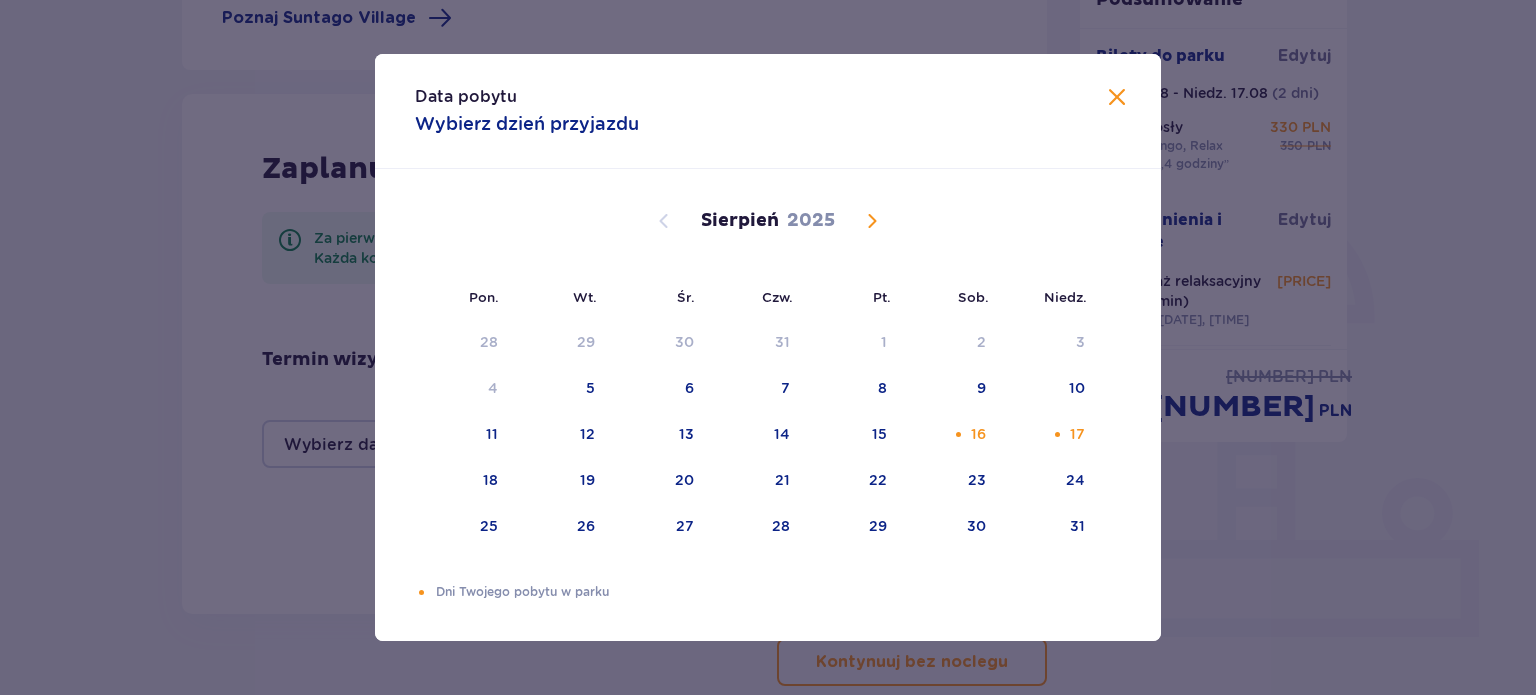 click at bounding box center (1117, 98) 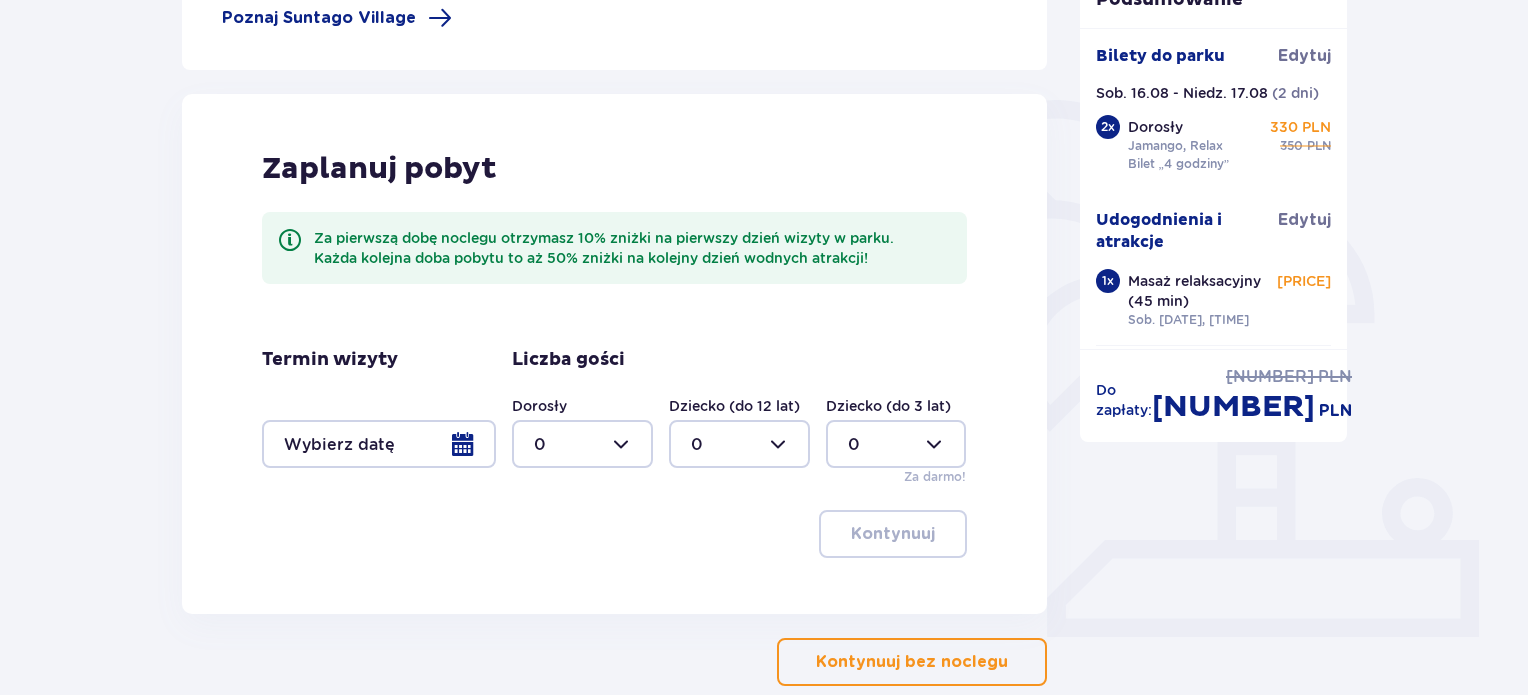 click at bounding box center [582, 444] 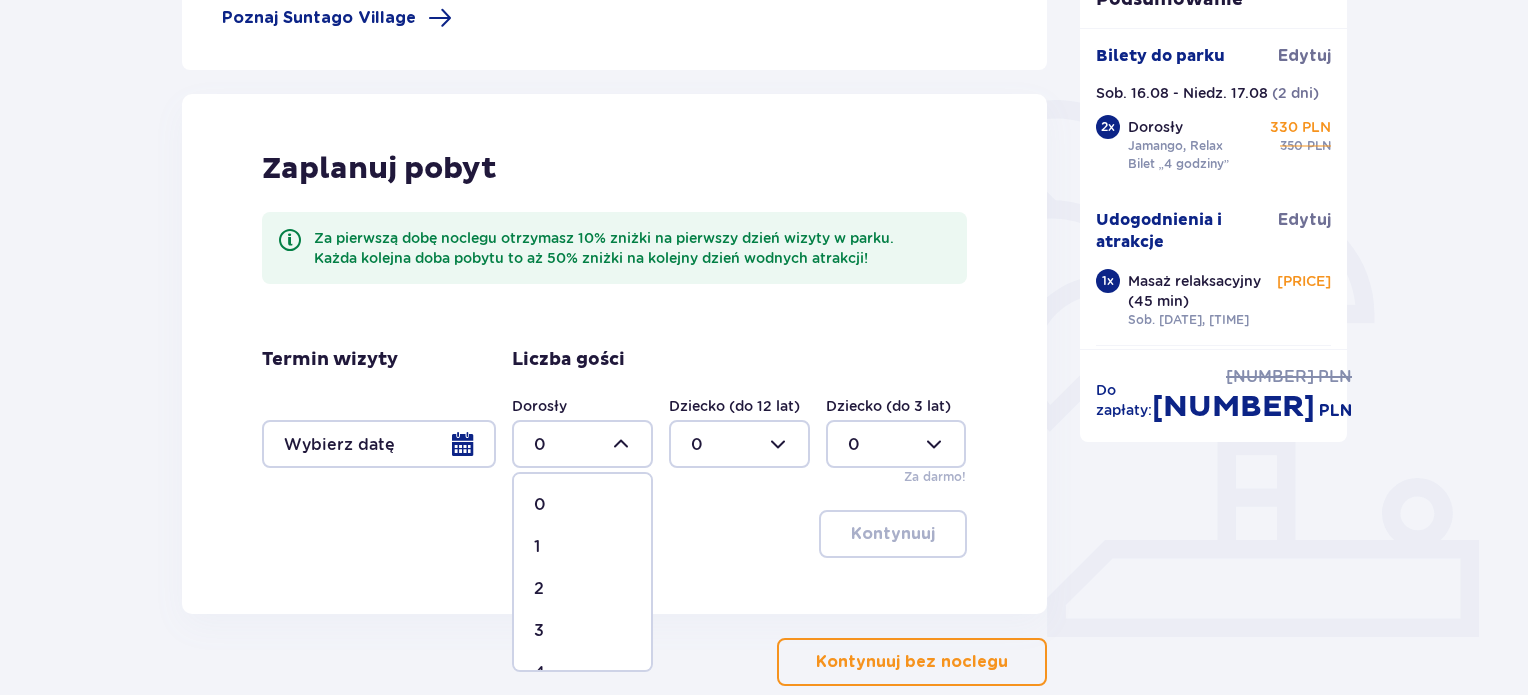 click on "2" at bounding box center [539, 589] 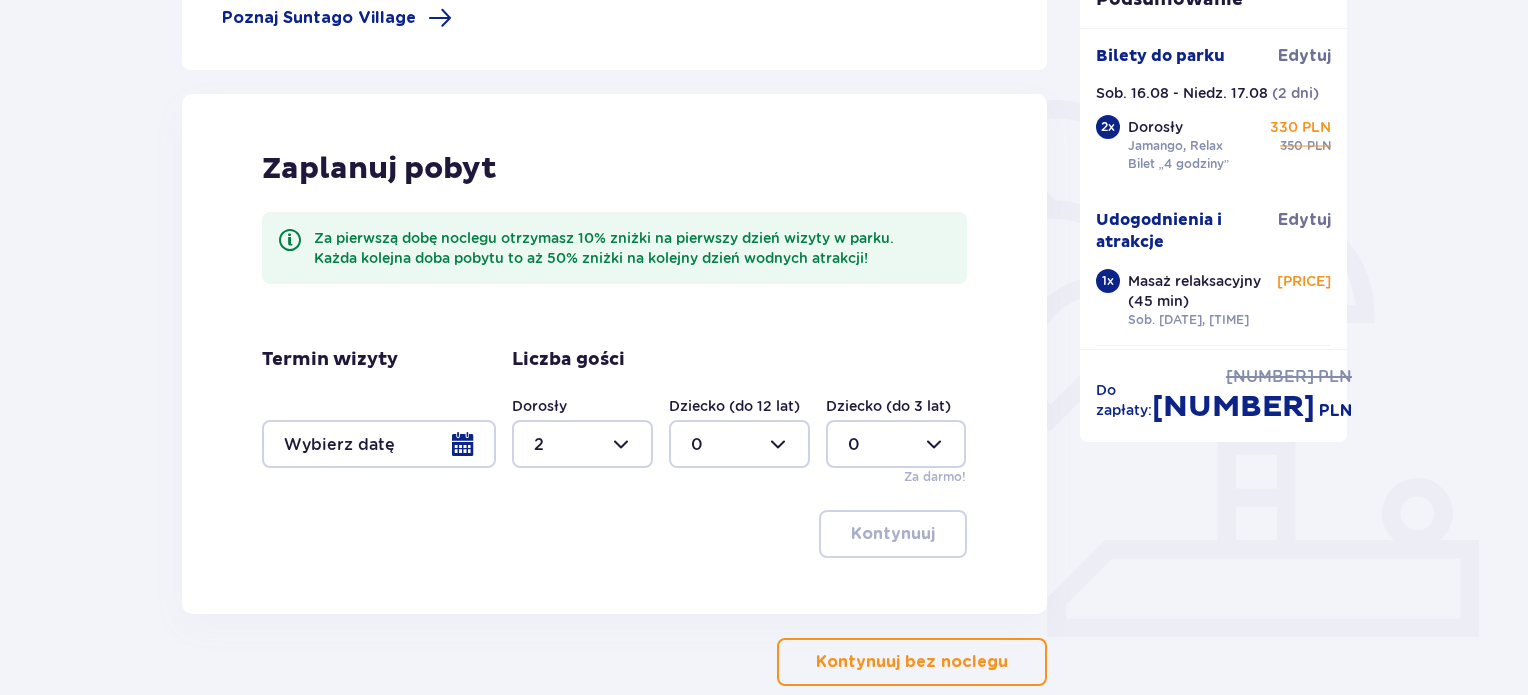 click at bounding box center (379, 444) 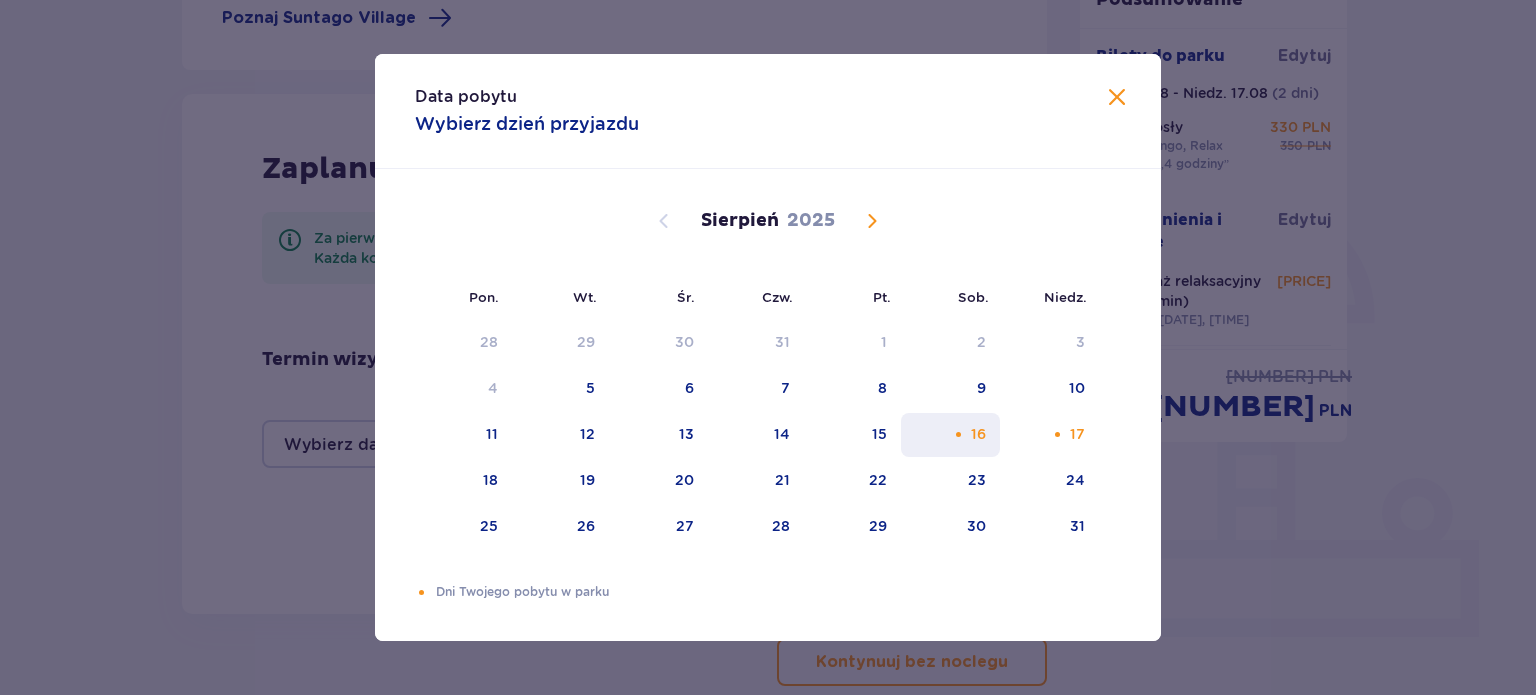 click at bounding box center (958, 434) 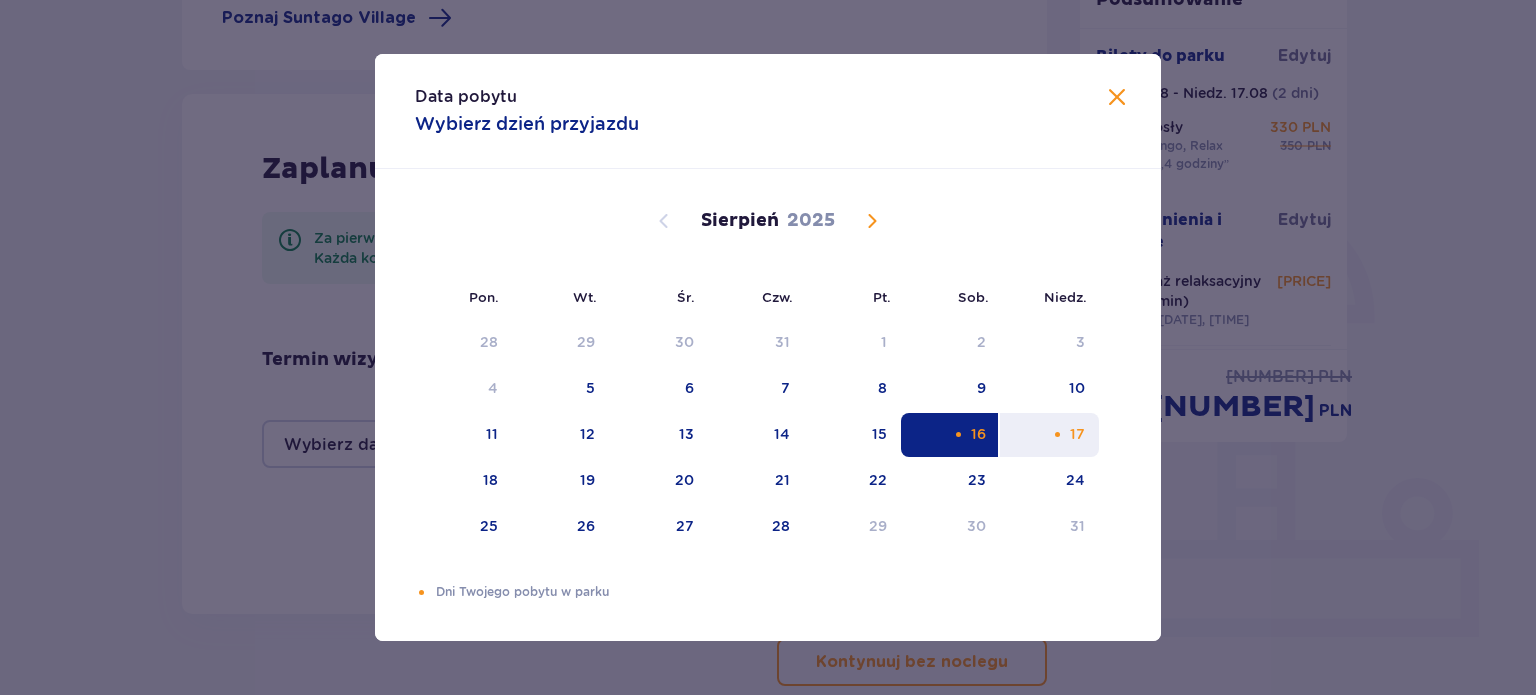 click at bounding box center [1057, 434] 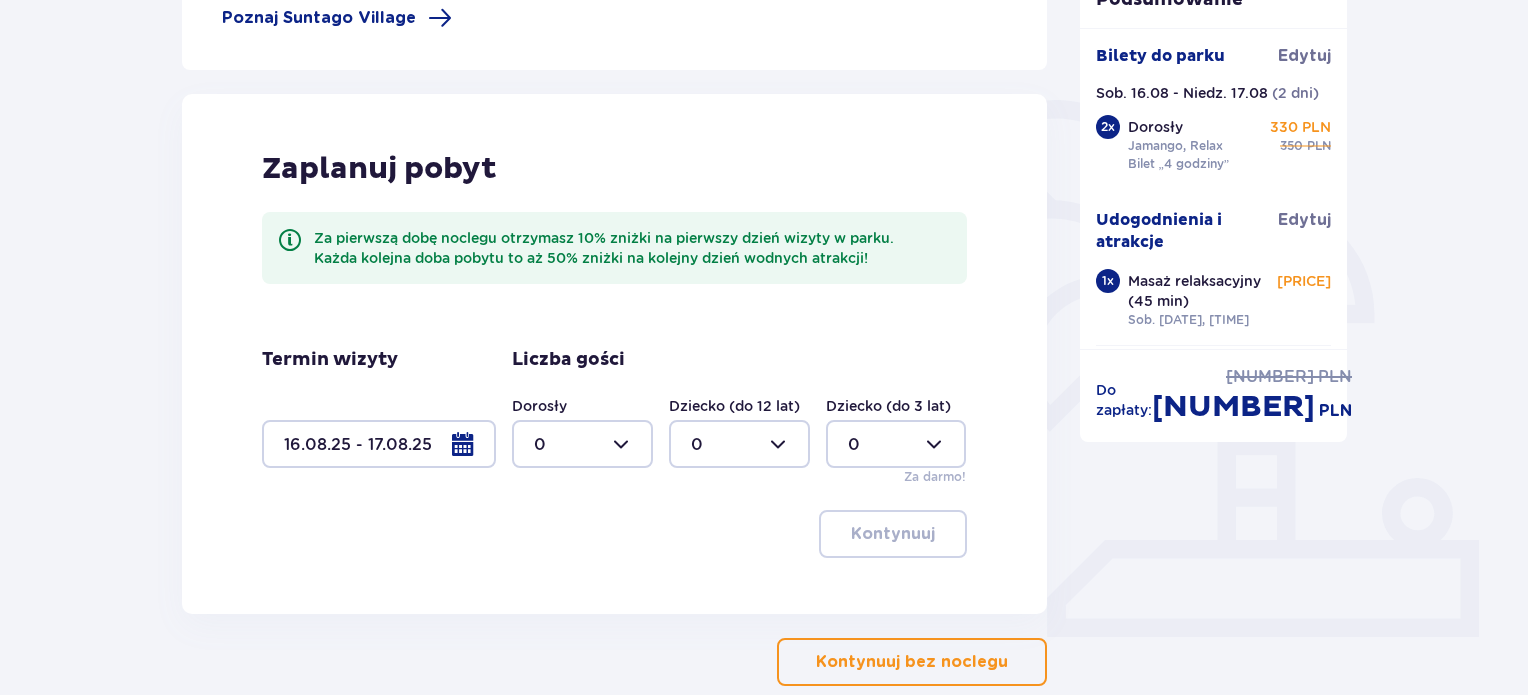 scroll, scrollTop: 507, scrollLeft: 0, axis: vertical 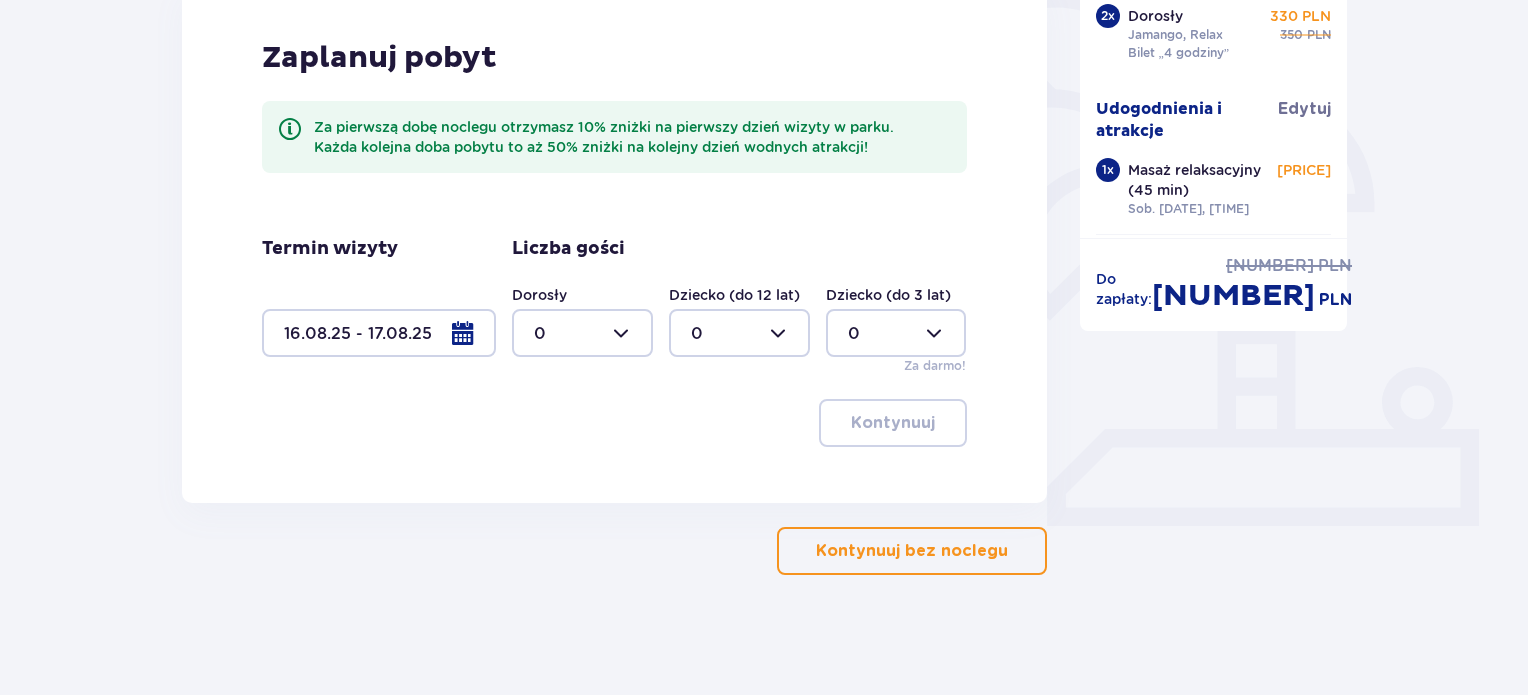 click at bounding box center (582, 333) 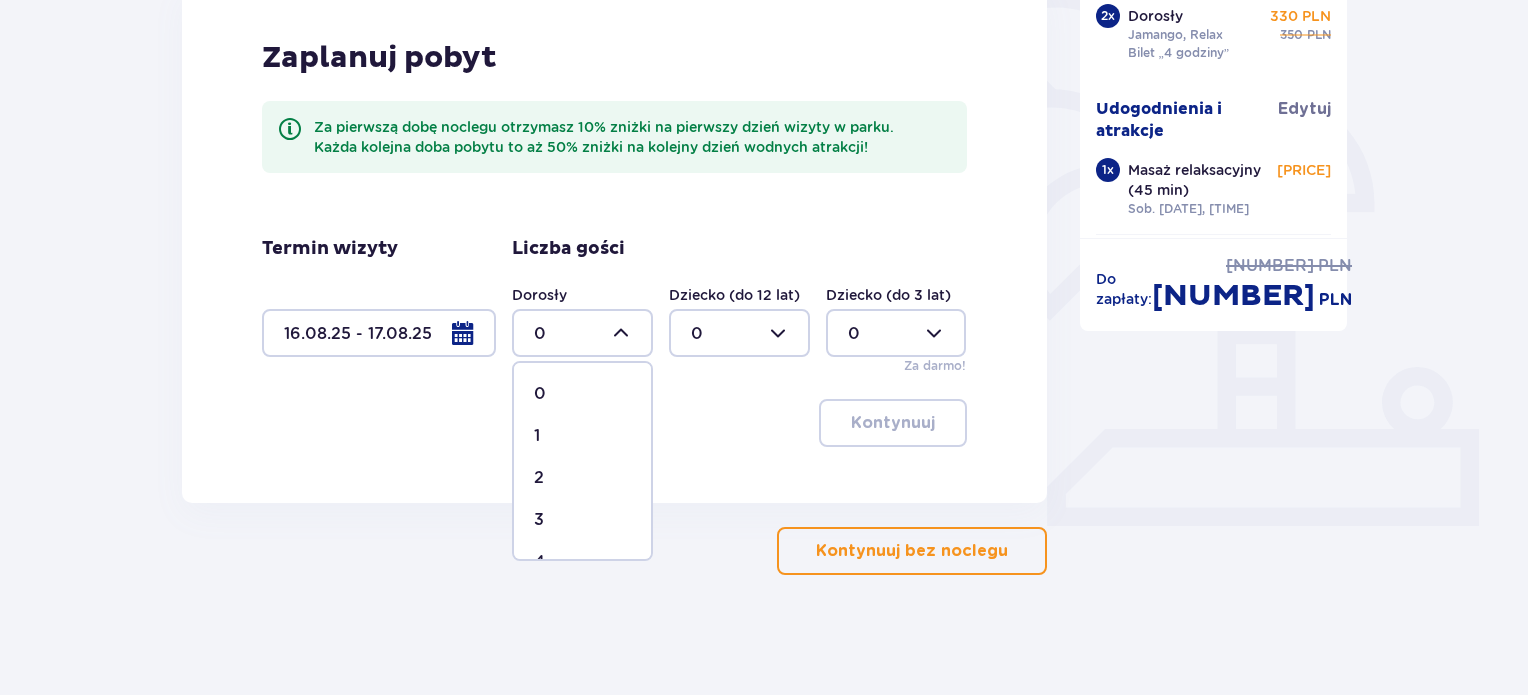 click on "2" at bounding box center (582, 478) 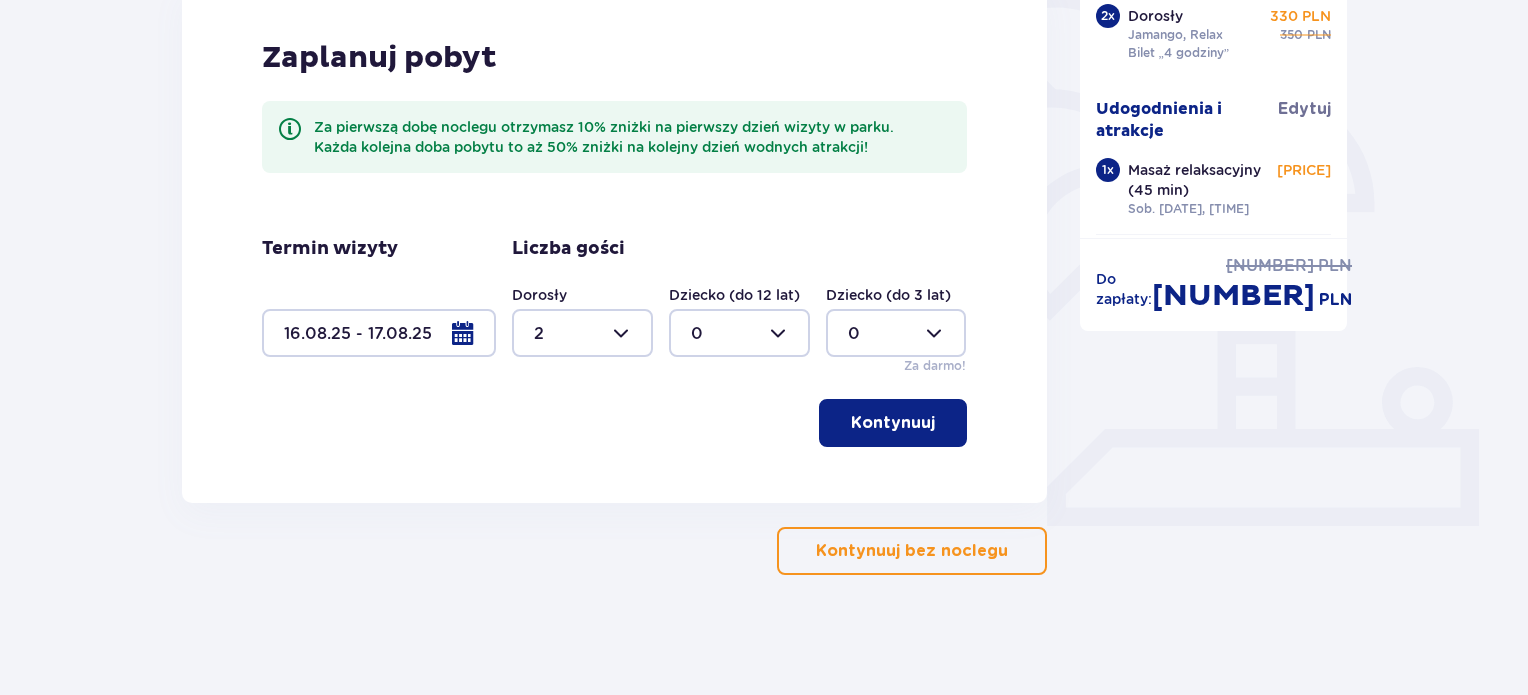 click on "Kontynuuj" at bounding box center (893, 423) 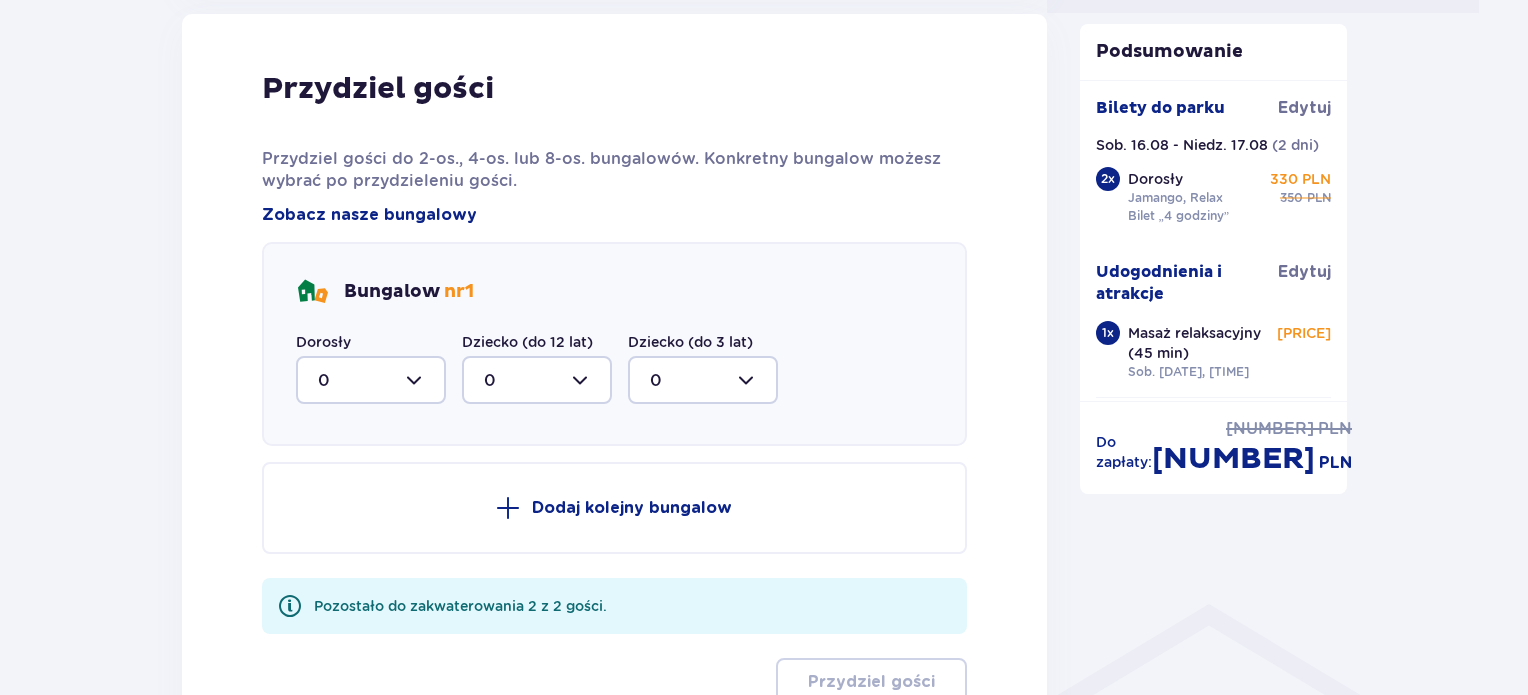 scroll, scrollTop: 1025, scrollLeft: 0, axis: vertical 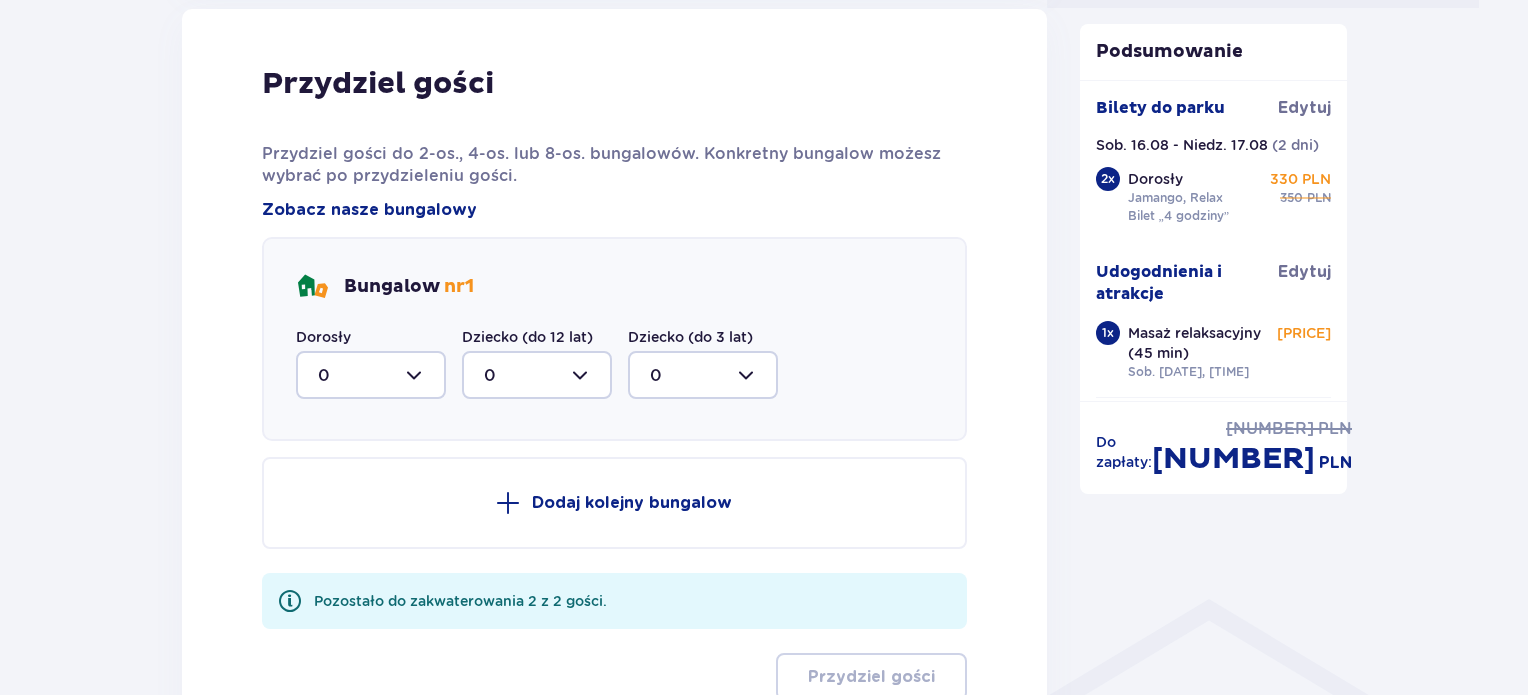click at bounding box center [371, 375] 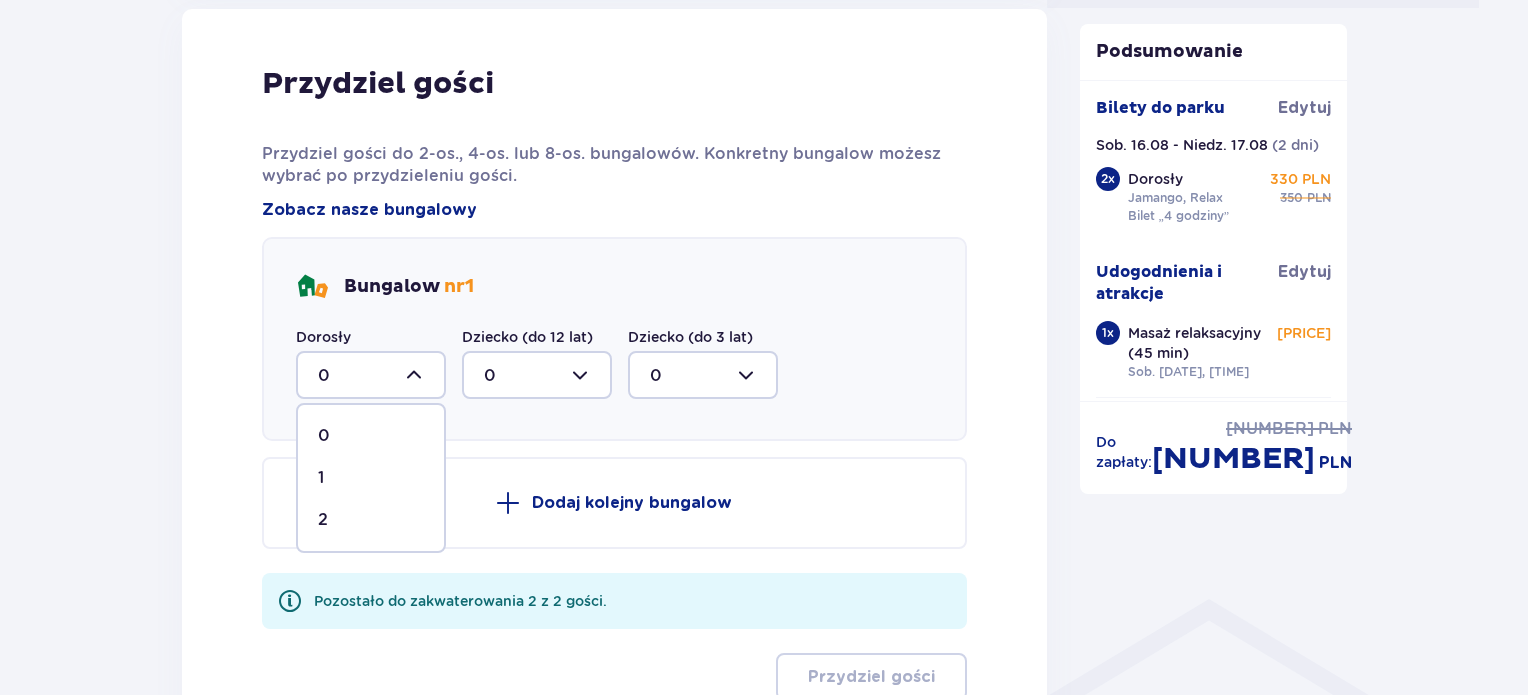 click on "2" at bounding box center (323, 520) 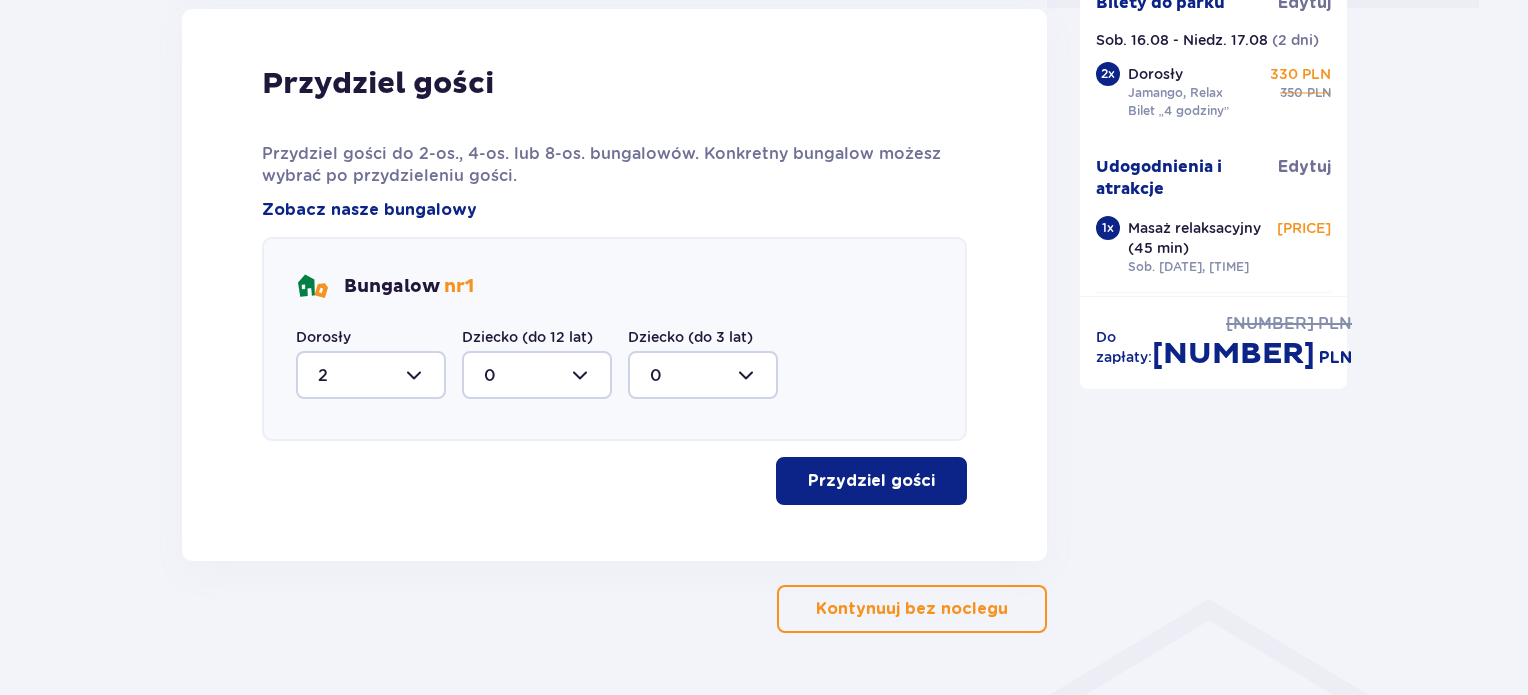 scroll, scrollTop: 1082, scrollLeft: 0, axis: vertical 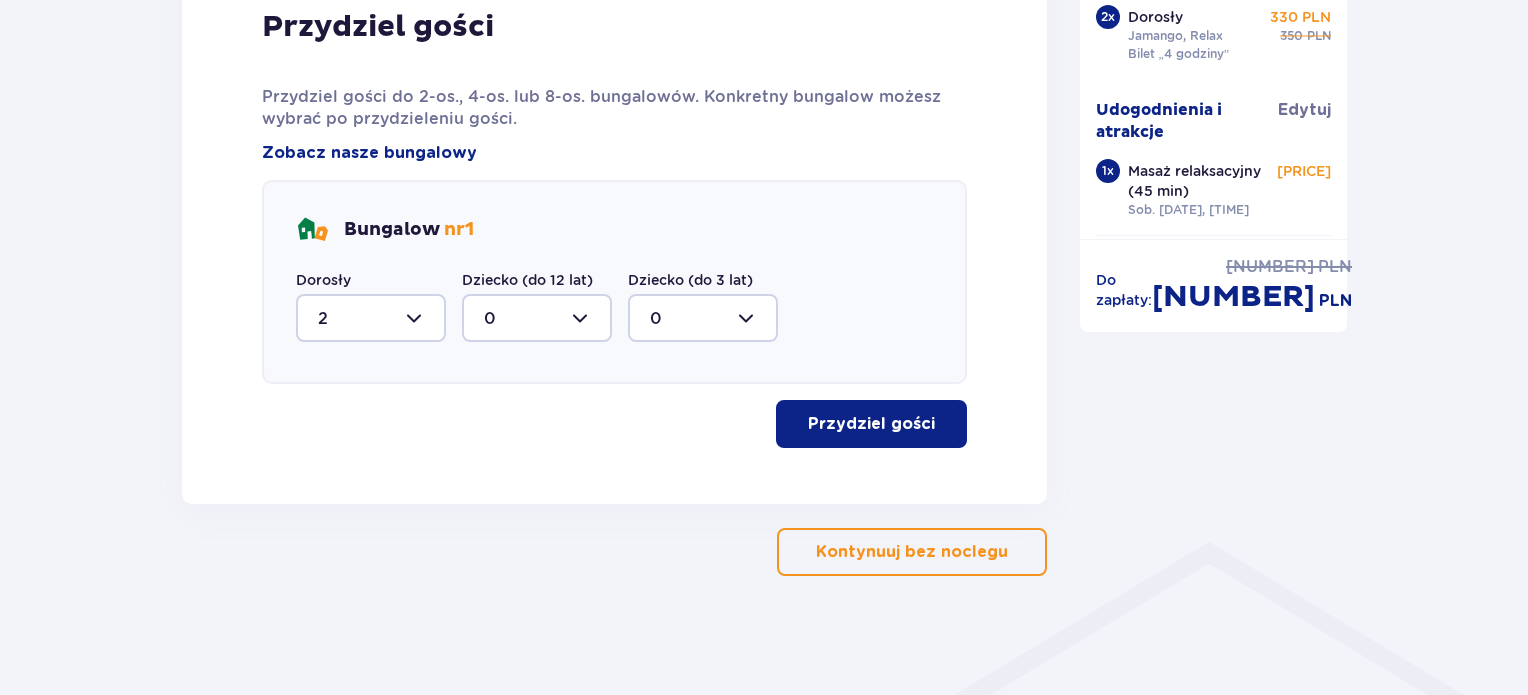 click on "Przydziel gości" at bounding box center (871, 424) 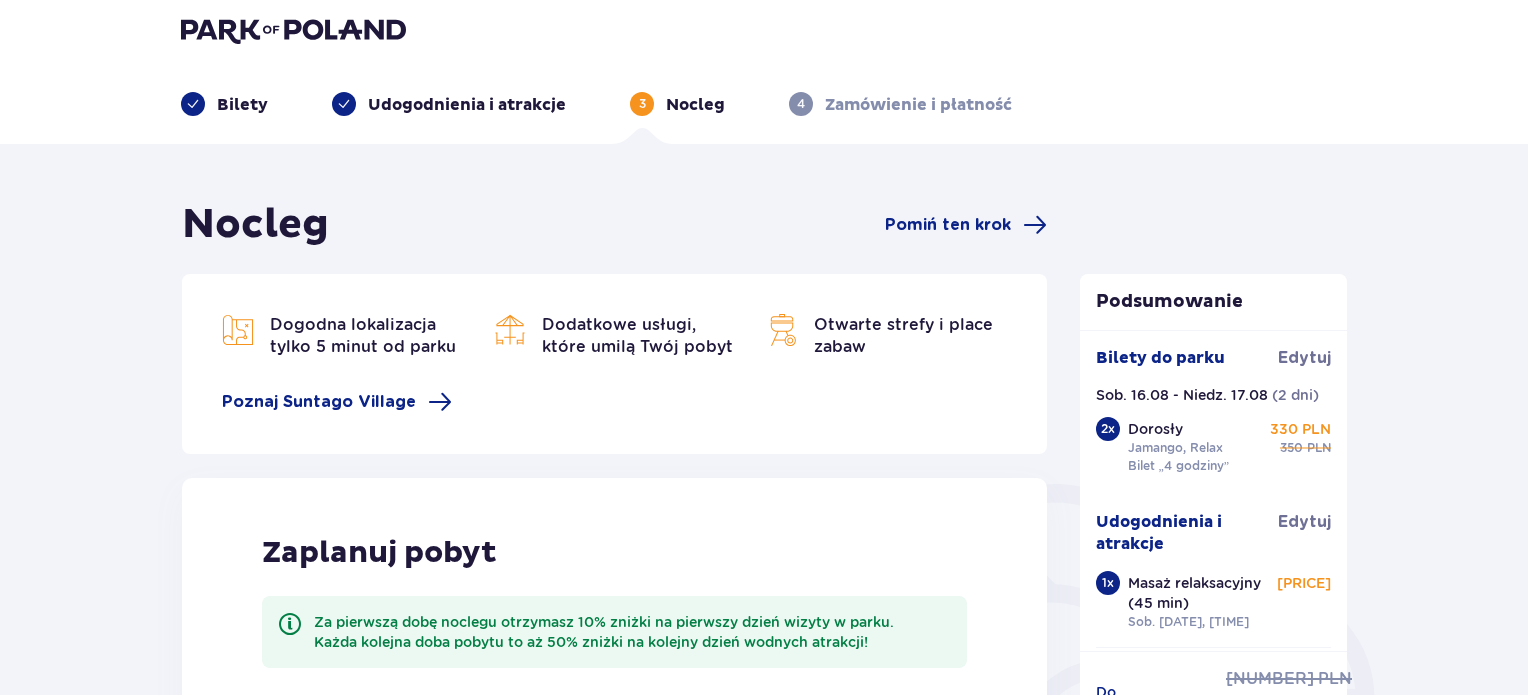 scroll, scrollTop: 0, scrollLeft: 0, axis: both 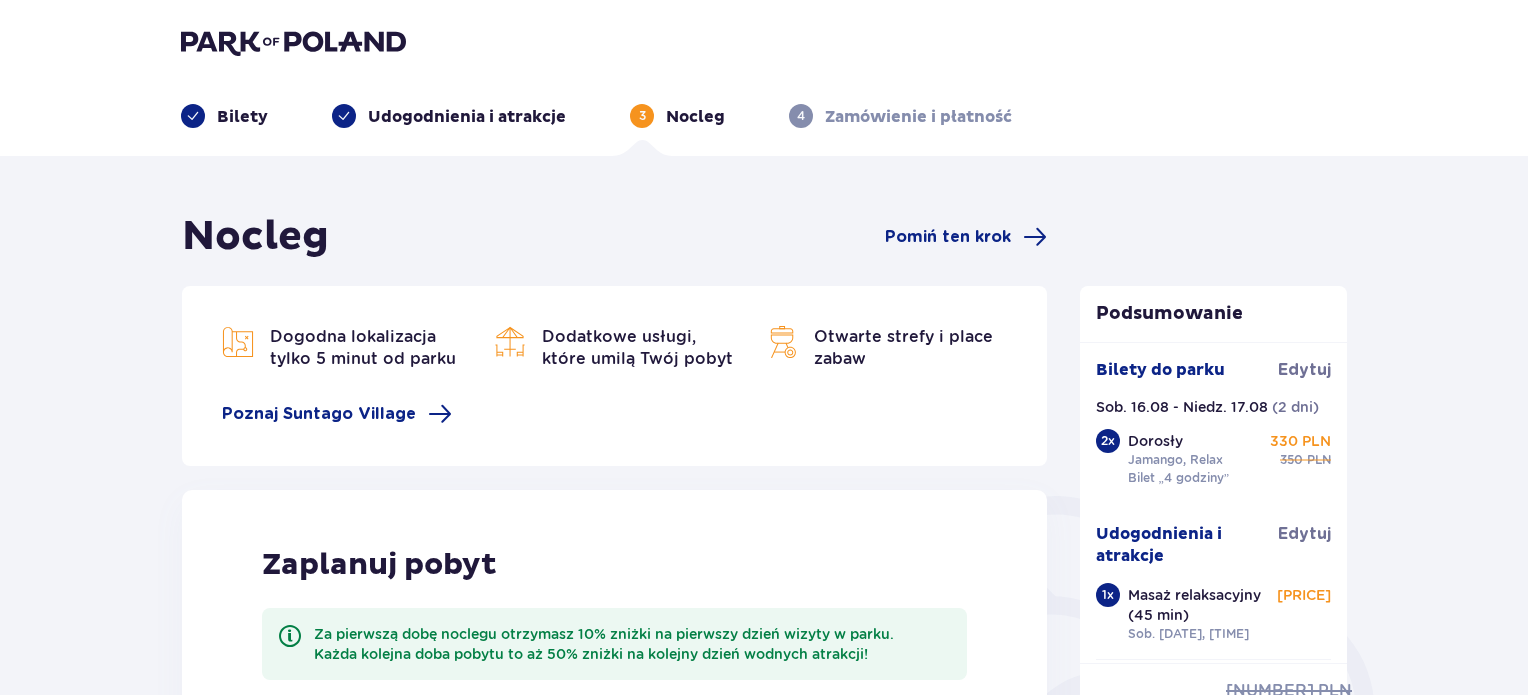 click at bounding box center [293, 42] 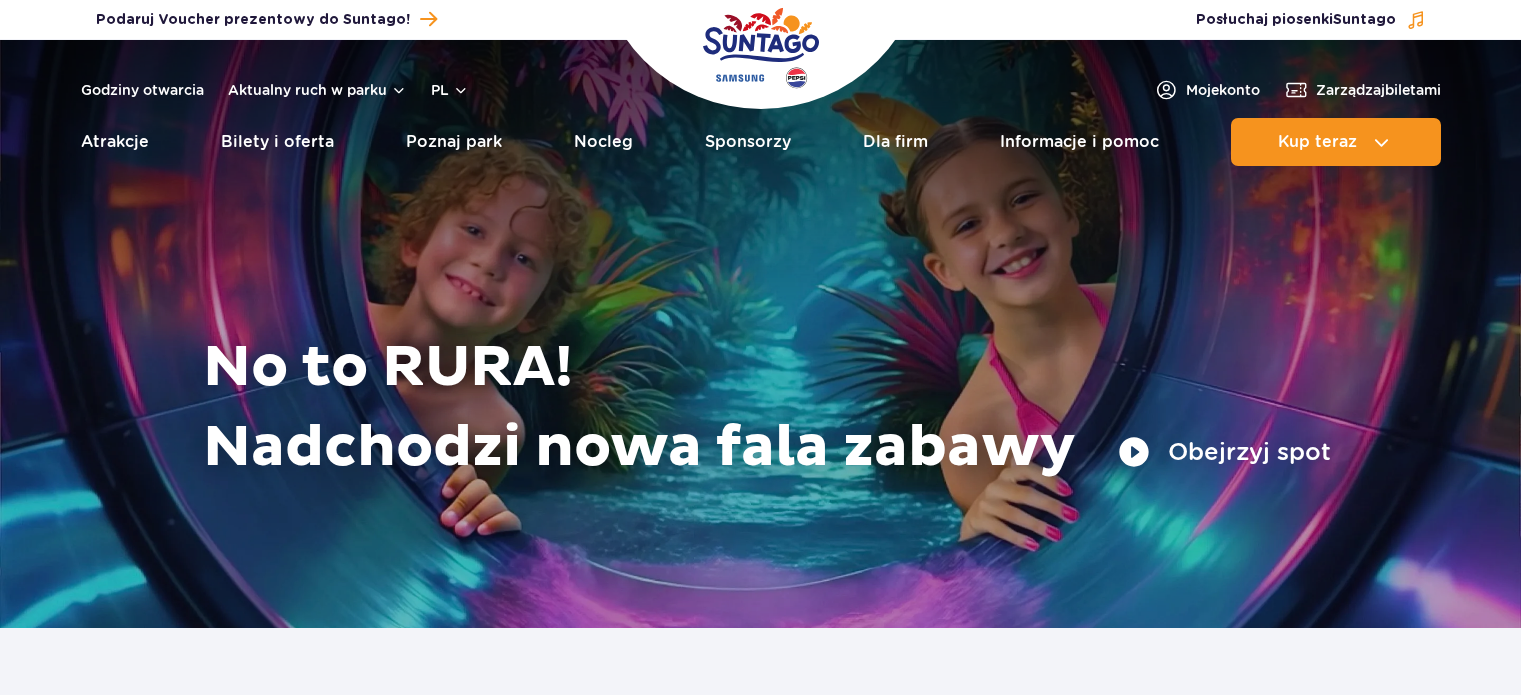 scroll, scrollTop: 0, scrollLeft: 0, axis: both 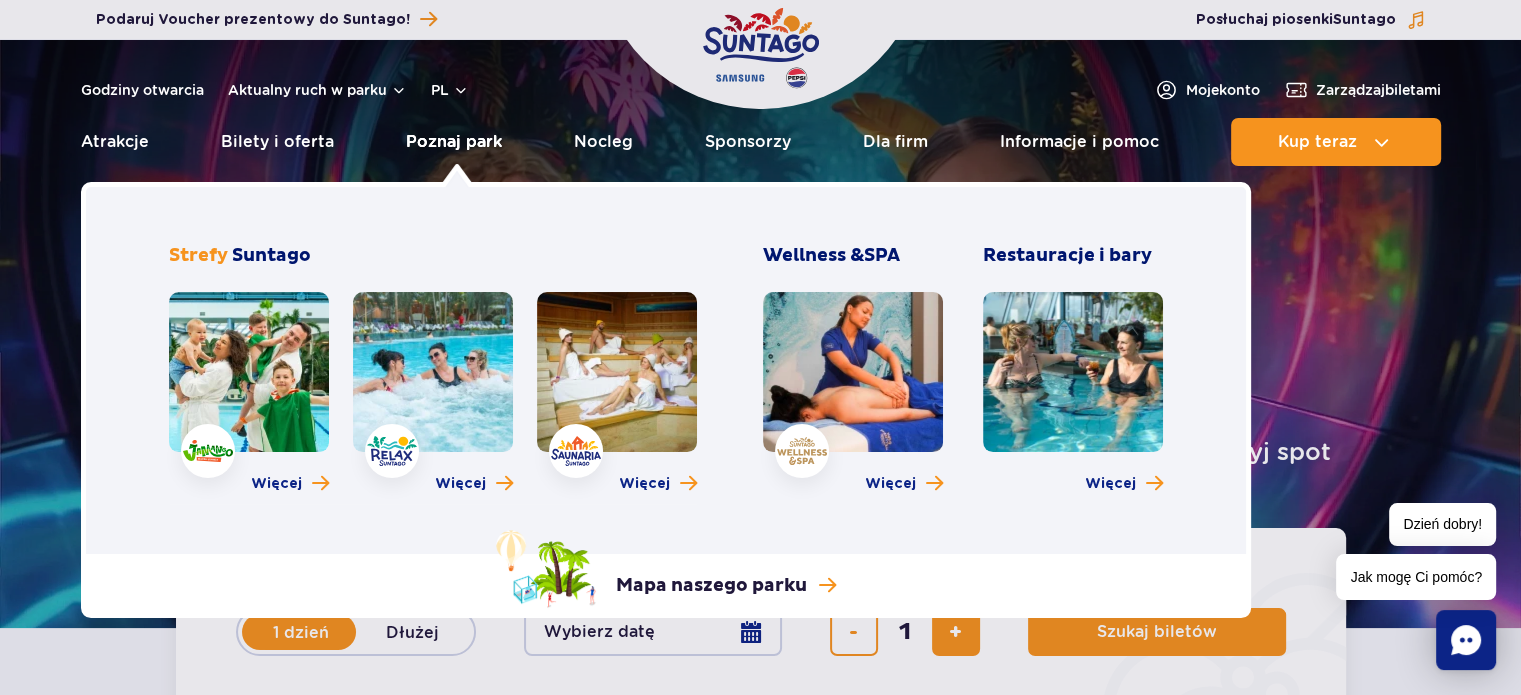 click on "Poznaj park" at bounding box center (454, 142) 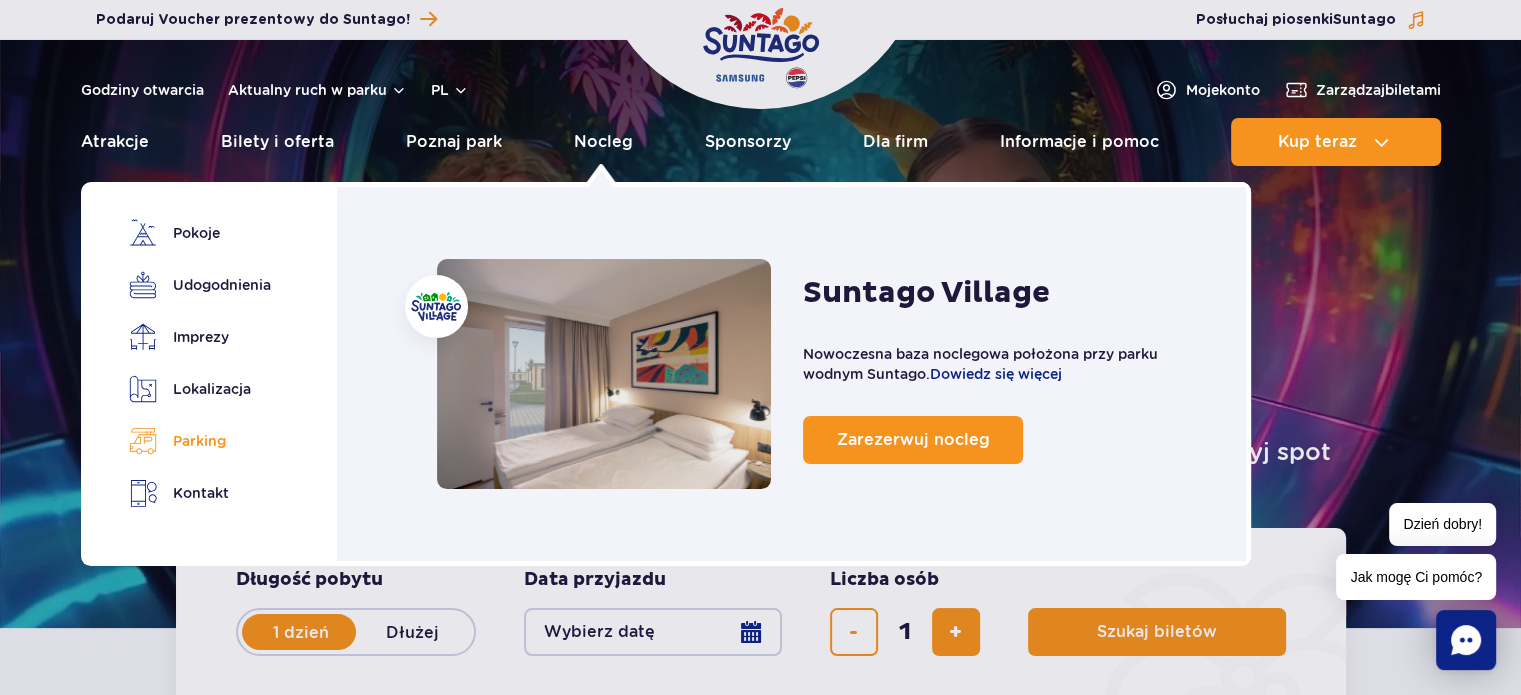click on "Parking" at bounding box center [196, 441] 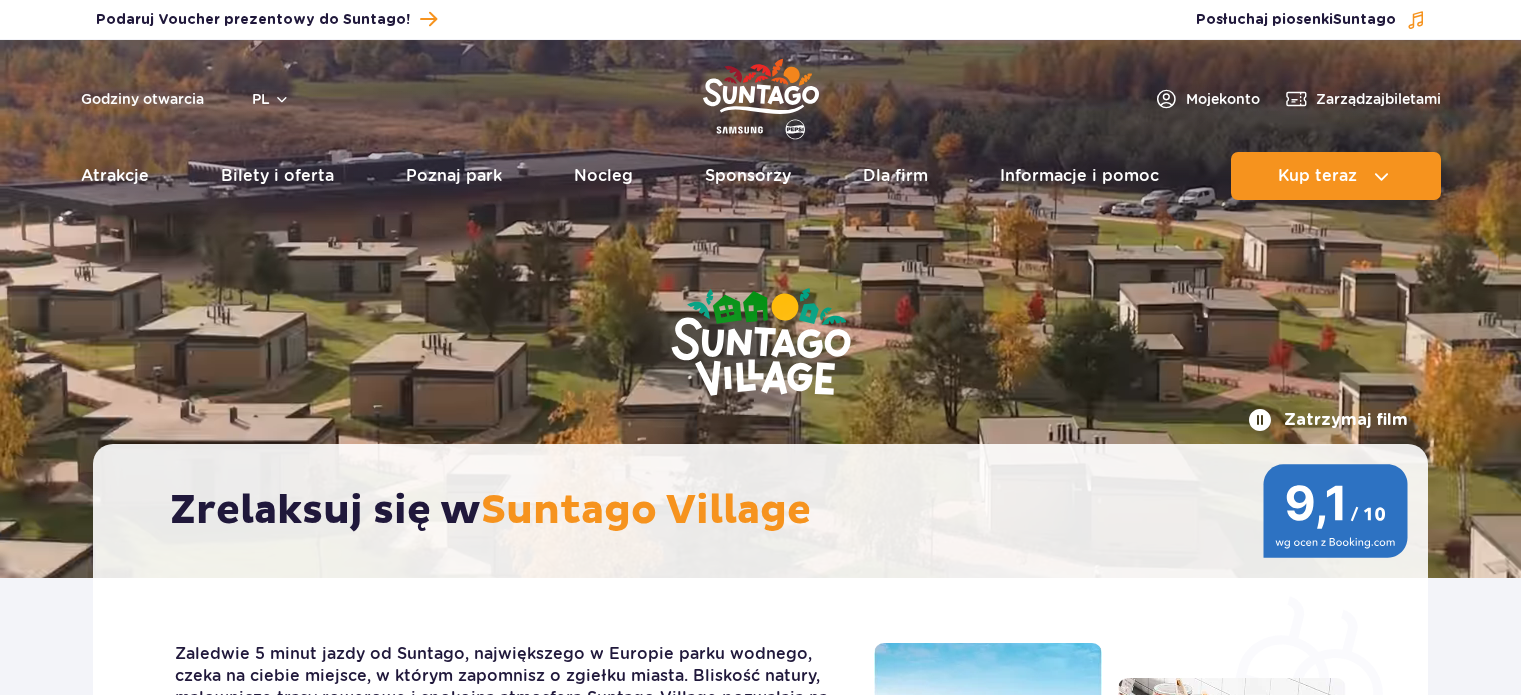 scroll, scrollTop: 0, scrollLeft: 0, axis: both 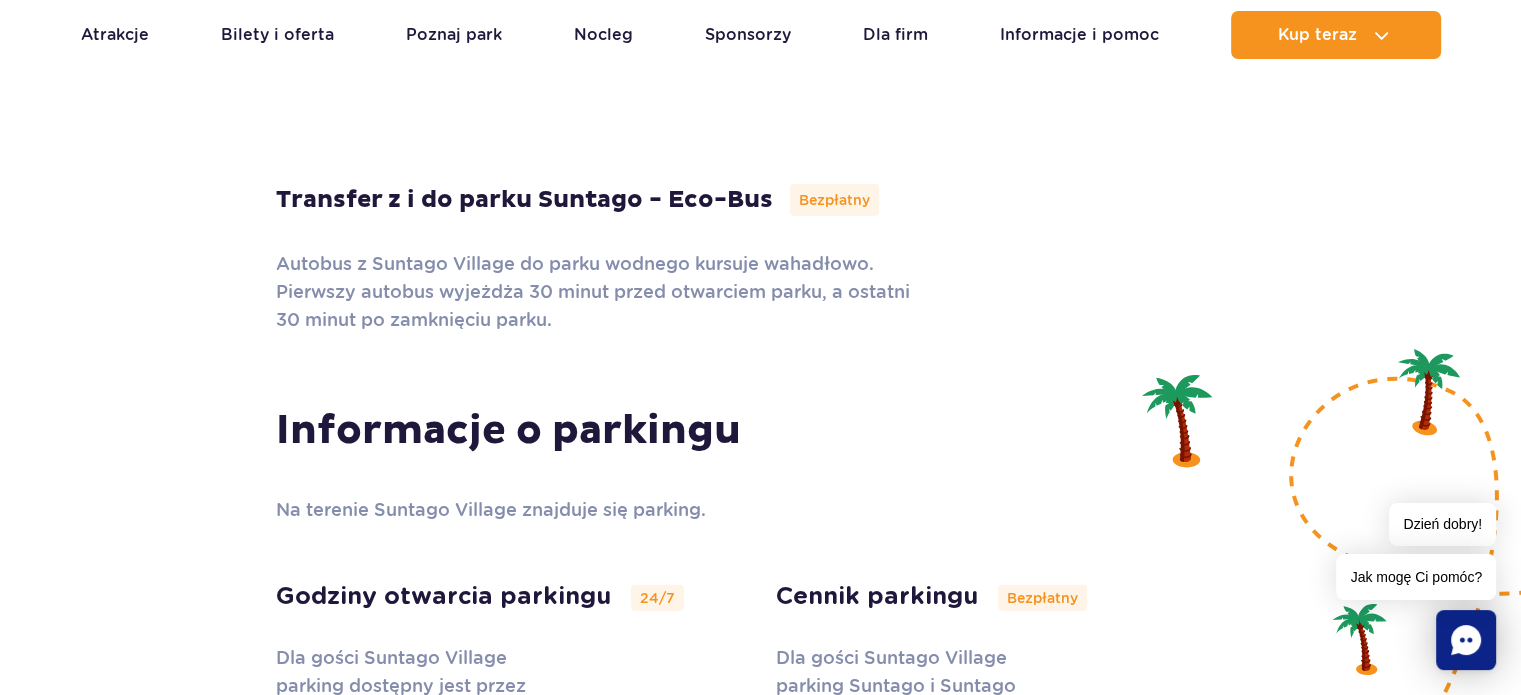 click on "Transfer z i do parku Suntago - Eco-Bus             Bezpłatny" at bounding box center (761, 200) 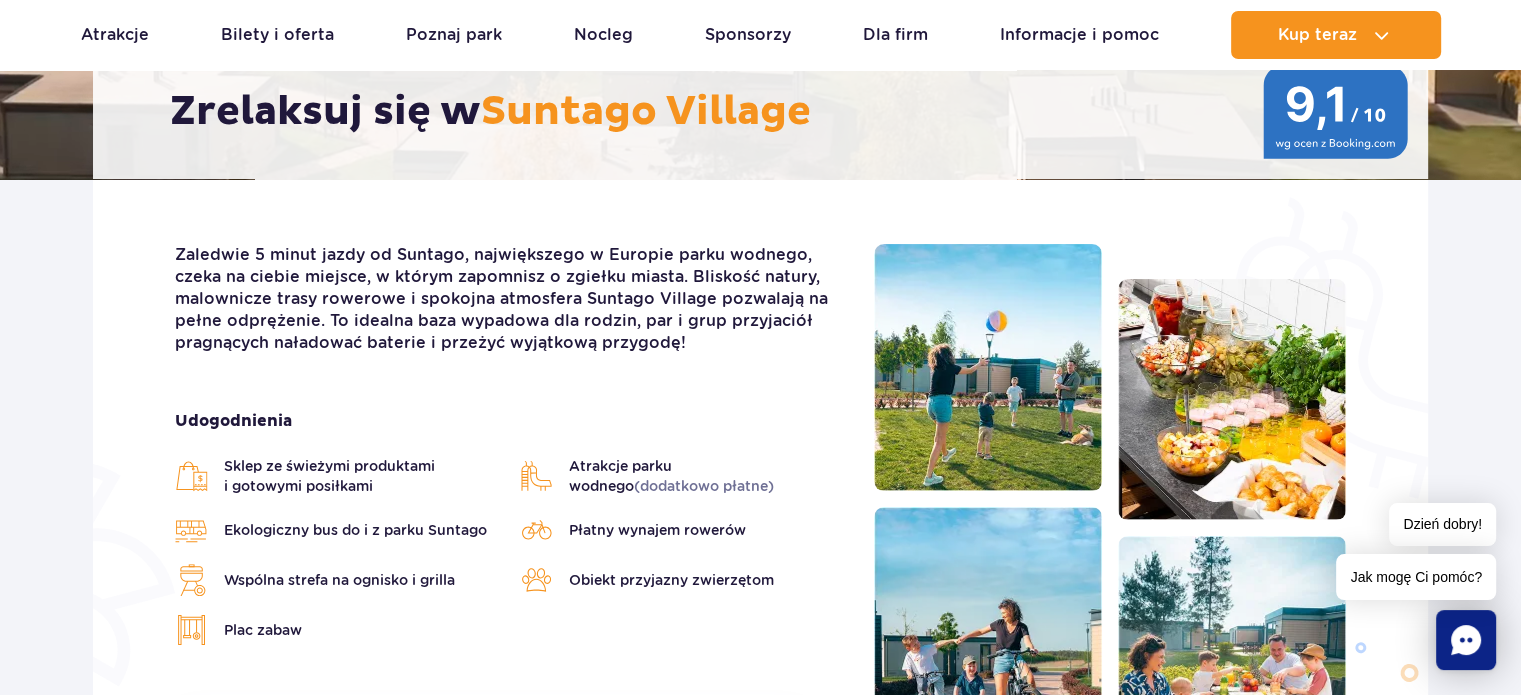scroll, scrollTop: 0, scrollLeft: 0, axis: both 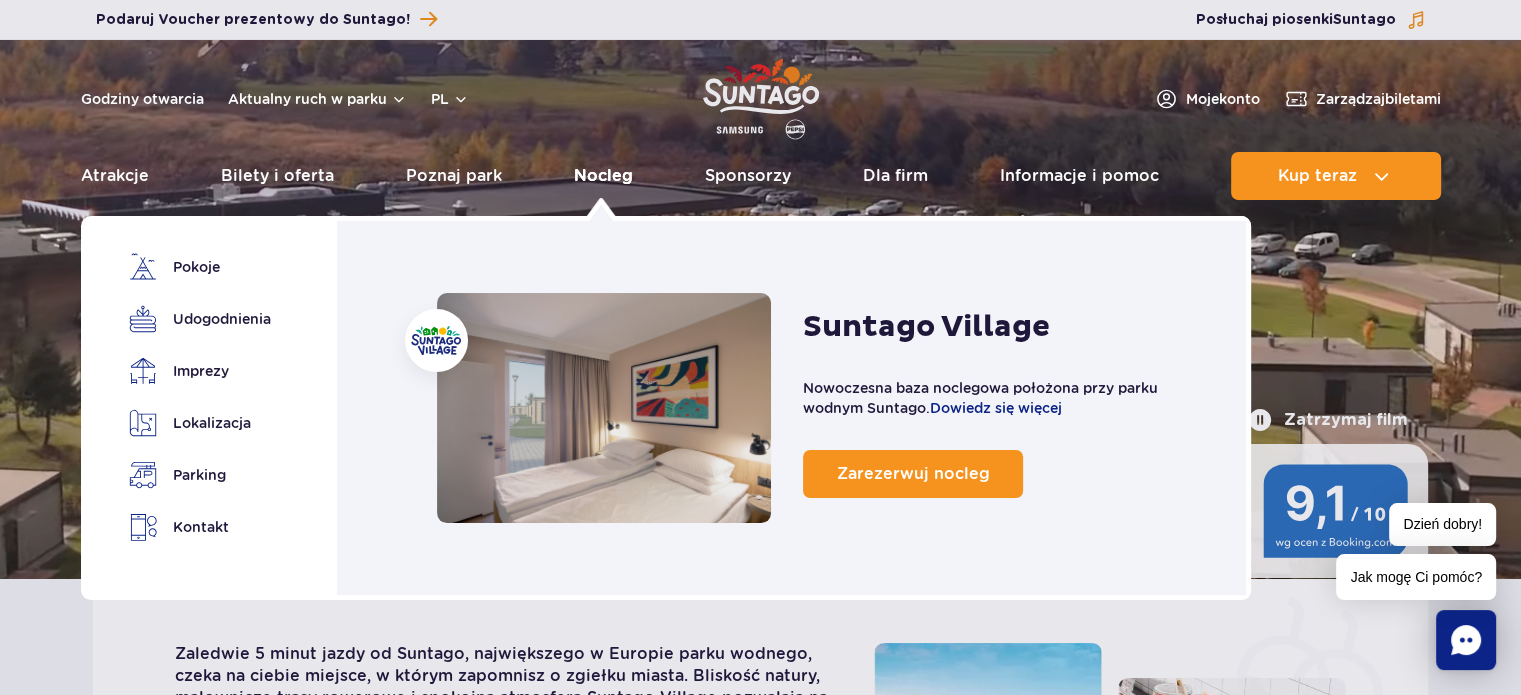 click on "Nocleg" at bounding box center (603, 176) 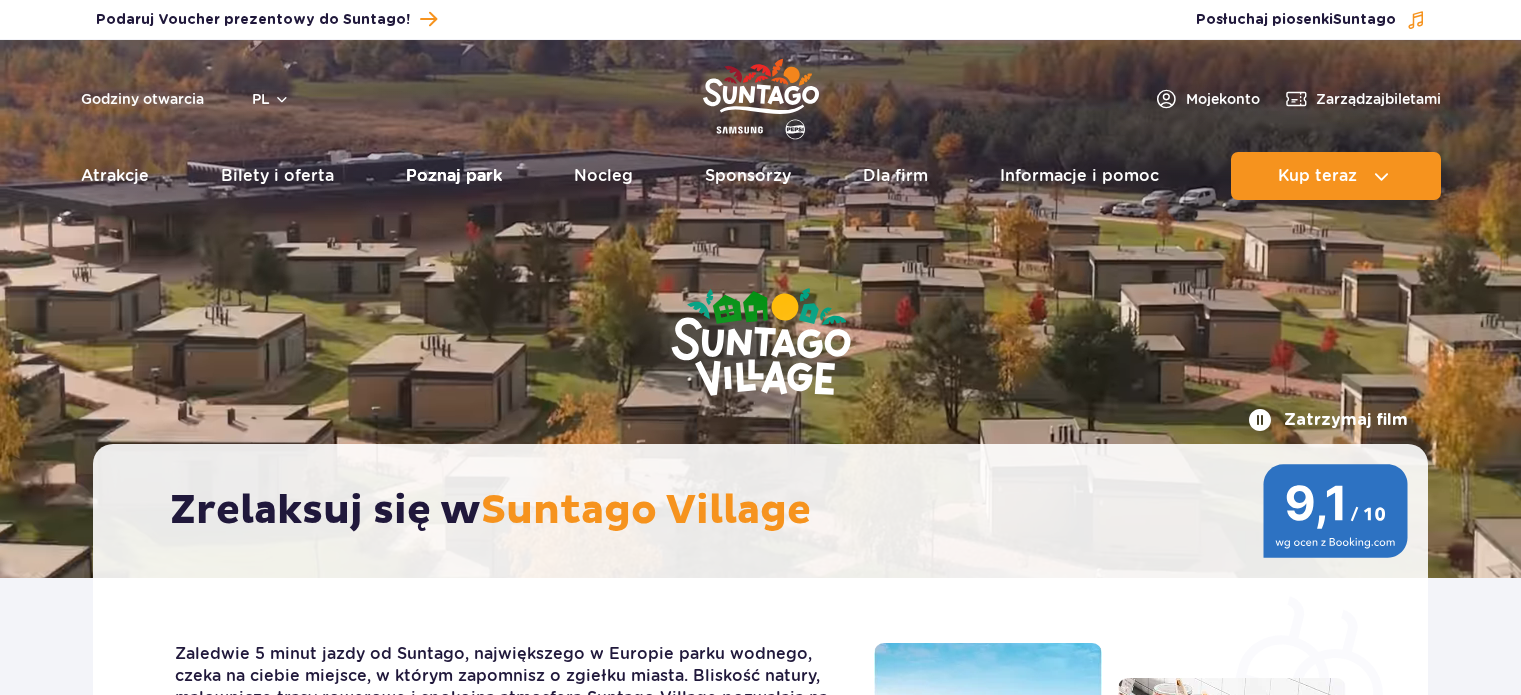 scroll, scrollTop: 0, scrollLeft: 0, axis: both 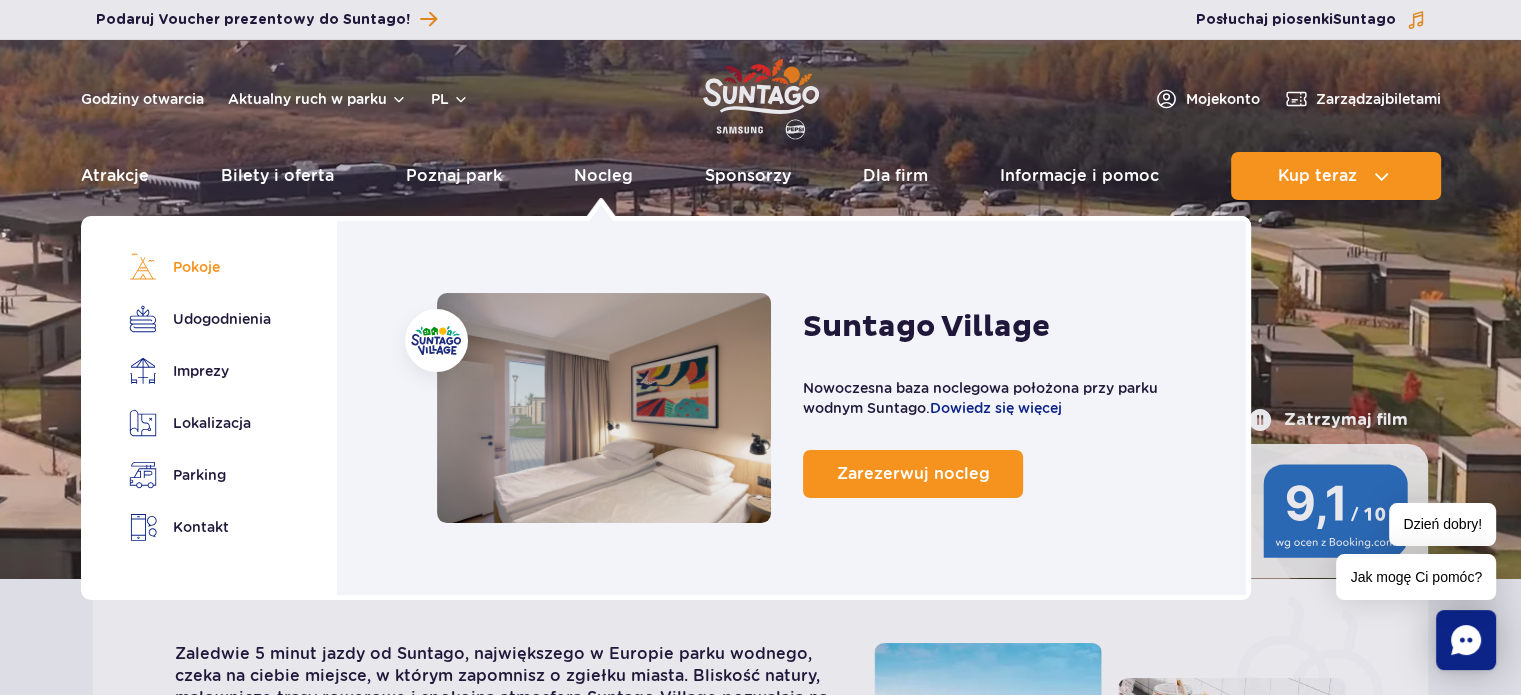 click on "Pokoje" at bounding box center [196, 267] 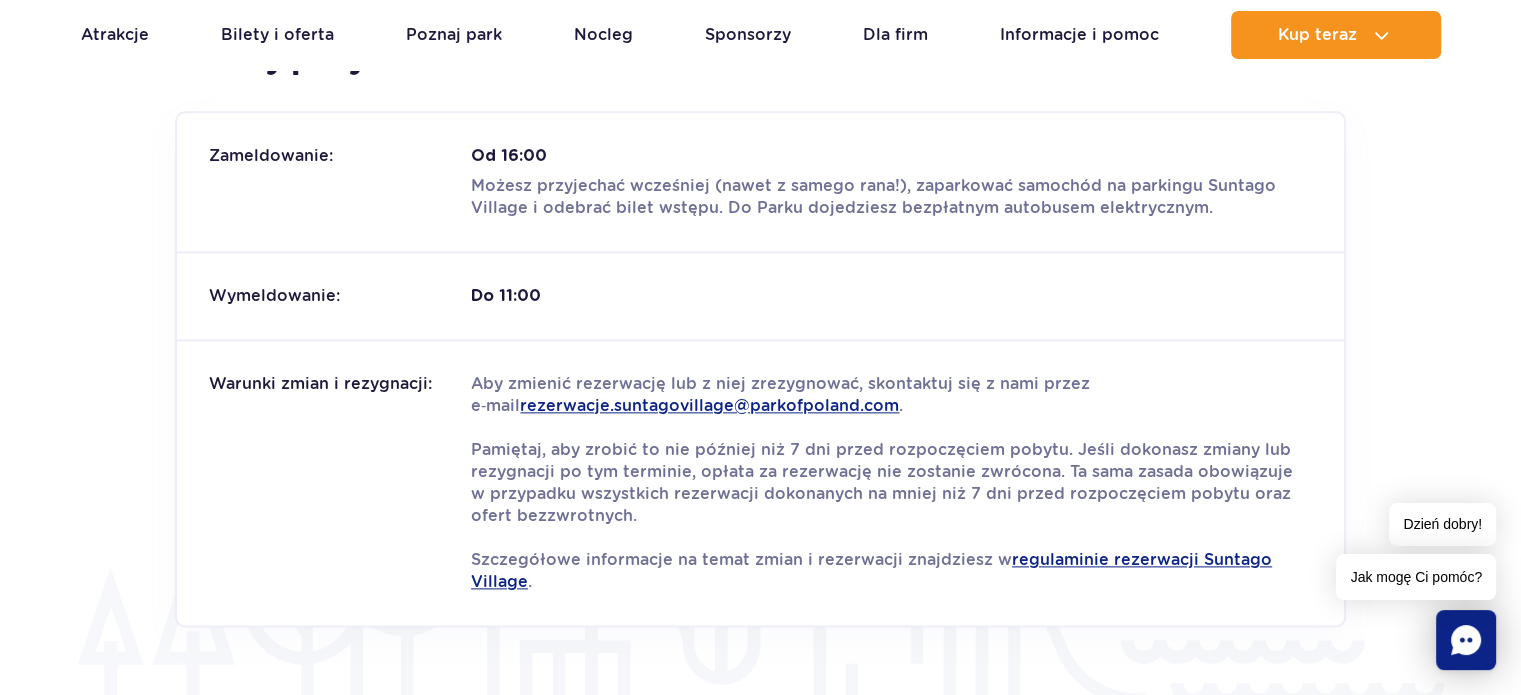 scroll, scrollTop: 2372, scrollLeft: 0, axis: vertical 